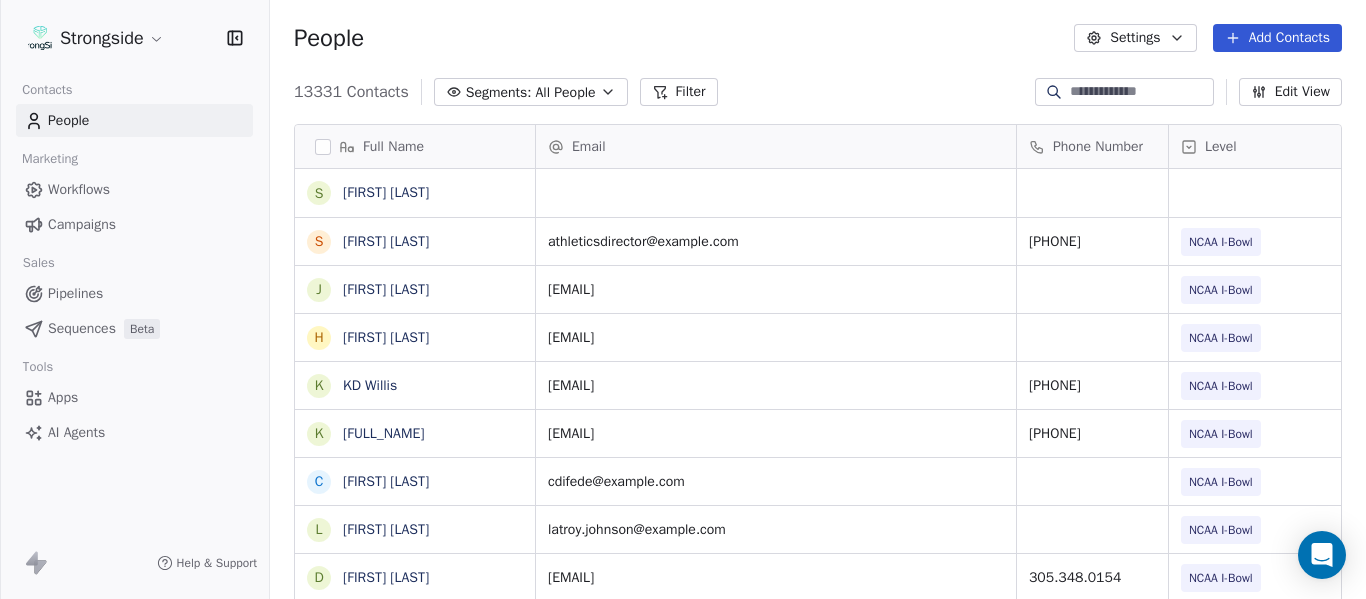 scroll, scrollTop: 0, scrollLeft: 0, axis: both 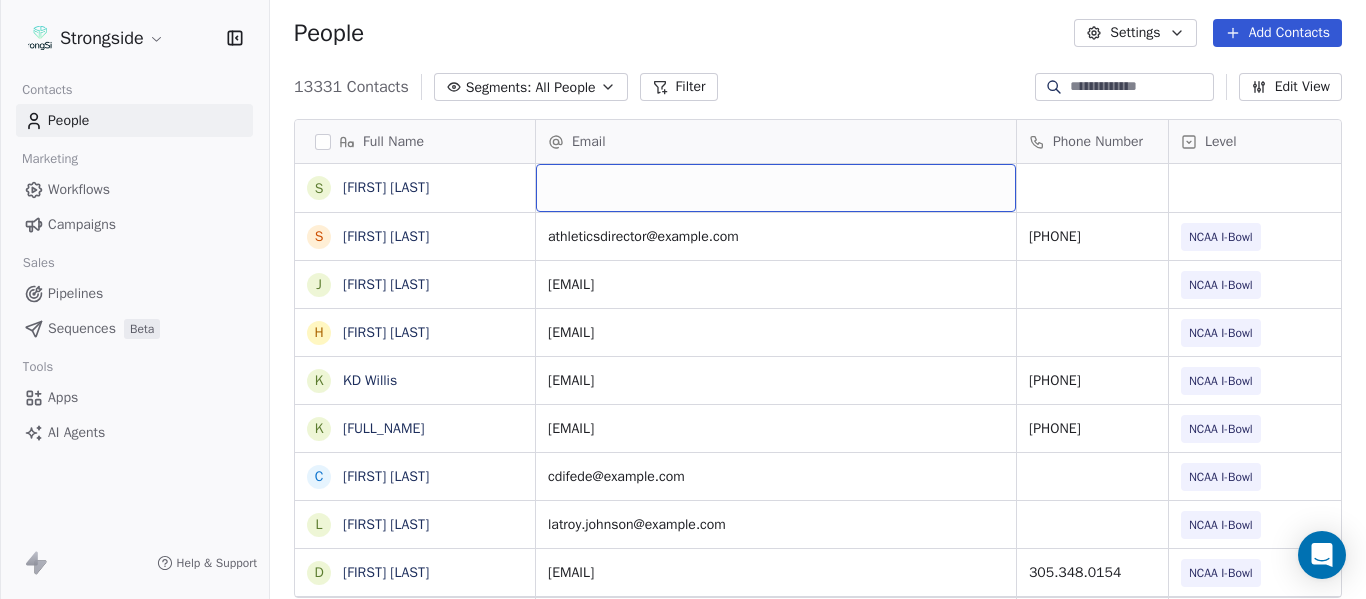 click at bounding box center (776, 188) 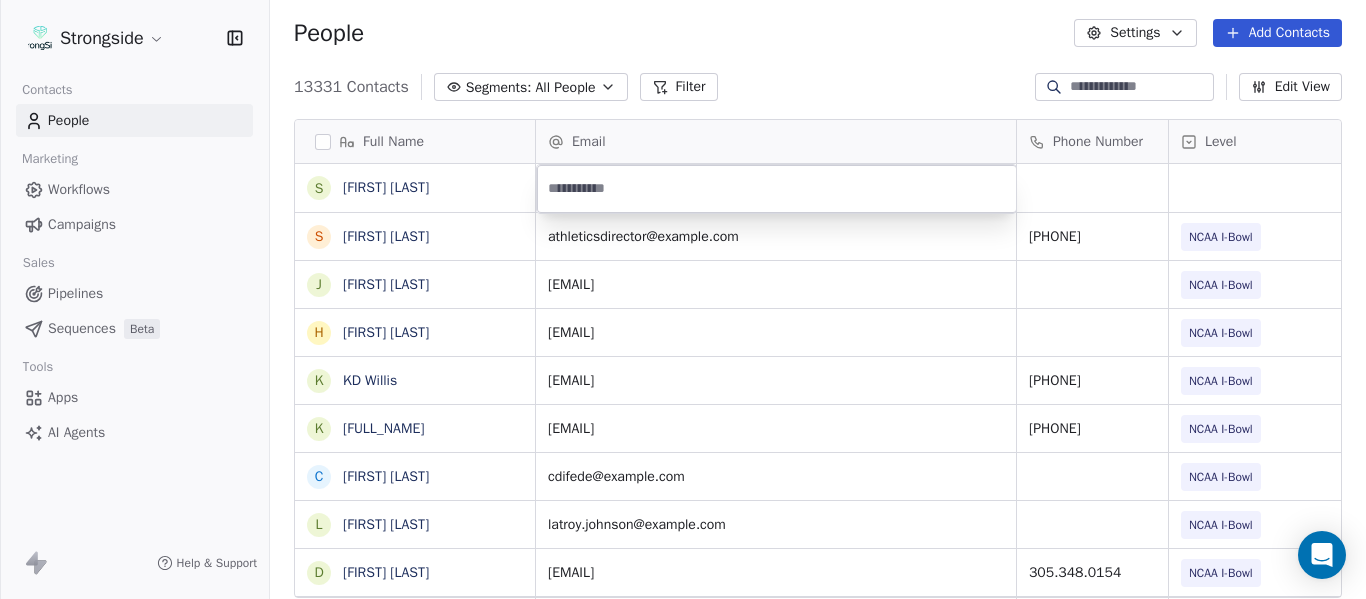 type on "**********" 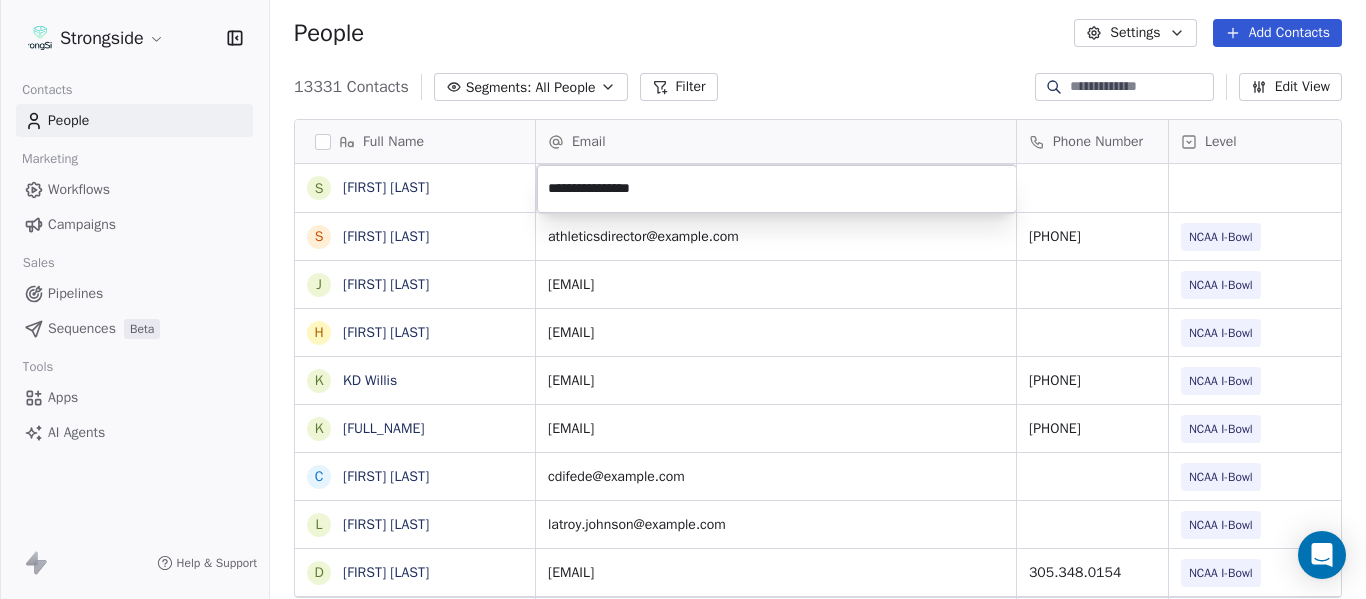 click on "Strongside Contacts People Marketing Workflows Campaigns Sales Pipelines Sequences Beta Tools Apps AI Agents Help & Support People Settings Add Contacts 13331 Contacts Segments: All People Filter Edit View Tag Add to Sequence Export Full Name S [FULL_NAME] S [FULL_NAME] J [FULL_NAME] H [FULL_NAME] K [FULL_NAME] K [FULL_NAME] C [FULL_NAME] L [FULL_NAME] D [FULL_NAME] K [FULL_NAME] B [FULL_NAME] C [FULL_NAME] D [FULL_NAME] K [FULL_NAME] K [FULL_NAME] C [FULL_NAME] T [FULL_NAME] A [FULL_NAME] B [FULL_NAME] D [FULL_NAME] A [FULL_NAME] S [FULL_NAME] J [FULL_NAME] D [FULL_NAME] C [FULL_NAME] T [FULL_NAME] B [FULL_NAME] D [FULL_NAME] B [FULL_NAME] H [FULL_NAME] Email Phone Number Level League/Conference Organization Tags [EMAIL] [PHONE]
NCAA I-Bowl FLORIDA INTERNATIONAL UNIV [EMAIL] NCAA I-Bowl" at bounding box center (683, 299) 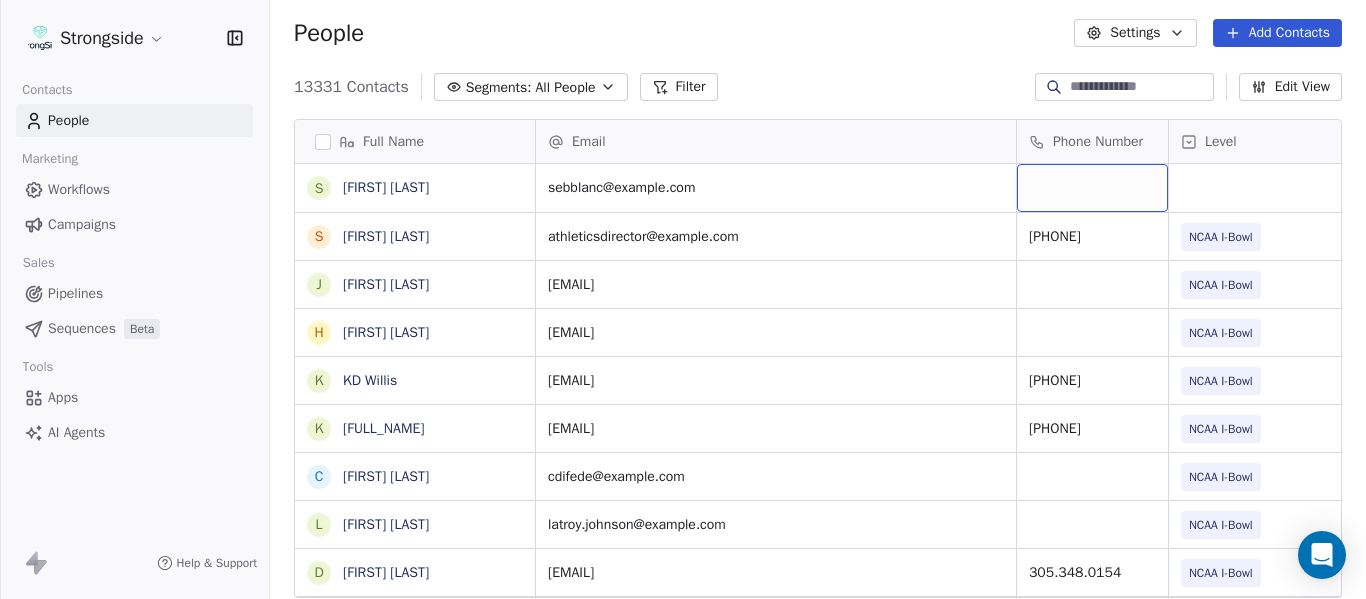 click at bounding box center [1092, 188] 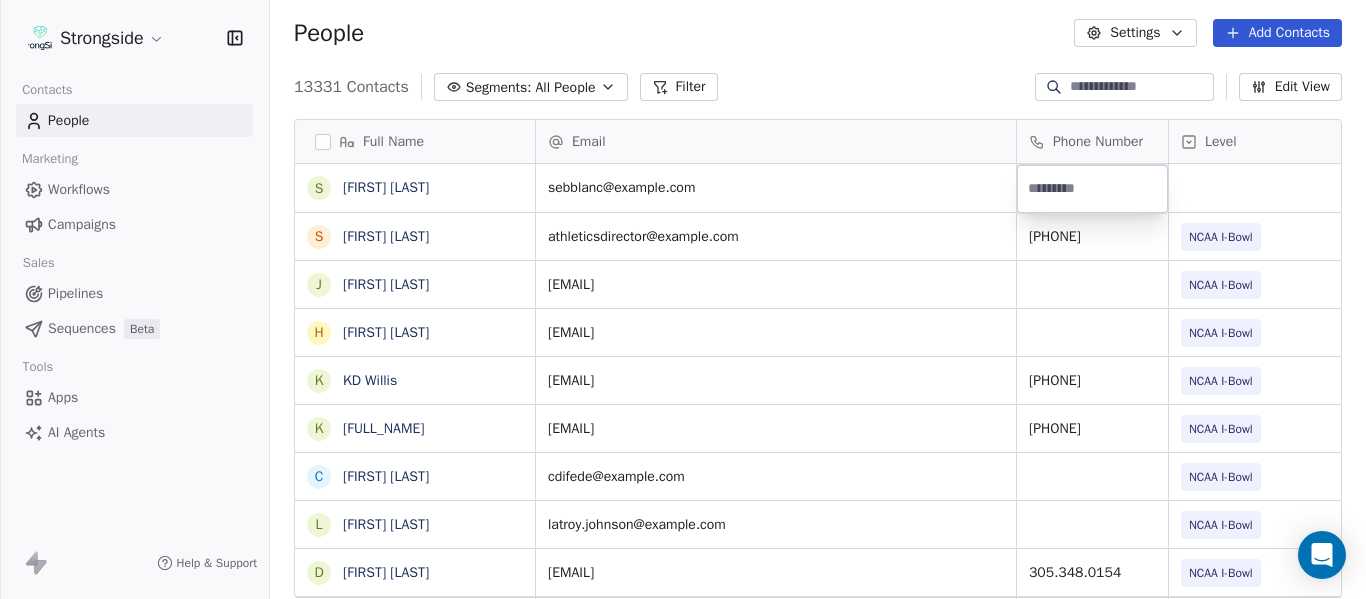 type on "**********" 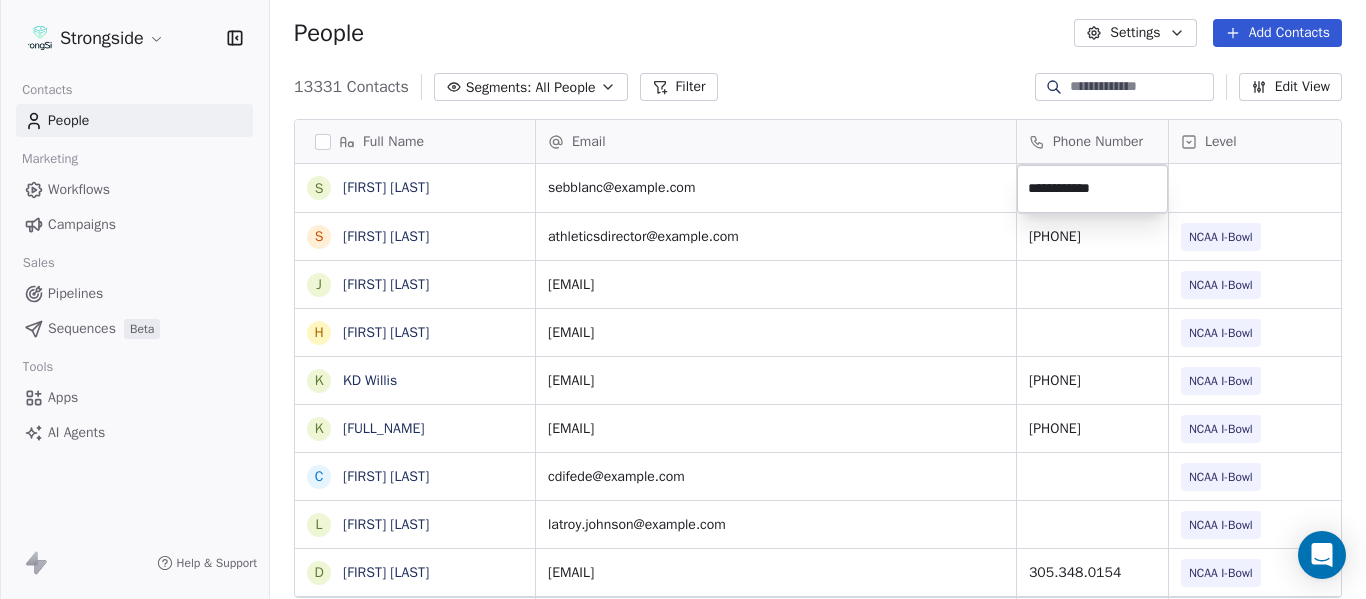 click on "Strongside Contacts People Marketing Workflows Campaigns Sales Pipelines Sequences Beta Tools Apps AI Agents Help & Support People Settings Add Contacts 13331 Contacts Segments: All People Filter Edit View Tag Add to Sequence Export Full Name S [FIRST] [LAST] S [FIRST] [LAST] J [FIRST] [LAST] H [FIRST] [LAST] K [FIRST] [LAST] K [FIRST] [LAST] C [FIRST] [LAST] C [FIRST] [LAST] L [FIRST] [LAST] D [FIRST] [LAST] K [FIRST] [LAST] B [FIRST] [LAST] C [FIRST] [LAST] D [FIRST] [LAST] K [FIRST] [LAST] K [FIRST] [LAST] C [FIRST] [LAST] T [FIRST] [LAST] A [FIRST] [LAST] B [FIRST] [LAST] D [FIRST] [LAST] D [FIRST] [LAST] B [FIRST] [LAST] Email Phone Number Level League/Conference Organization Tags sebblanc@[EXAMPLE.COM] athleticsdirector@[EXAMPLE.COM] [PHONE]
NCAA I-Bowl FLORIDA INTERNATIONAL UNIV jose.jefferson@[EXAMPLE.COM] NCAA I-Bowl FLORIDA INTERNATIONAL UNIV glickh@[EXAMPLE.COM] NCAA I-Bowl FLORIDA INTERNATIONAL UNIV kjwillis@[EXAMPLE.COM] NCAA I-Bowl" at bounding box center (683, 299) 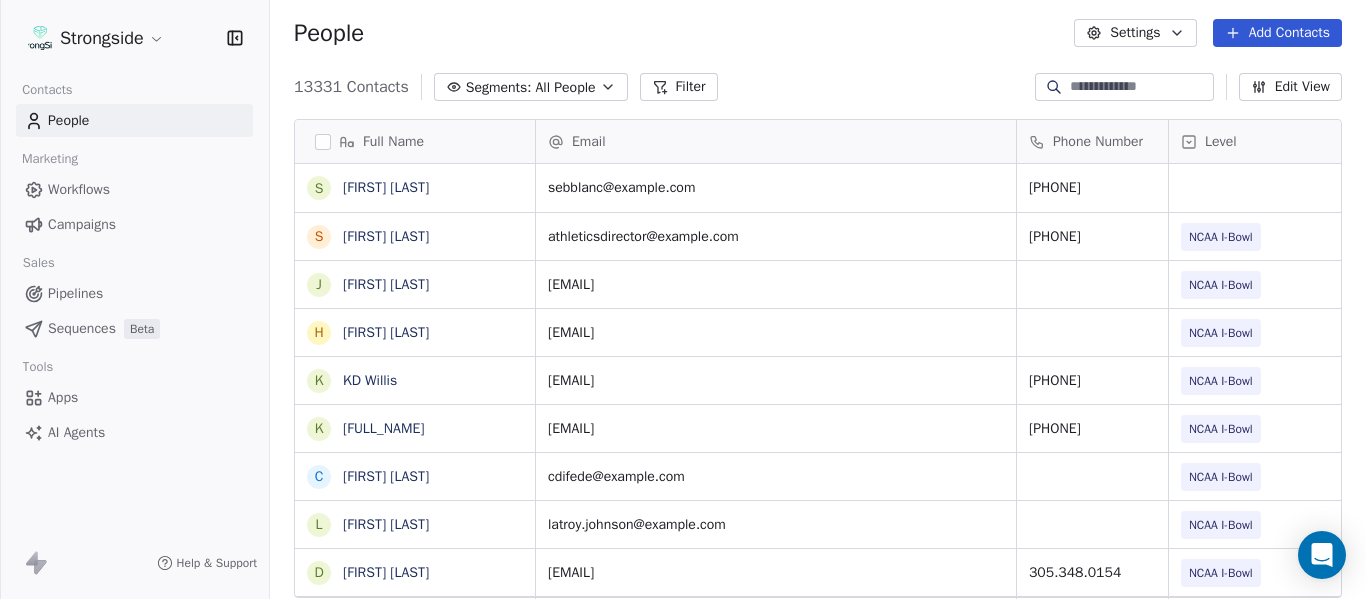 scroll, scrollTop: 0, scrollLeft: 28, axis: horizontal 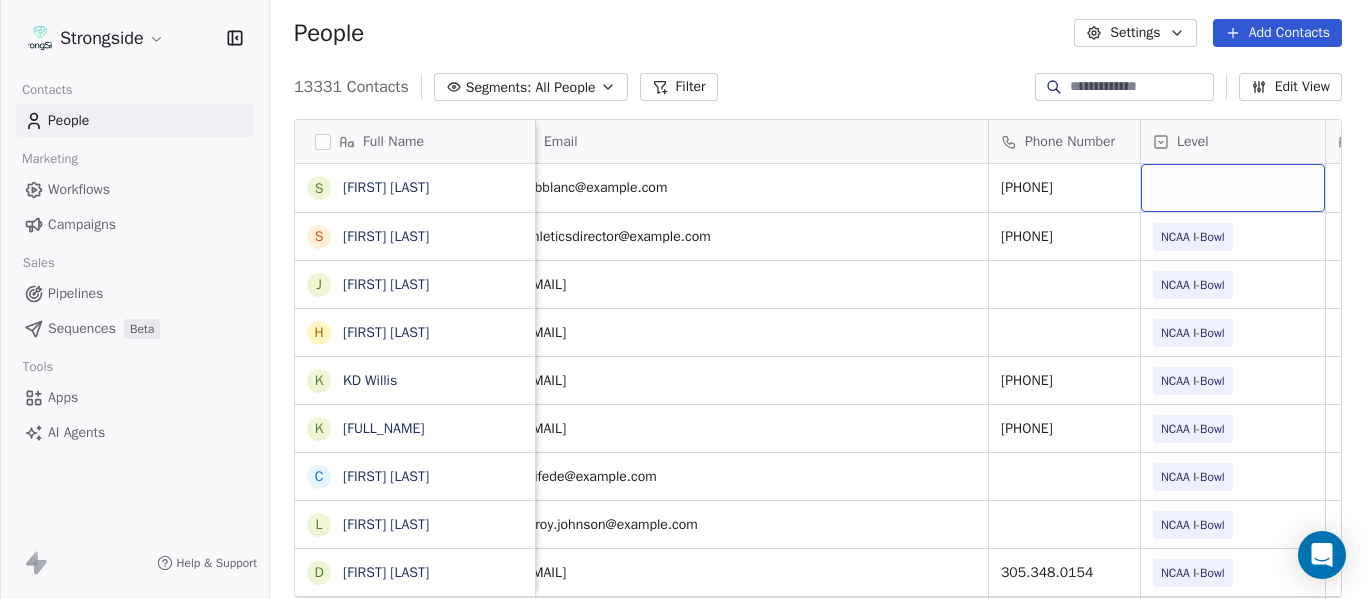 click at bounding box center [1233, 188] 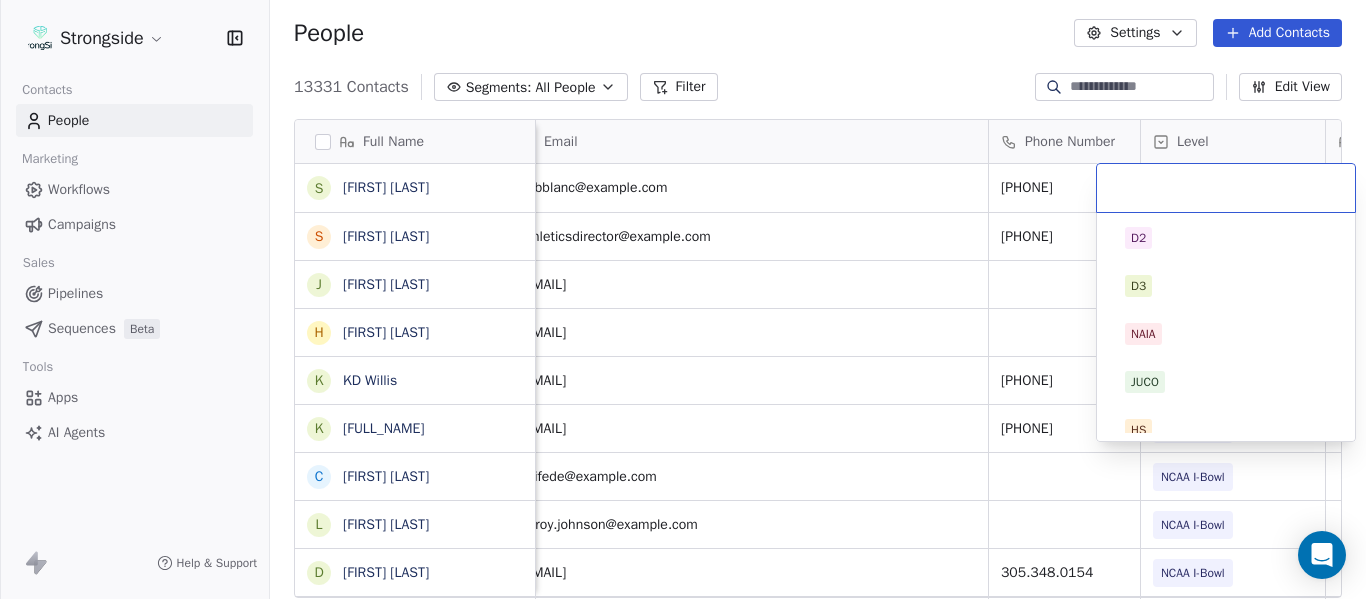 scroll, scrollTop: 212, scrollLeft: 0, axis: vertical 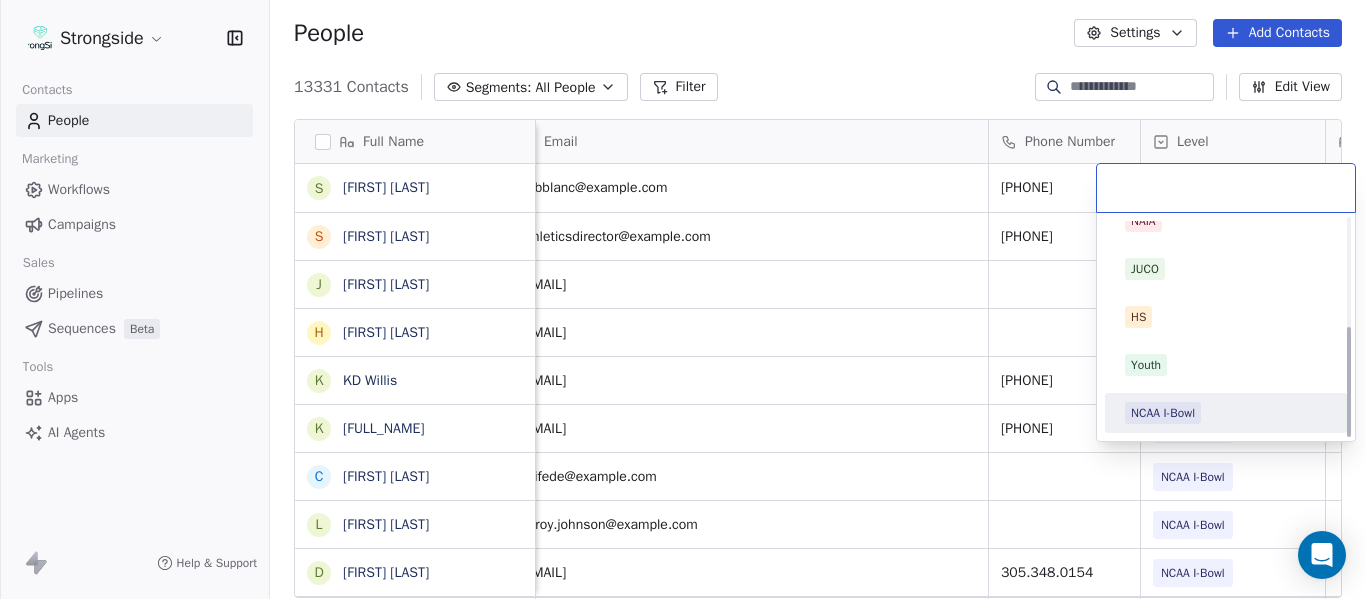 click on "NCAA I-Bowl" at bounding box center [1163, 413] 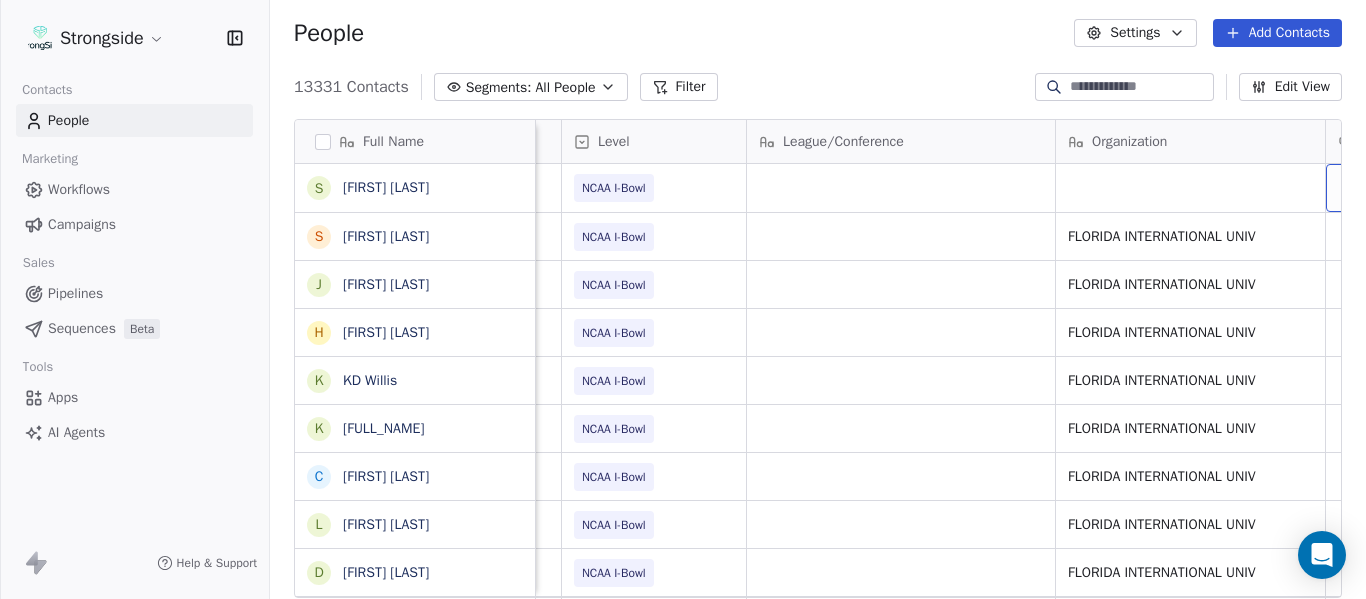 scroll, scrollTop: 0, scrollLeft: 707, axis: horizontal 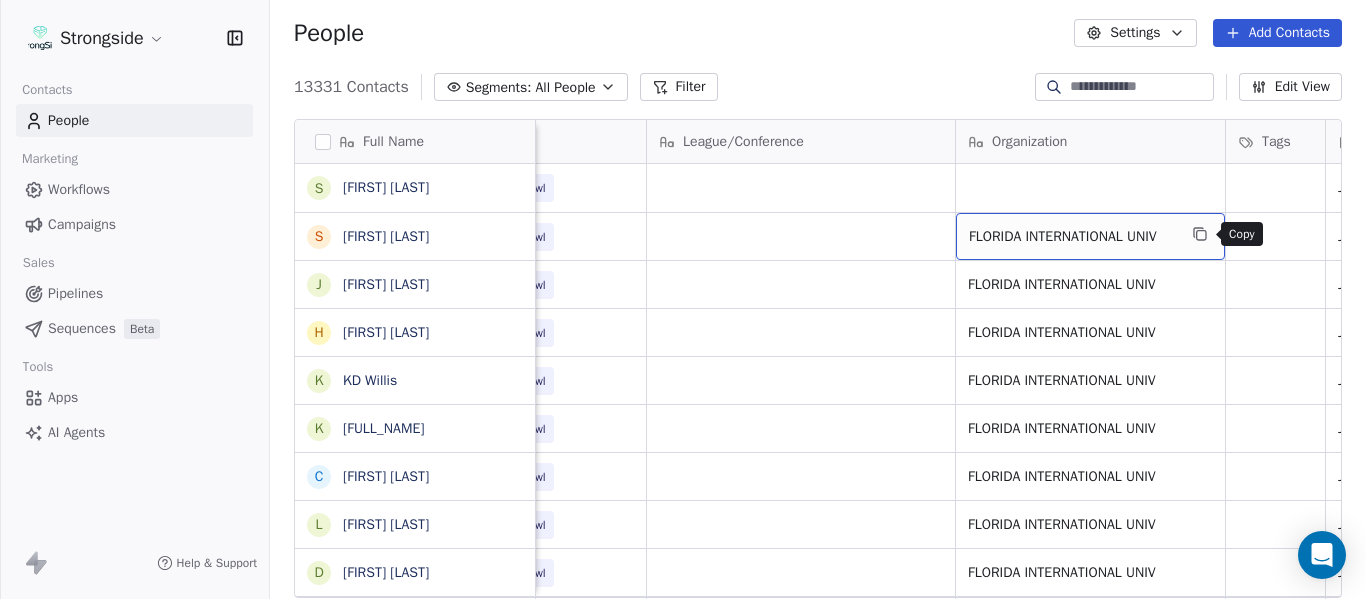 click 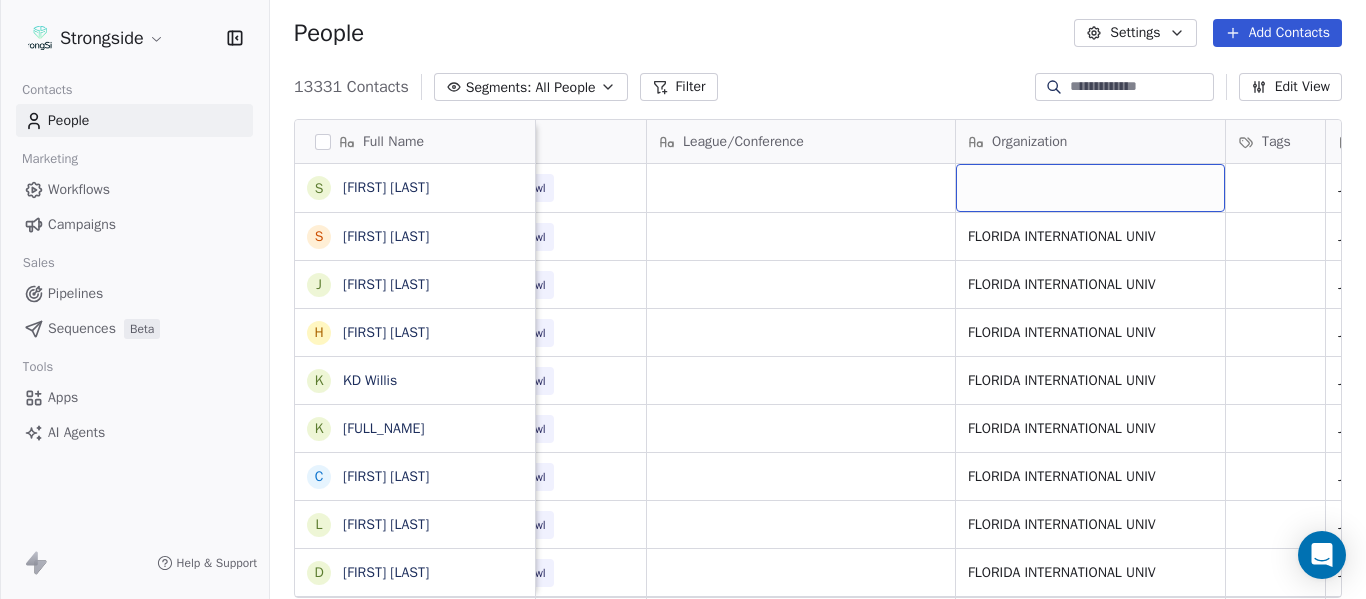 click at bounding box center [1090, 188] 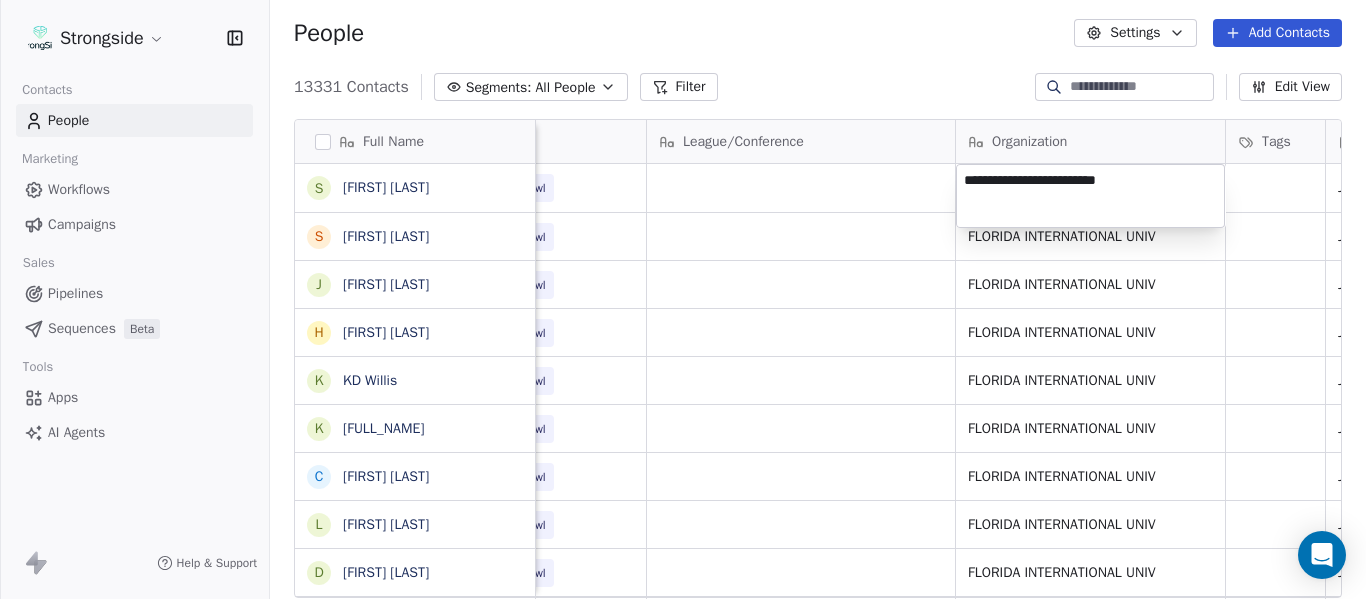 type on "**********" 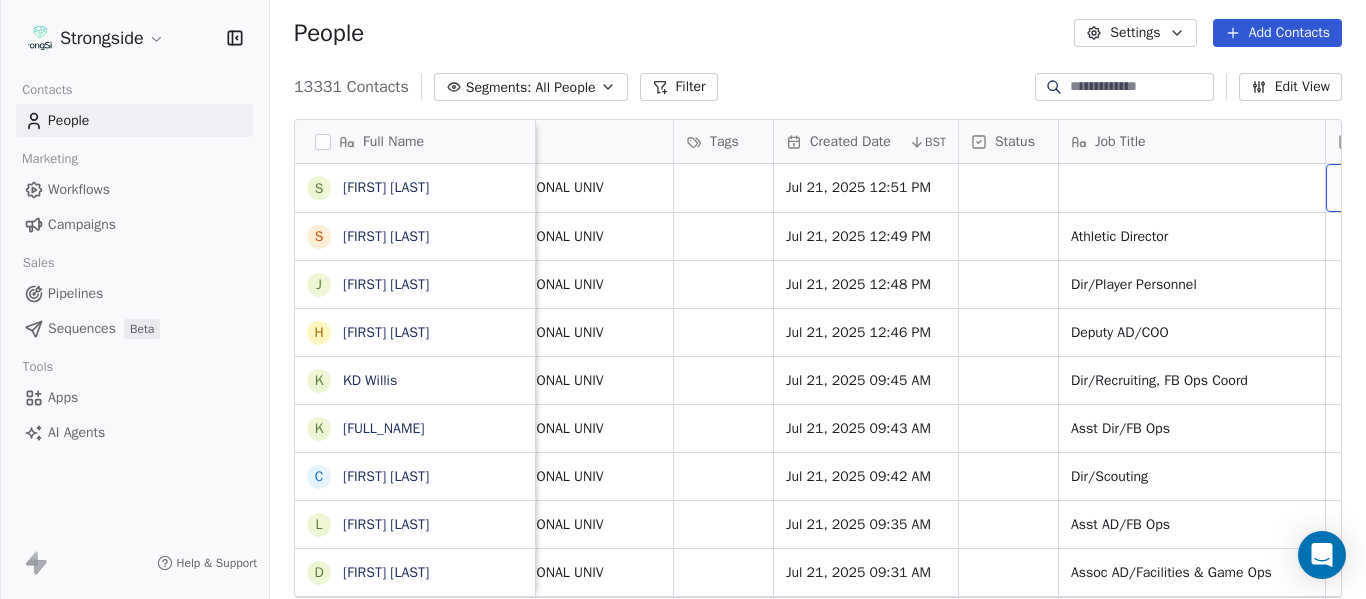scroll, scrollTop: 0, scrollLeft: 1444, axis: horizontal 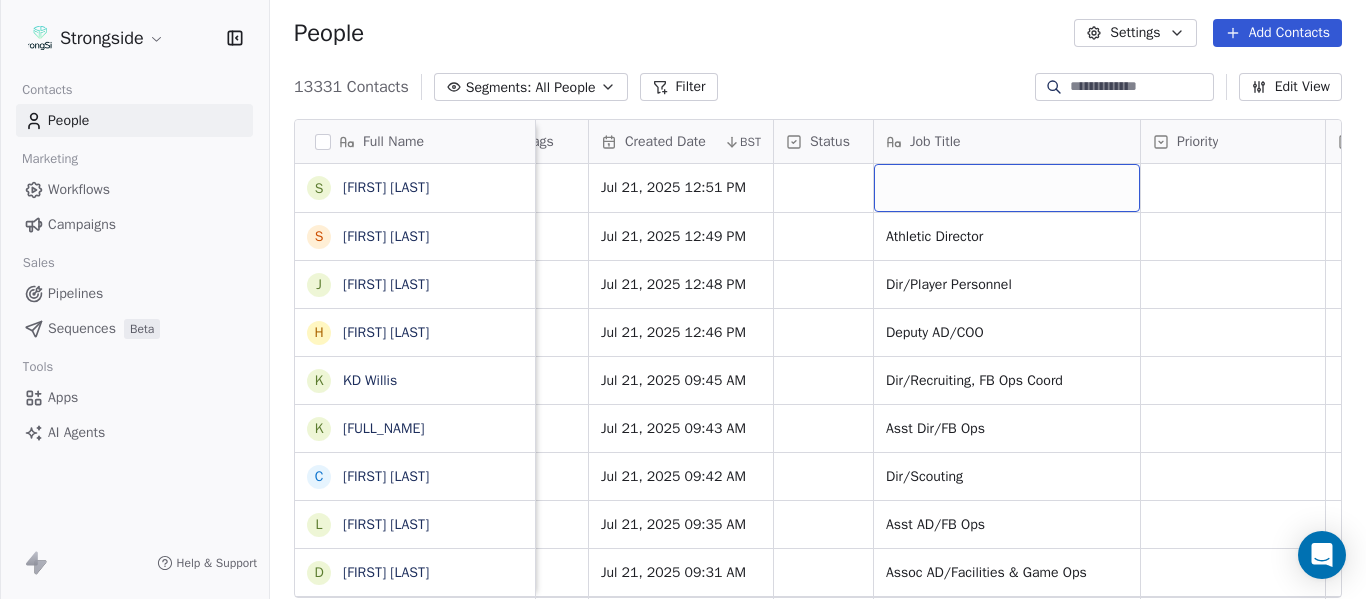click at bounding box center (1007, 188) 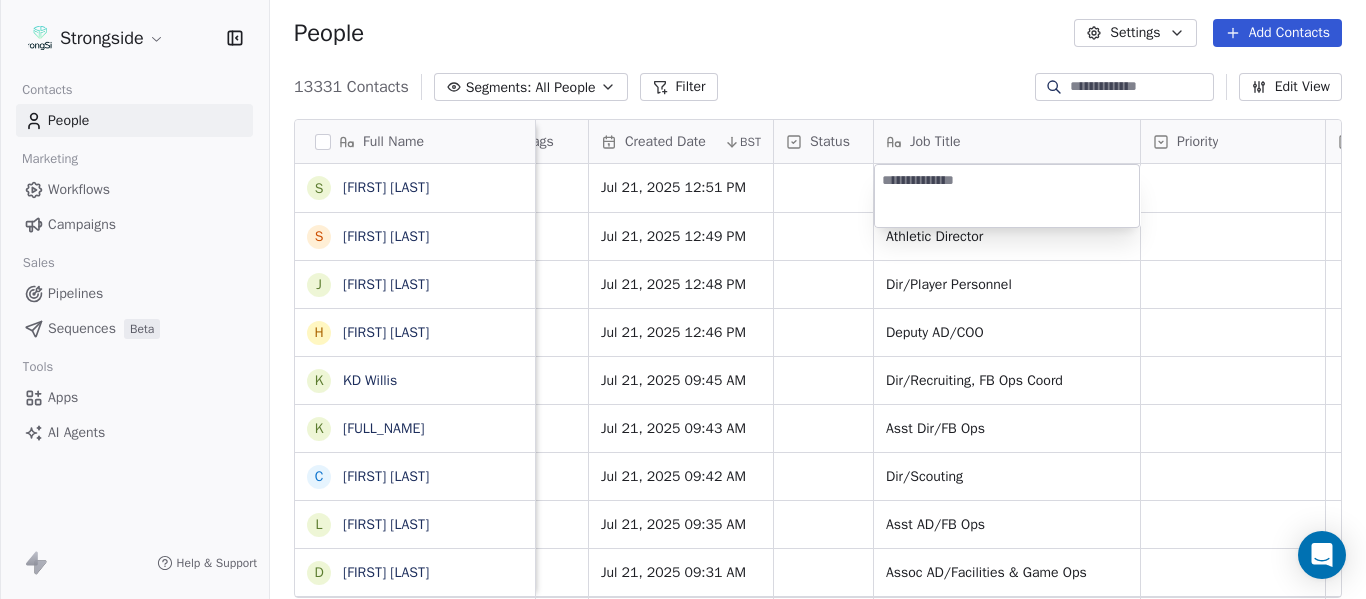 type on "**********" 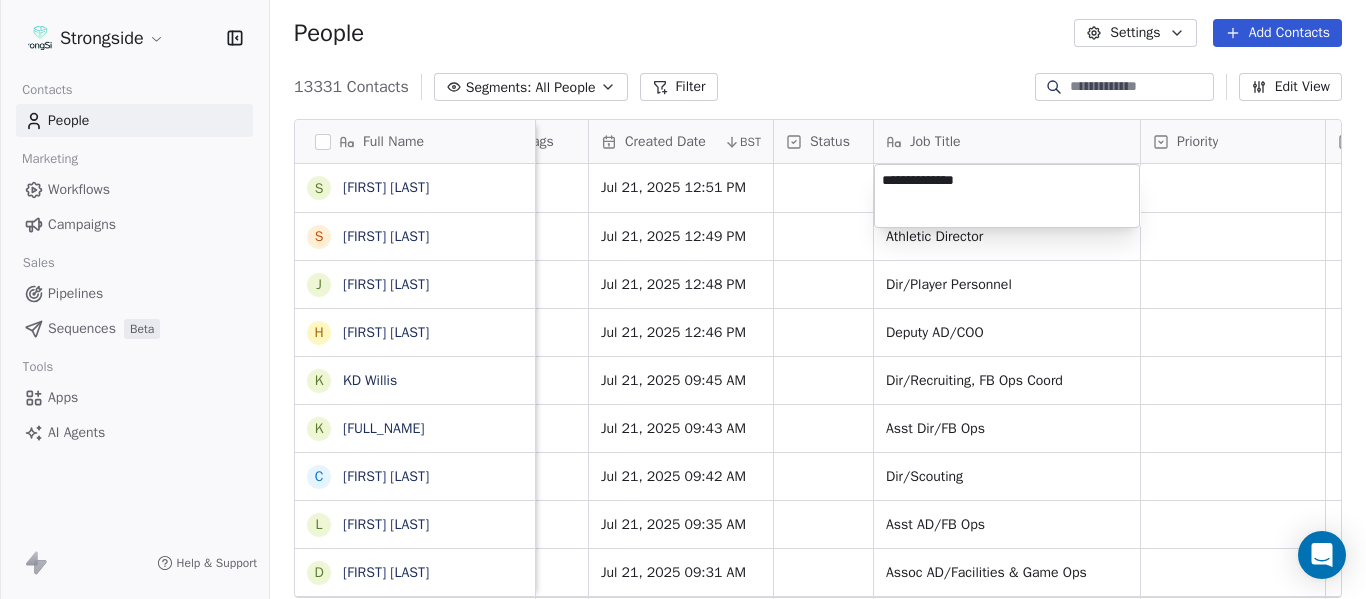 click on "Strongside Contacts People Marketing Workflows Campaigns Sales Pipelines Sequences Beta Tools Apps AI Agents Help & Support People Settings Add Contacts 13331 Contacts Segments: All People Filter Edit View Tag Add to Sequence Export Full Name S [FIRST] [LAST] S [FIRST] [LAST] J [FIRST] [LAST] H [FIRST] [LAST] K [FIRST] [LAST] K [FIRST] [LAST] C [FIRST] [LAST] L [FIRST] [LAST] D [FIRST] [LAST] K [FIRST] [LAST] B [FIRST] [LAST] C [FIRST] [LAST] D [FIRST] [LAST] K [FIRST] [LAST] K [FIRST] [LAST] C [FIRST] [LAST] T [FIRST] [LAST] A [FIRST] [LAST] B [FIRST] [LAST] D [FIRST] [LAST] A [FIRST] [LAST] S [FIRST] [LAST] J [FIRST] [LAST] D [FIRST] [LAST] D [FIRST] [LAST] C [FIRST] [LAST] T [FIRST] [LAST] B [FIRST] [LAST] D [FIRST] [LAST] B [FIRST] [LAST] H [FIRST] [LAST] Level League/Conference Organization Tags Created Date BST Status Job Title Priority Emails Auto Clicked Last Activity Date BST In Open Phone Contact Source NCAA I-Bowl FLORIDA INTERNATIONAL UNIV Jul 21, 2025 12:51 PM NCAA I-Bowl FLORIDA INTERNATIONAL UNIV Jul 21, 2025 12:49 PM Athletic Director" at bounding box center (683, 299) 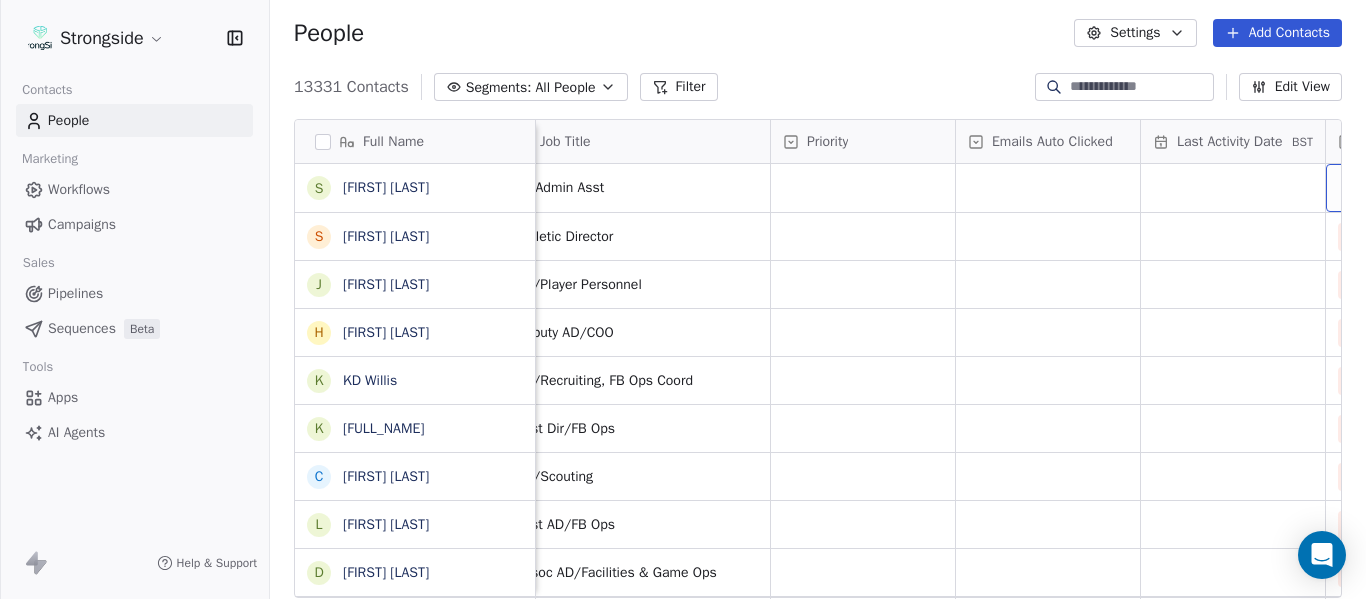 scroll, scrollTop: 0, scrollLeft: 1999, axis: horizontal 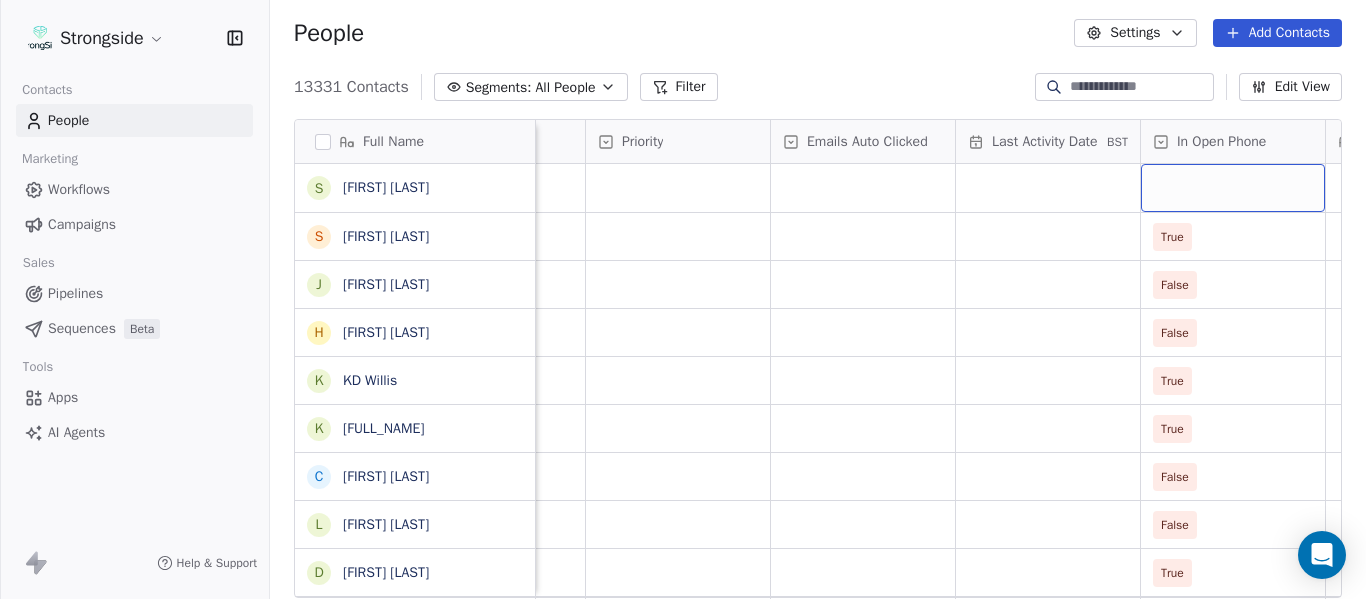 click at bounding box center [1233, 188] 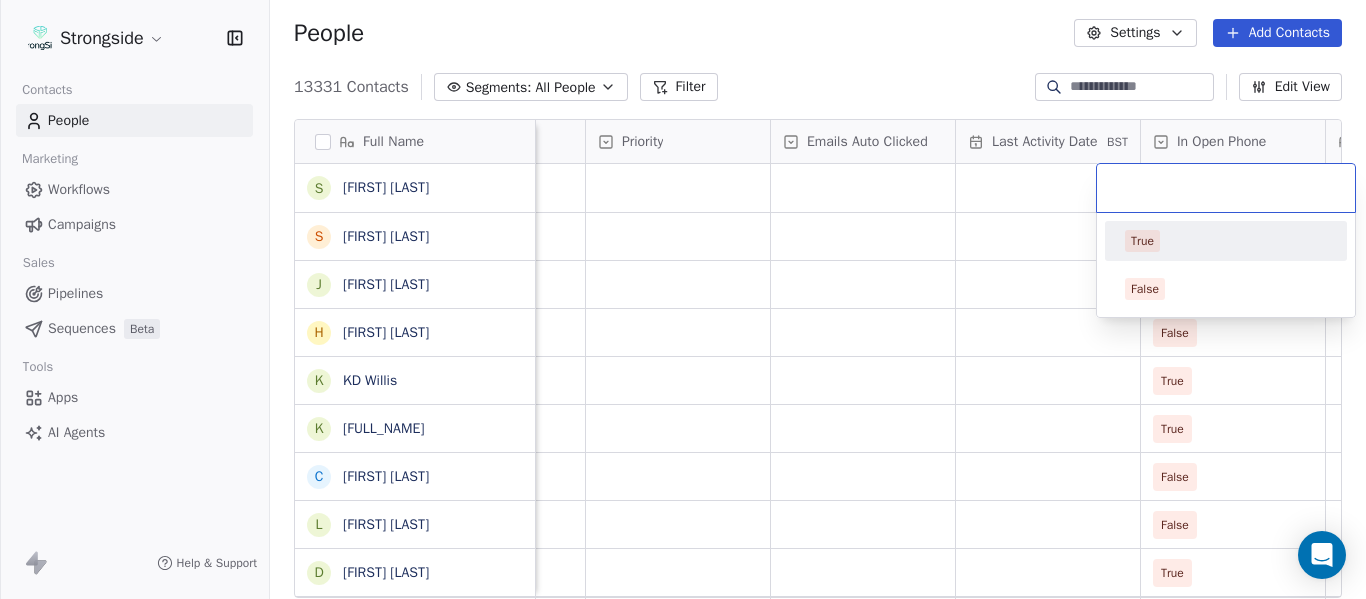 click on "True" at bounding box center [1226, 241] 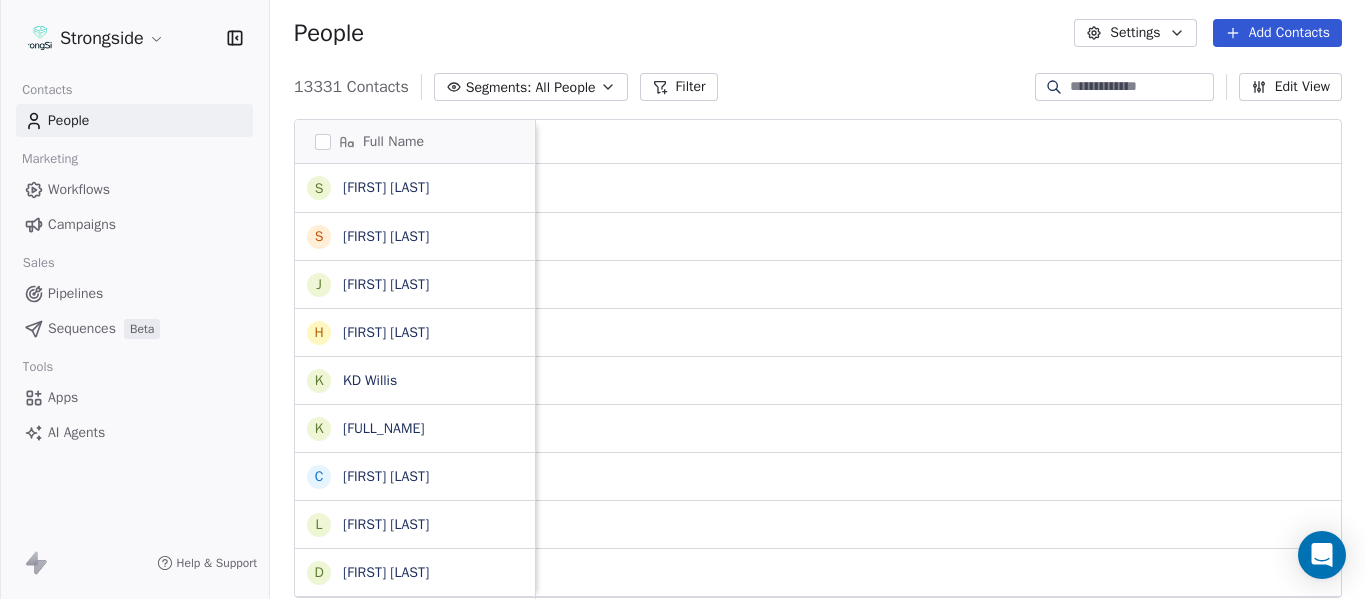 scroll, scrollTop: 0, scrollLeft: 0, axis: both 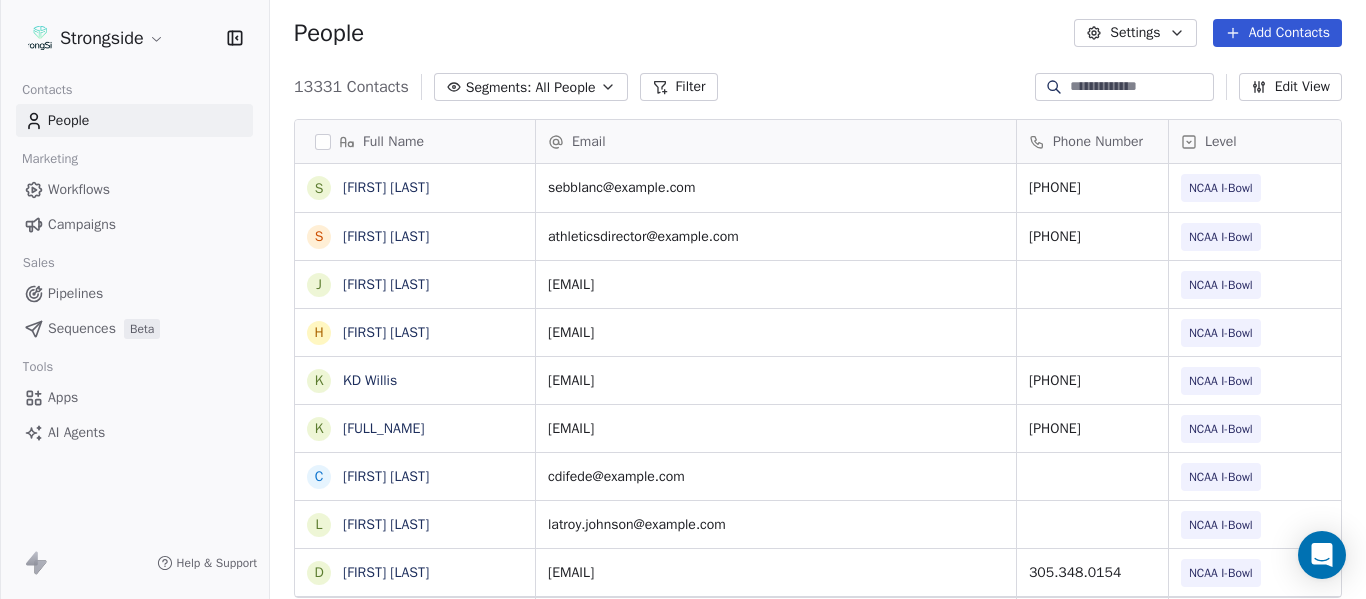 click on "Add Contacts" at bounding box center (1277, 33) 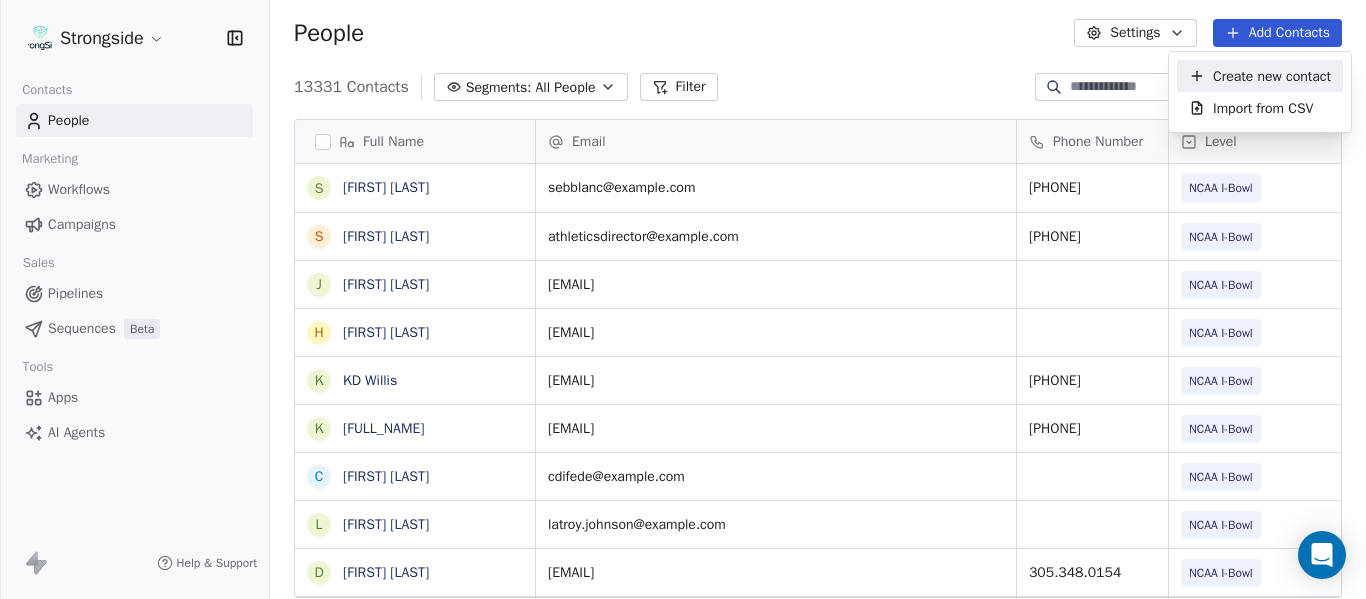 click on "Create new contact" at bounding box center (1272, 76) 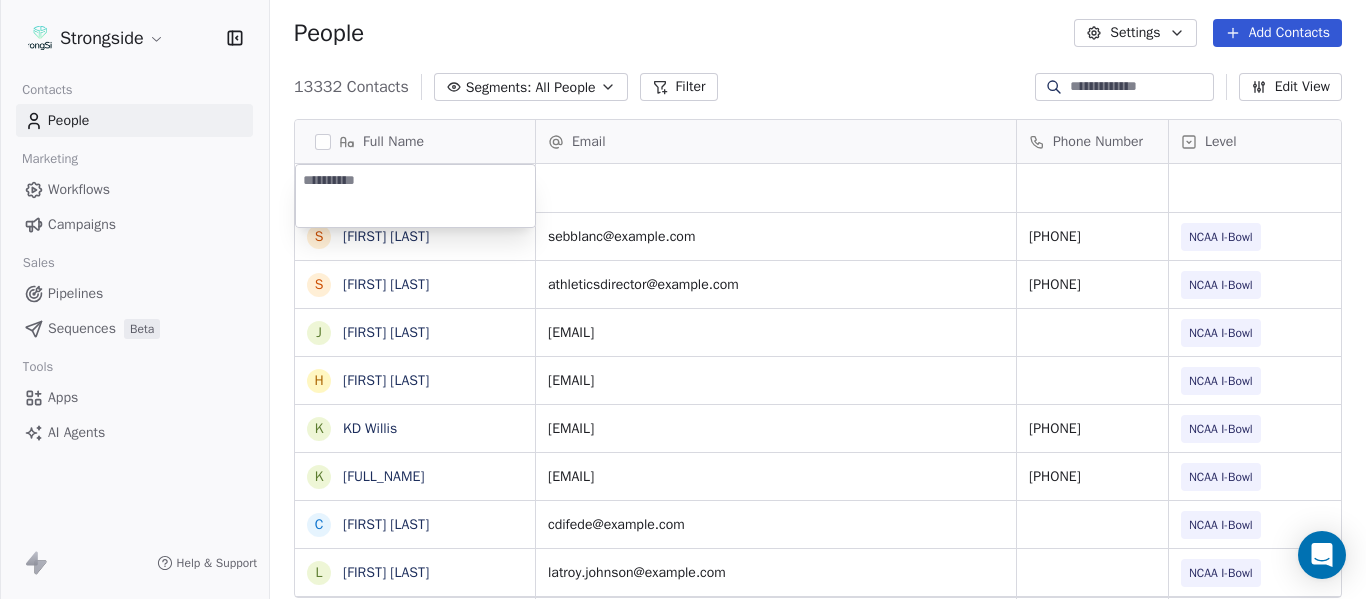 type on "**********" 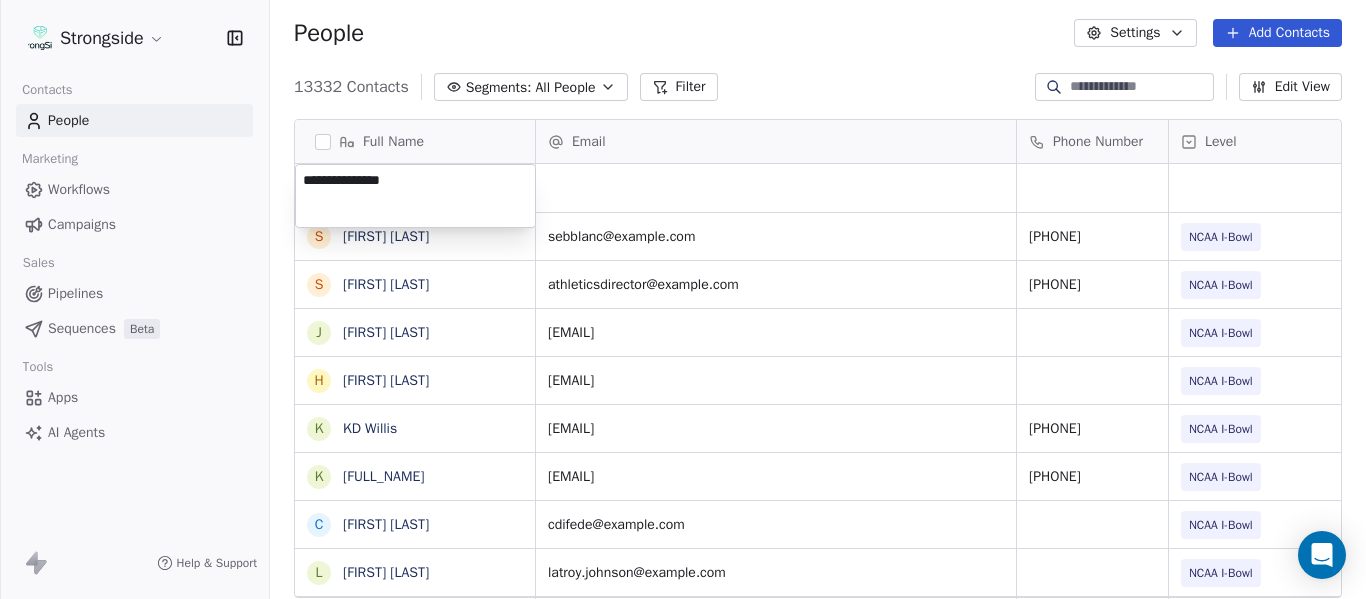 click on "Strongside Contacts People Marketing Workflows Campaigns Sales Pipelines Sequences Beta Tools Apps AI Agents Help & Support People Settings Add Contacts 13332 Contacts Segments: All People Filter Edit View Tag Add to Sequence Export Full Name S [FIRST] [LAST] S [FIRST] [LAST] J [FIRST] [LAST] H [FIRST] [LAST] K [FIRST] [LAST] K [FIRST] [LAST] C [FIRST] [LAST] L [FIRST] [LAST] D [FIRST] [LAST] K [FIRST] [LAST] B [FIRST] [LAST] C [FIRST] [LAST] D [FIRST] [LAST] K [FIRST] [LAST] K [FIRST] [LAST] C [FIRST] [LAST] T [FIRST] [LAST] B [FIRST] [LAST] Email Phone Number Level League/Conference Organization Tags [EMAIL] [PHONE]
NCAA I-Bowl FLORIDA INTERNATIONAL UNIV [EMAIL] [PHONE]
NCAA I-Bowl FLORIDA INTERNATIONAL UNIV [EMAIL] NCAA I-Bowl FLORIDA INTERNATIONAL UNIV [EMAIL] NCAA I-Bowl" at bounding box center (683, 299) 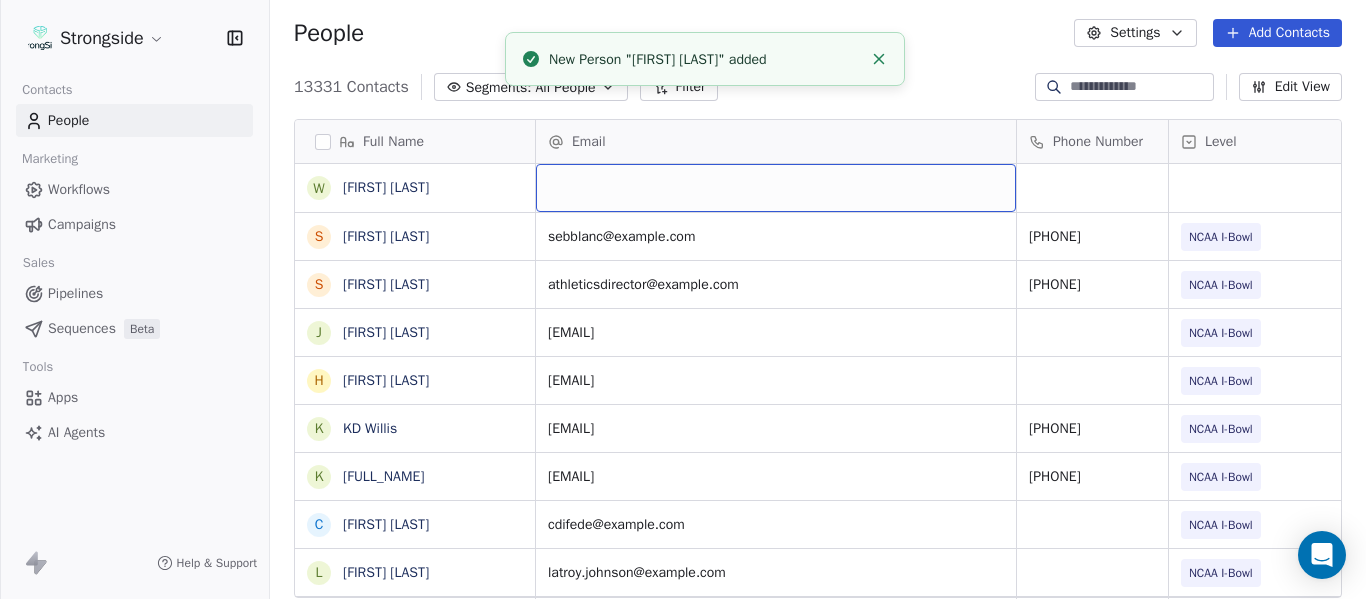 click at bounding box center [776, 188] 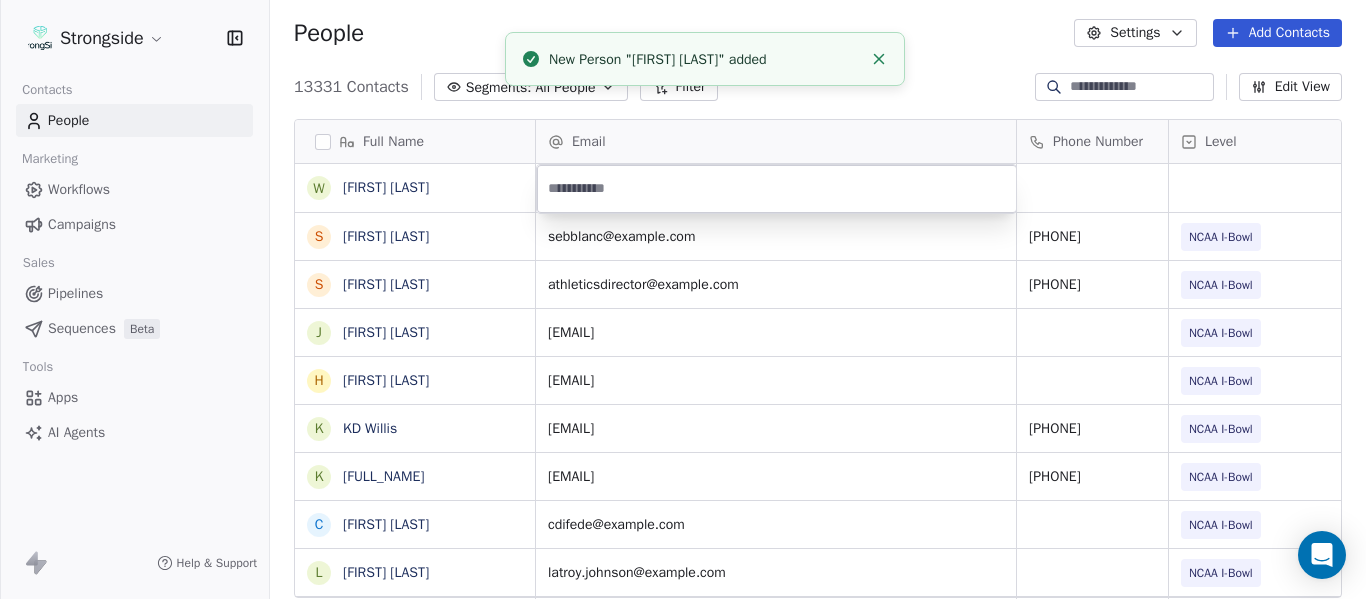 type on "**********" 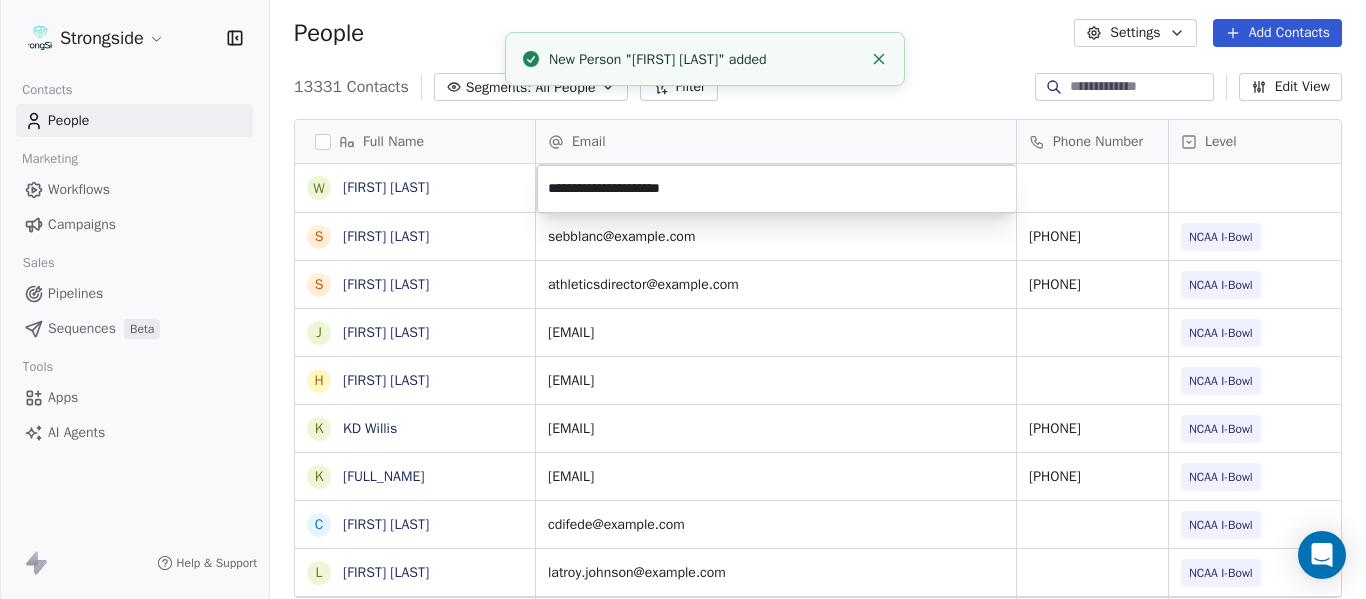 click on "Strongside Contacts People Marketing Workflows Campaigns Sales Pipelines Sequences Beta Tools Apps AI Agents Help & Support People Settings Add Contacts 13331 Contacts Segments: All People Filter Edit View Tag Add to Sequence Export Full Name W [FIRST] [LAST] S [FIRST] [LAST] S [FIRST] [LAST] J [FIRST] [LAST] H [FIRST] [LAST] K [FIRST] [LAST] K [FIRST] [LAST] C [FIRST] [LAST] C [FIRST] [LAST] L [FIRST] [LAST] D [FIRST] [LAST] K [FIRST] [LAST] B [FIRST] [LAST] C [FIRST] [LAST] D [FIRST] [LAST] K [FIRST] [LAST] K [FIRST] [LAST] C [FIRST] [LAST] T [FIRST] [LAST] A [FIRST] [LAST] B [FIRST] [LAST] D [FIRST] [LAST] D [FIRST] [LAST] B [FIRST] [LAST] Email Phone Number Level League/Conference Organization Tags sebblanc@[EXAMPLE.COM] [PHONE]
NCAA I-Bowl FLORIDA INTERNATIONAL UNIV athleticsdirector@[EXAMPLE.COM] [PHONE]
NCAA I-Bowl FLORIDA INTERNATIONAL UNIV jose.jefferson@[EXAMPLE.COM] NCAA I-Bowl FLORIDA INTERNATIONAL UNIV glickh@[EXAMPLE.COM] NCAA I-Bowl" at bounding box center (683, 299) 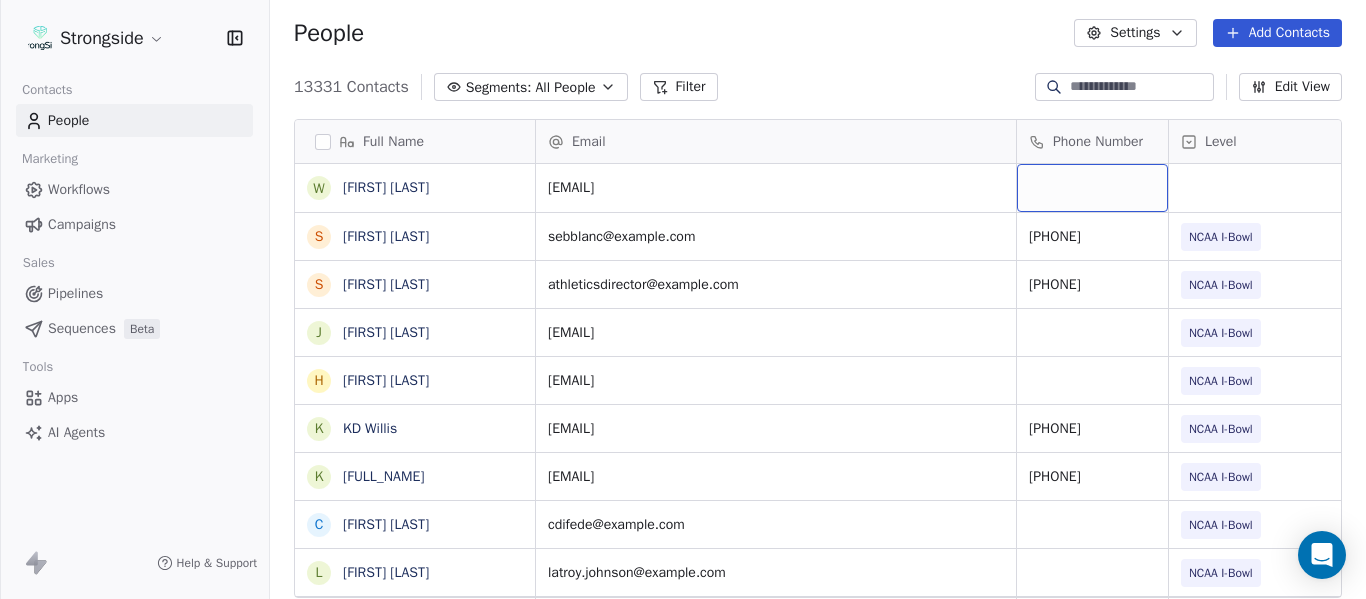 click at bounding box center [1092, 188] 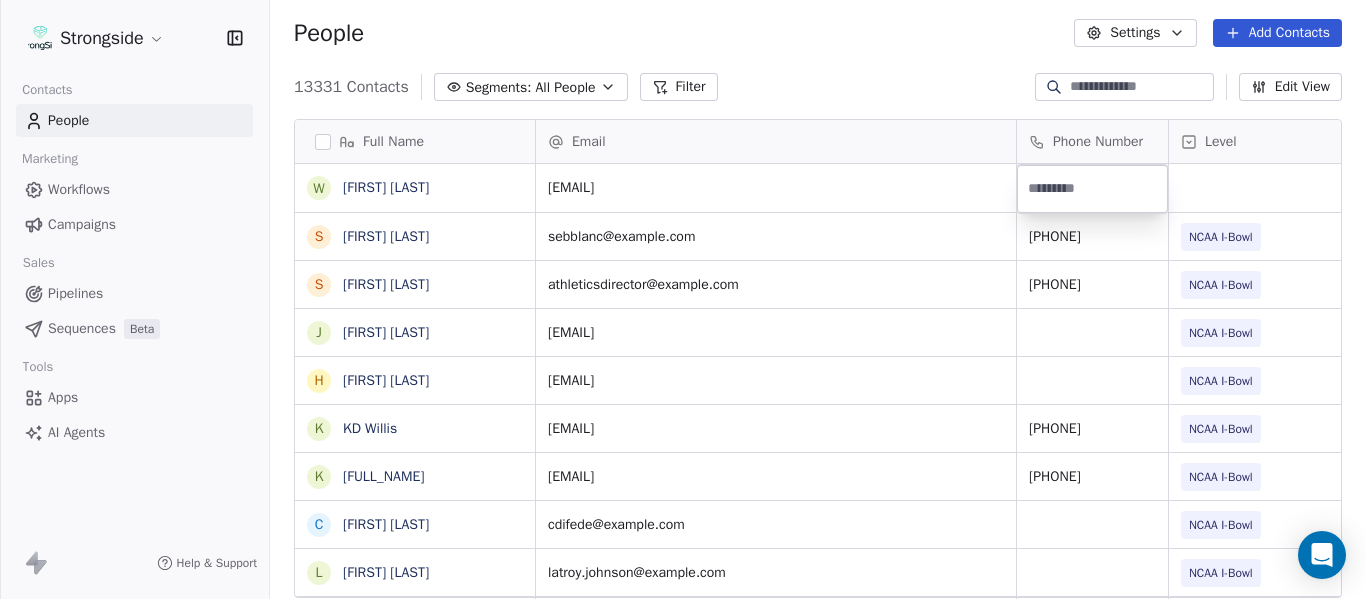 type on "**********" 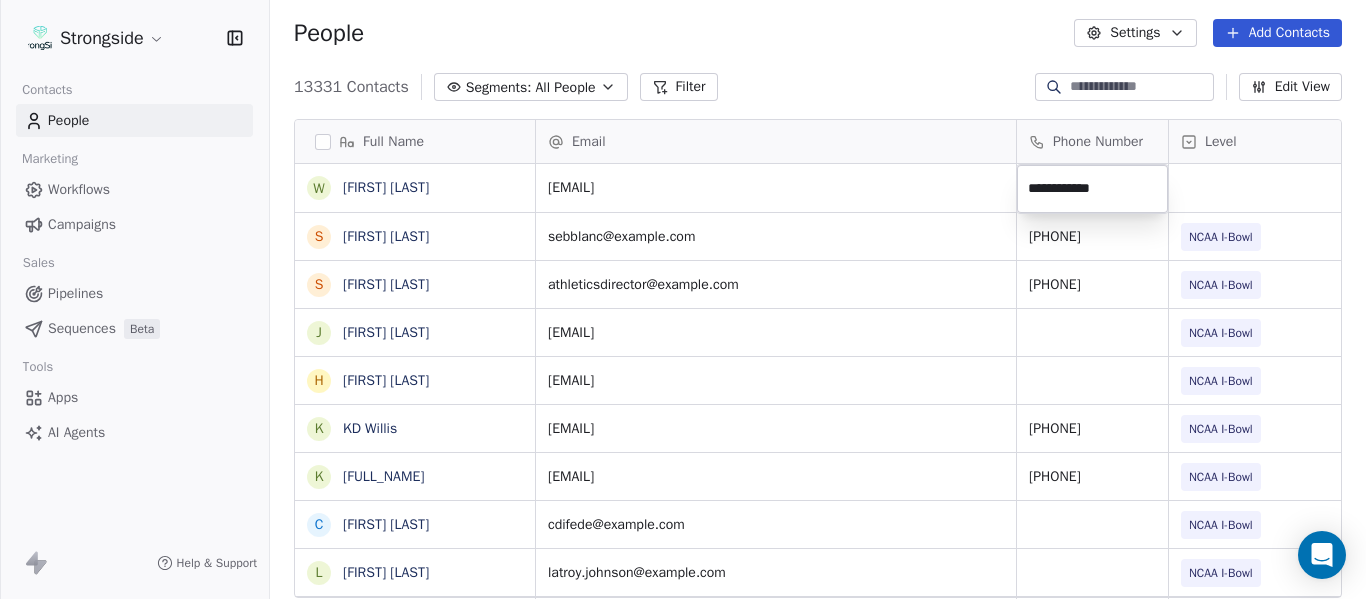 click on "Strongside Contacts People Marketing Workflows Campaigns Sales Pipelines Sequences Beta Tools Apps AI Agents Help & Support People Settings Add Contacts 13331 Contacts Segments: All People Filter Edit View Tag Add to Sequence Export Full Name W [FIRST] [LAST] S [FIRST] [LAST] S [FIRST] [LAST] J [FIRST] [LAST] H [FIRST] [LAST] K [FIRST] [LAST] K [FIRST] [LAST] C [FIRST] [LAST] C [FIRST] [LAST] L [FIRST] [LAST] D [FIRST] [LAST] K [FIRST] [LAST] B [FIRST] [LAST] C [FIRST] [LAST] D [FIRST] [LAST] K [FIRST] [LAST] K [FIRST] [LAST] C [FIRST] [LAST] T [FIRST] [LAST] A [FIRST] [LAST] B [FIRST] [LAST] D [FIRST] [LAST] D [FIRST] [LAST] B [FIRST] [LAST] Email Phone Number Level League/Conference Organization Tags willie.simmons@[EXAMPLE.COM] sebblanc@[EXAMPLE.COM] [PHONE]
NCAA I-Bowl FLORIDA INTERNATIONAL UNIV athleticsdirector@[EXAMPLE.COM] [PHONE]
NCAA I-Bowl FLORIDA INTERNATIONAL UNIV jose.jefferson@[EXAMPLE.COM] NCAA I-Bowl FLORIDA INTERNATIONAL UNIV" at bounding box center [683, 299] 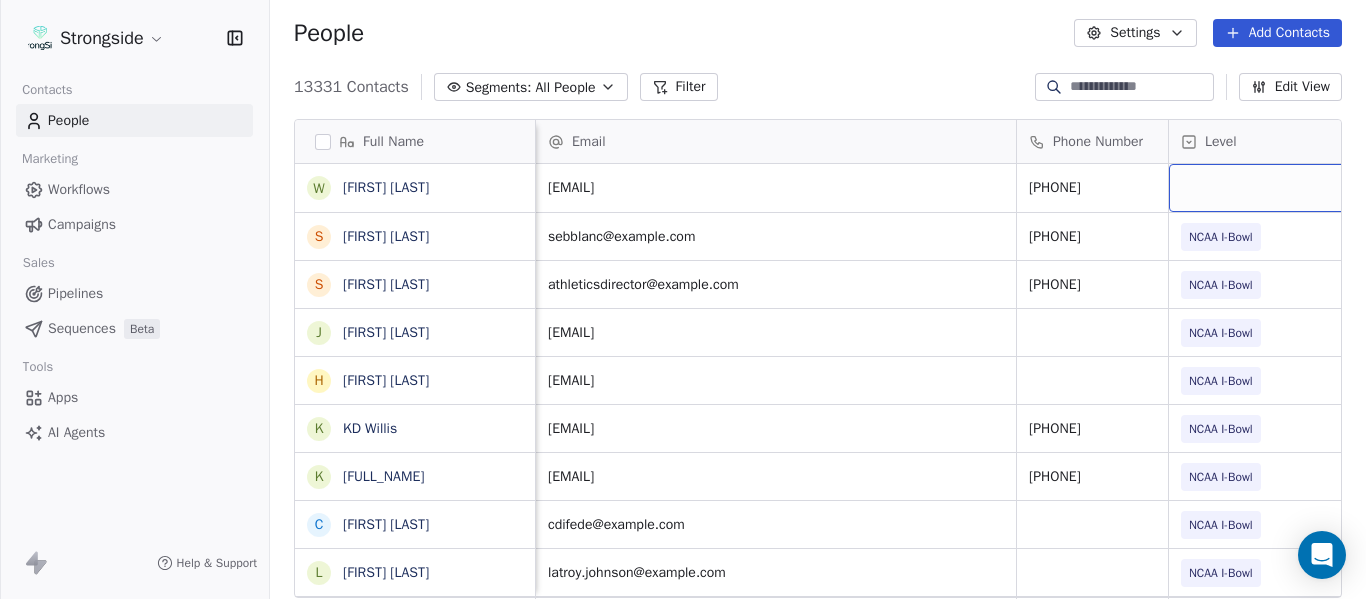 scroll, scrollTop: 0, scrollLeft: 28, axis: horizontal 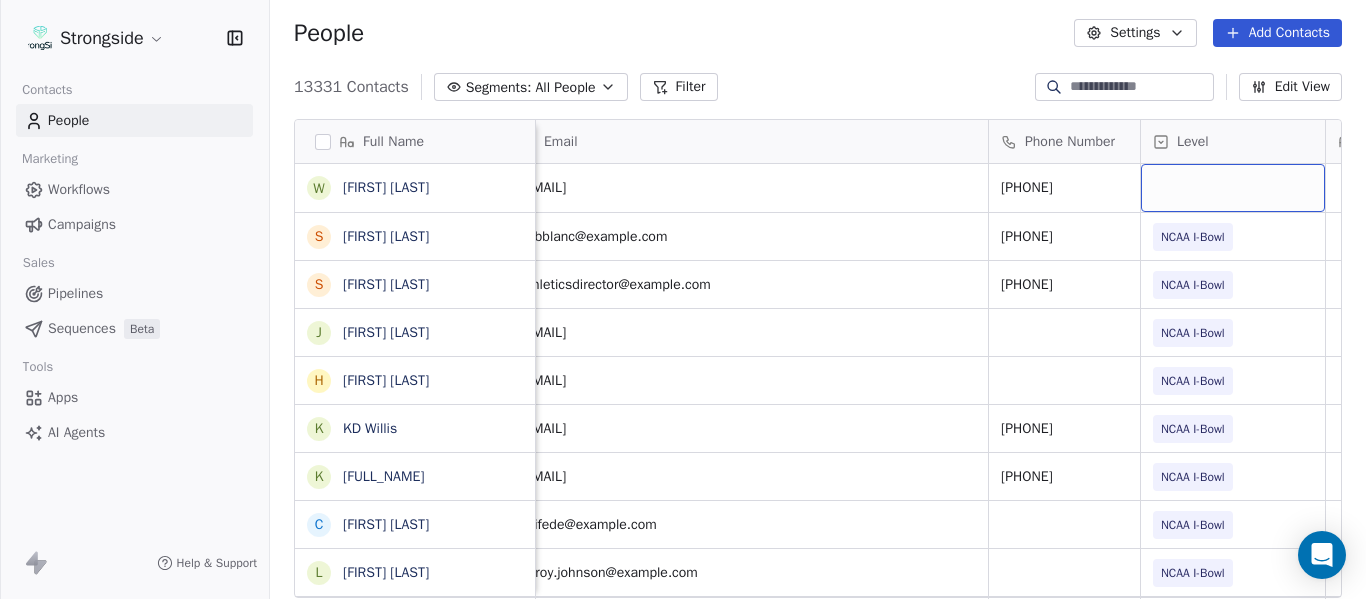 click at bounding box center [1233, 188] 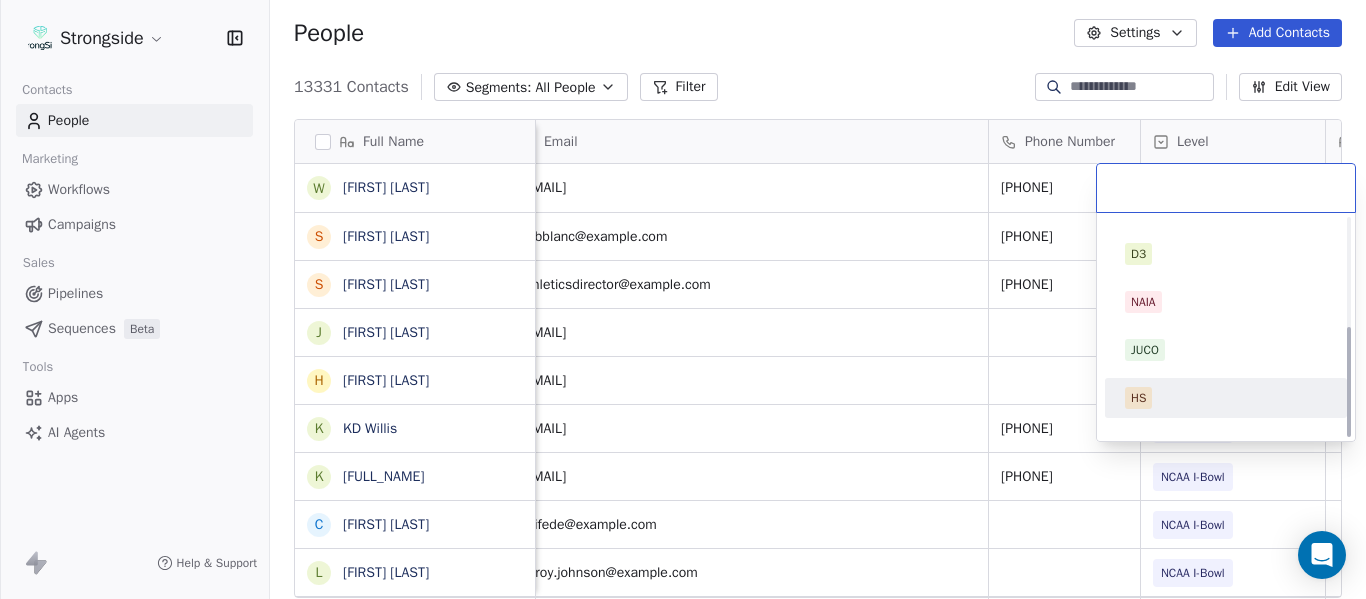 scroll, scrollTop: 212, scrollLeft: 0, axis: vertical 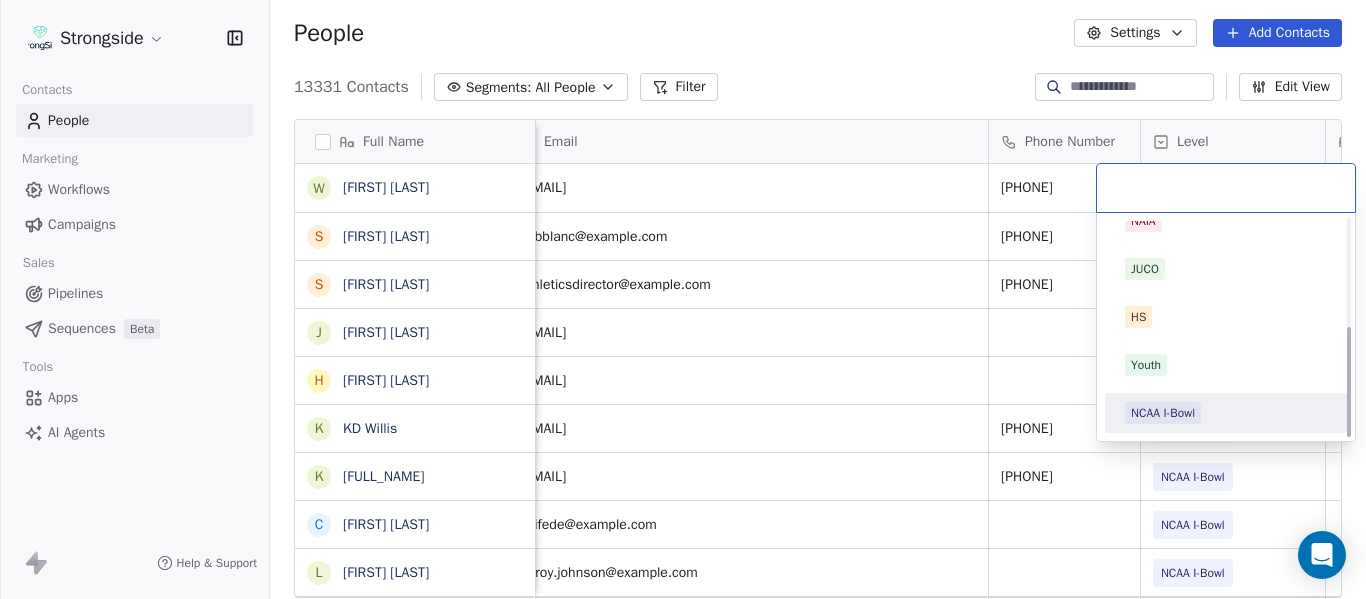 click on "NCAA I-Bowl" at bounding box center (1163, 413) 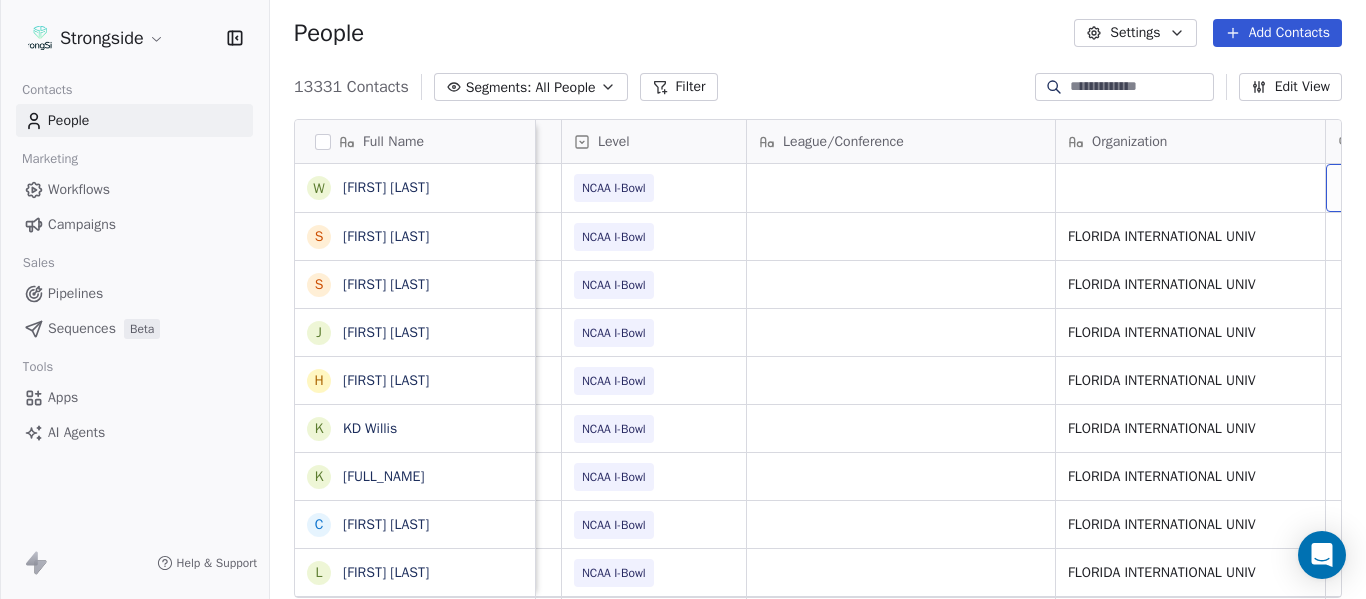 scroll, scrollTop: 0, scrollLeft: 707, axis: horizontal 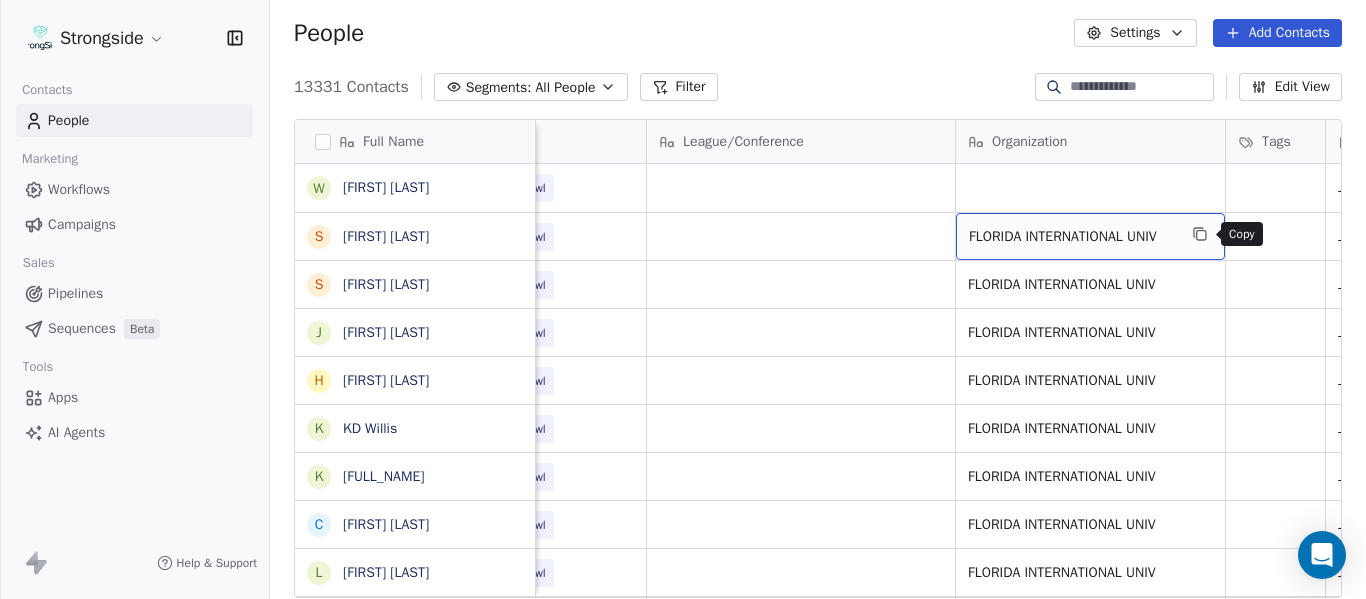 click 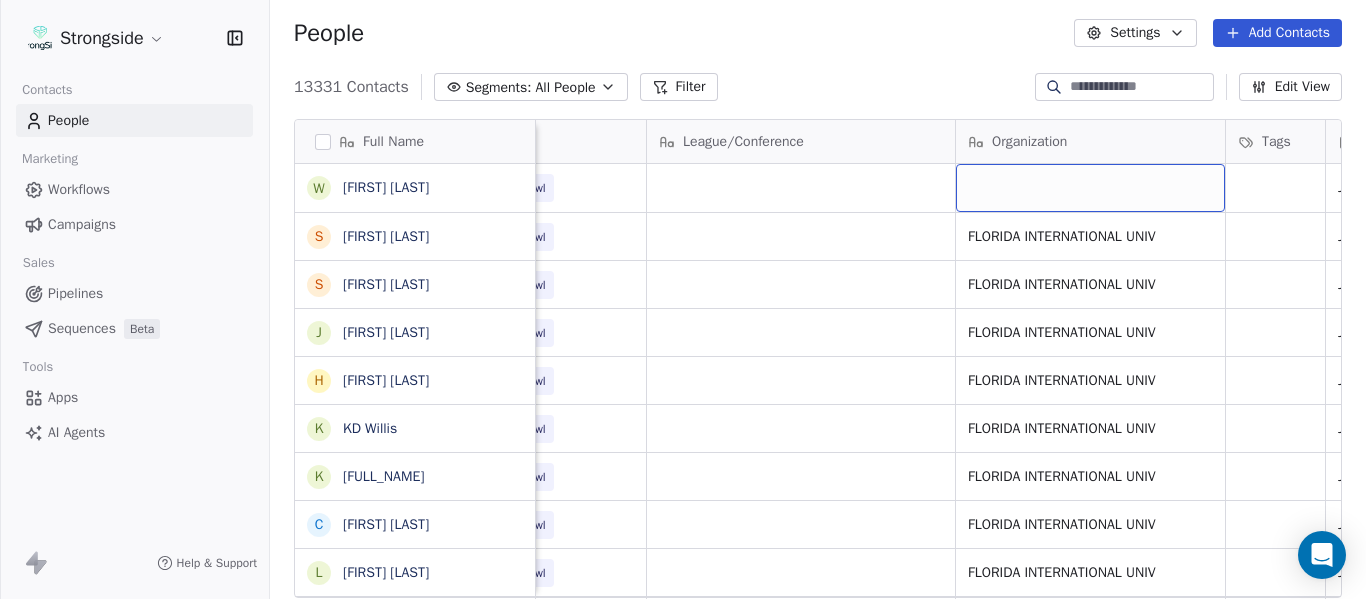 click at bounding box center [1090, 188] 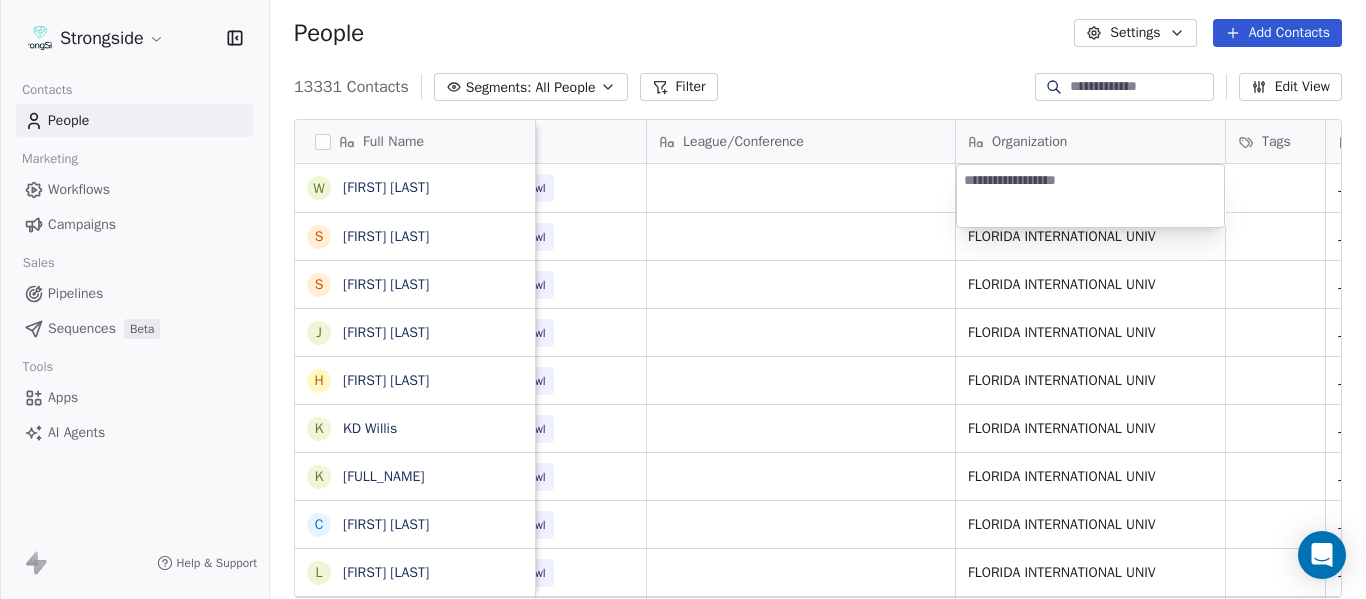 type on "**********" 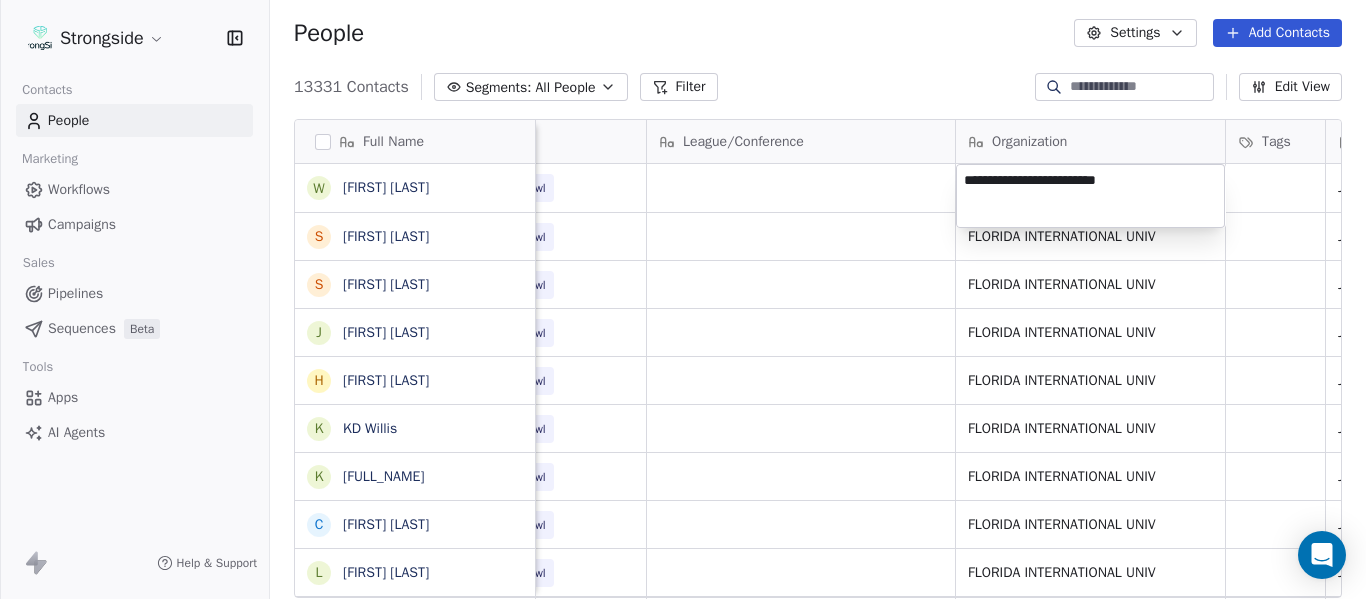 click on "Strongside Contacts People Marketing Workflows Campaigns Sales Pipelines Sequences Beta Tools Apps AI Agents Help & Support People Settings Add Contacts 13331 Contacts Segments: All People Filter Edit View Tag Add to Sequence Export Full Name W [FIRST] [LAST] S [FIRST] [LAST] S [FIRST] [LAST] J [FIRST] [LAST] H [FIRST] [LAST] K [FIRST] [LAST] K [FIRST] [LAST] C [FIRST] [LAST] L [FIRST] [LAST] D [FIRST] [LAST] K [FIRST] [LAST] B [FIRST] [LAST] C [FIRST] [LAST] D [FIRST] [LAST] K [FIRST] [LAST] K [FIRST] [LAST] C [FIRST] [LAST] T [FIRST] [LAST] A [FIRST] [LAST] B [FIRST] [LAST] D [FIRST] [LAST] A [FIRST] [LAST] S [FIRST] [LAST] J [FIRST] [LAST] D [FIRST] [LAST] C [FIRST] [LAST] D [FIRST] [LAST] B [FIRST] [LAST] Email Phone Number Level League/Conference Organization Tags Created Date BST Status Job Title Priority [EMAIL] [PHONE]
NCAA I-Bowl Jul 21, 2025 02:08 PM Head Coach [EMAIL] [PHONE]
NCAA I-Bowl FLORIDA INTERNATIONAL UNIV Jul 21, 2025 12:51 PM FB Admin Asst [EMAIL] [PHONE]
NCAA I-Bowl FLORIDA INTERNATIONAL UNIV Jul 21, 2025 12:49 PM Athletic Director [EMAIL] NCAA I-Bowl FLORIDA INTERNATIONAL UNIV Jul 21, 2025 12:48 PM Dir/Player Personnel [EMAIL] NCAA I-Bowl FLORIDA INTERNATIONAL UNIV Jul 21, 2025 12:46 PM Deputy AD/COO [EMAIL] [PHONE]
NCAA I-Bowl FLORIDA INTERNATIONAL UNIV Jul 21, 2025 09:45 AM Dir/Recruiting, FB Ops Coord True   True" at bounding box center (683, 299) 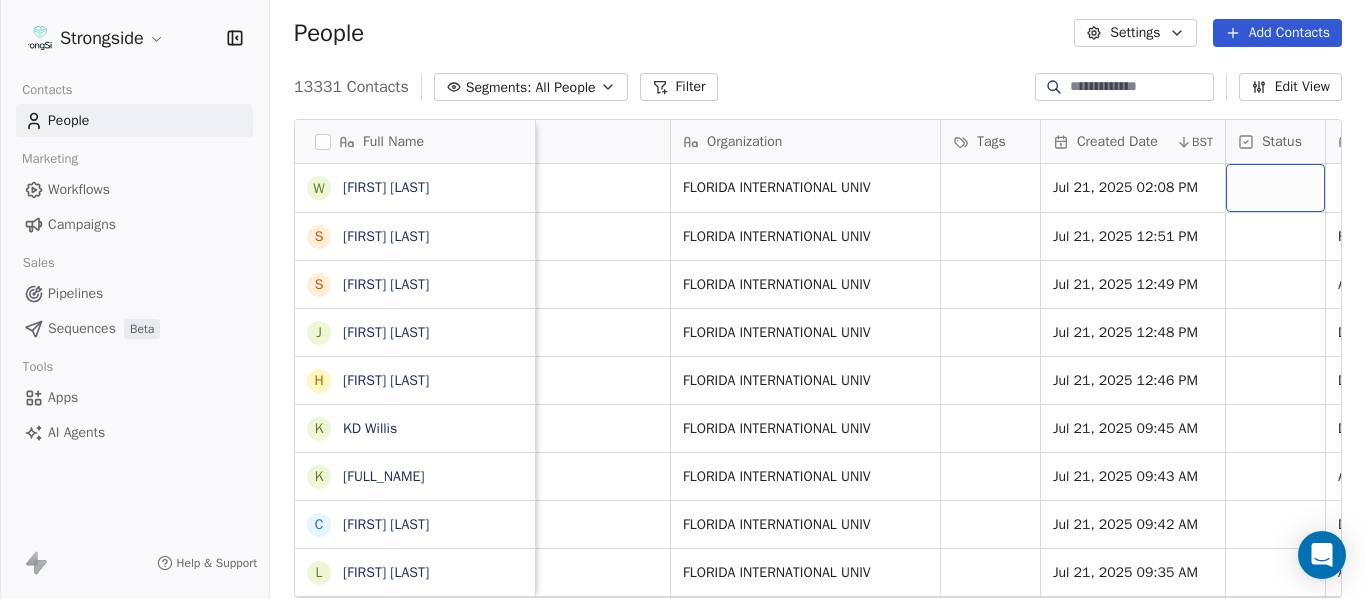 scroll, scrollTop: 0, scrollLeft: 1259, axis: horizontal 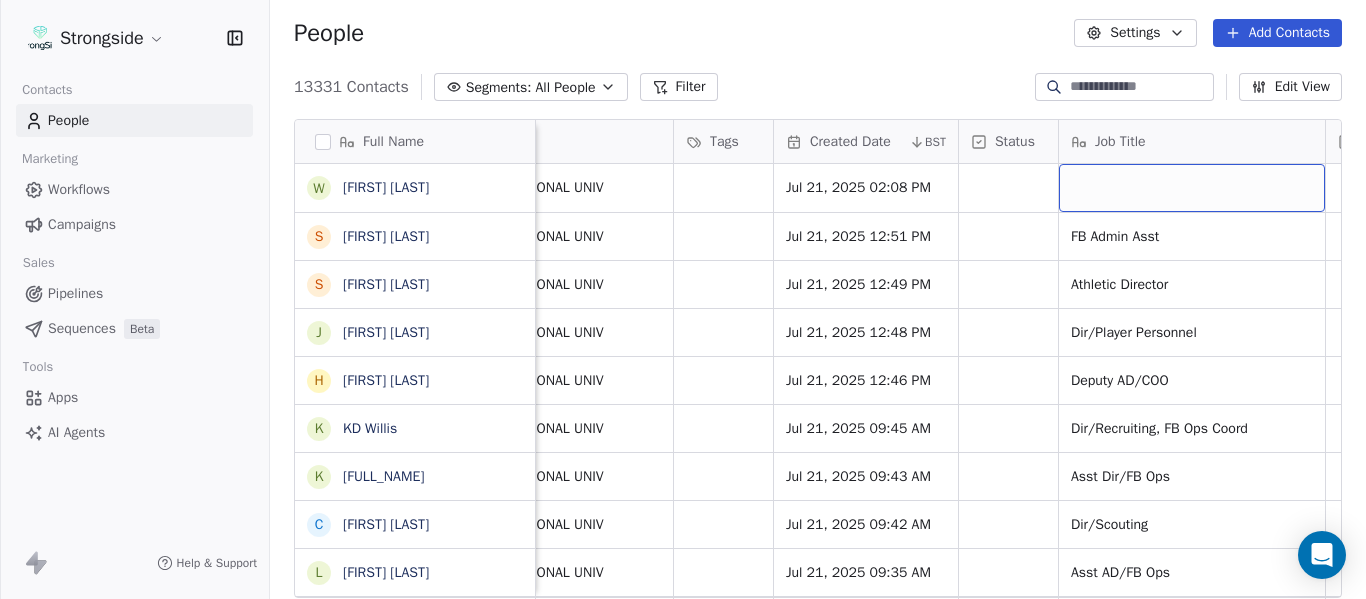 click at bounding box center (1192, 188) 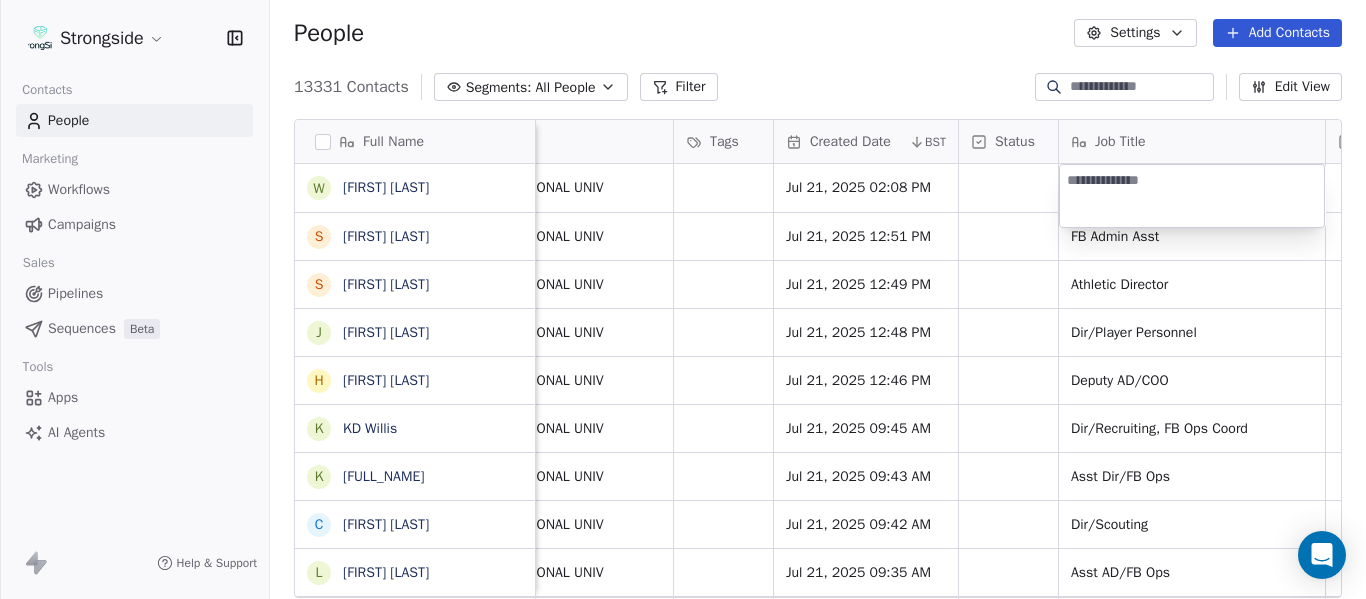 type on "**********" 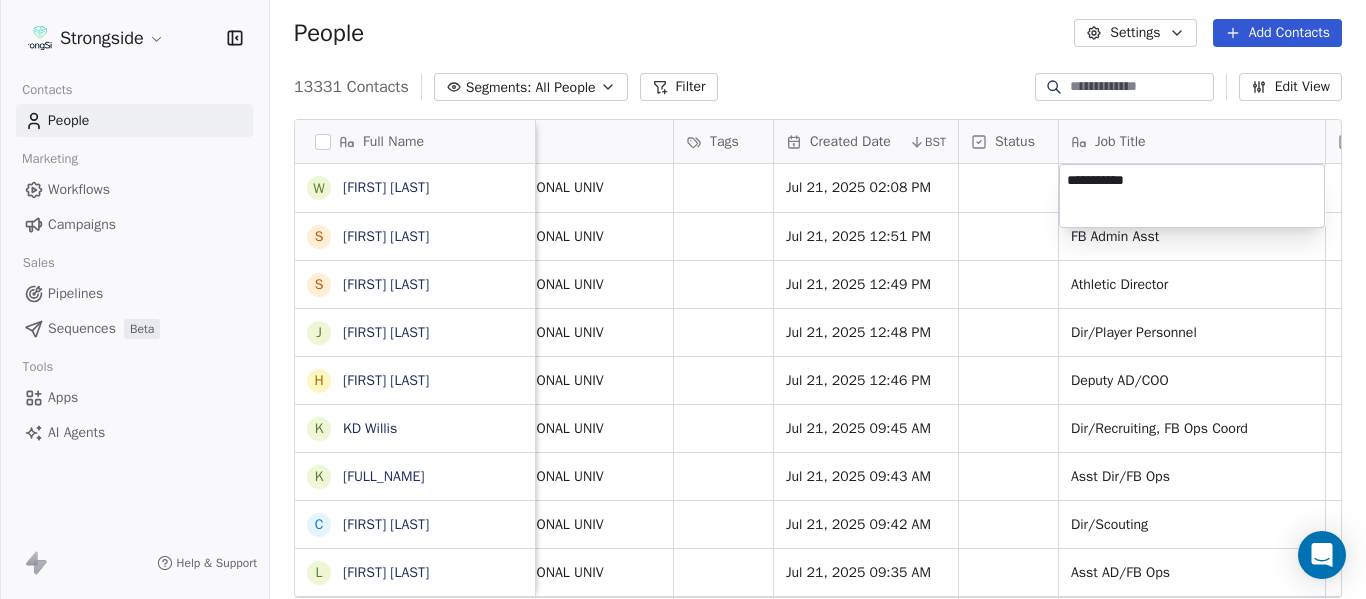 click on "Strongside Contacts People Marketing Workflows Campaigns Sales Pipelines Sequences Beta Tools Apps AI Agents Help & Support People Settings Add Contacts 13331 Contacts Segments: All People Filter Edit View Tag Add to Sequence Export Full Name W [FIRST] [LAST] S [FIRST] [LAST] S [FIRST] [LAST] J [FIRST] [LAST] H [FIRST] [LAST] K [FIRST] [LAST] K [FIRST] [LAST] C [FIRST] [LAST] C [FIRST] [LAST] L [FIRST] [LAST] D [FIRST] [LAST] K [FIRST] [LAST] B [FIRST] [LAST] C [FIRST] [LAST] D [FIRST] [LAST] K [FIRST] [LAST] K [FIRST] [LAST] C [FIRST] [LAST] T [FIRST] [LAST] A [FIRST] [LAST] B [FIRST] [LAST] D [FIRST] [LAST] D [FIRST] [LAST] B [FIRST] [LAST] Phone Number Level League/Conference Organization Tags Created Date BST Status Job Title Priority Emails Auto Clicked Last Activity Date BST In Open Phone [PHONE]
NCAA I-Bowl FLORIDA INTERNATIONAL UNIV Jul 21, 2025 02:08 PM [PHONE]
NCAA I-Bowl FLORIDA INTERNATIONAL UNIV FB Admin Asst" at bounding box center (683, 299) 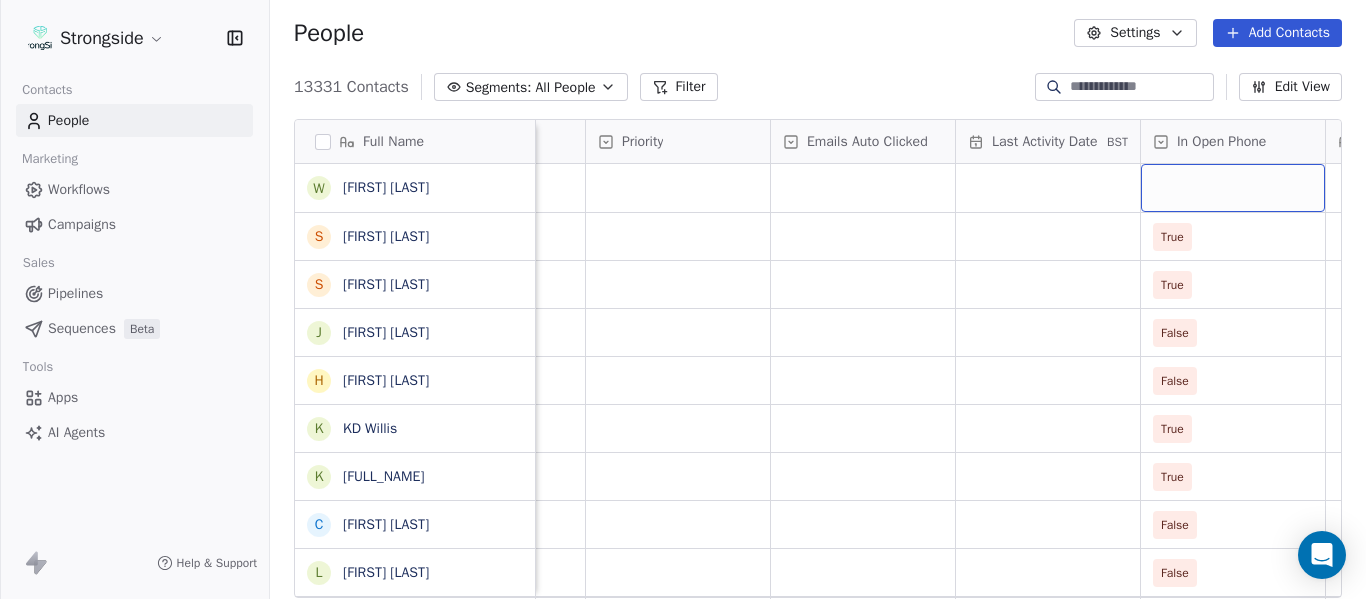 scroll, scrollTop: 0, scrollLeft: 2184, axis: horizontal 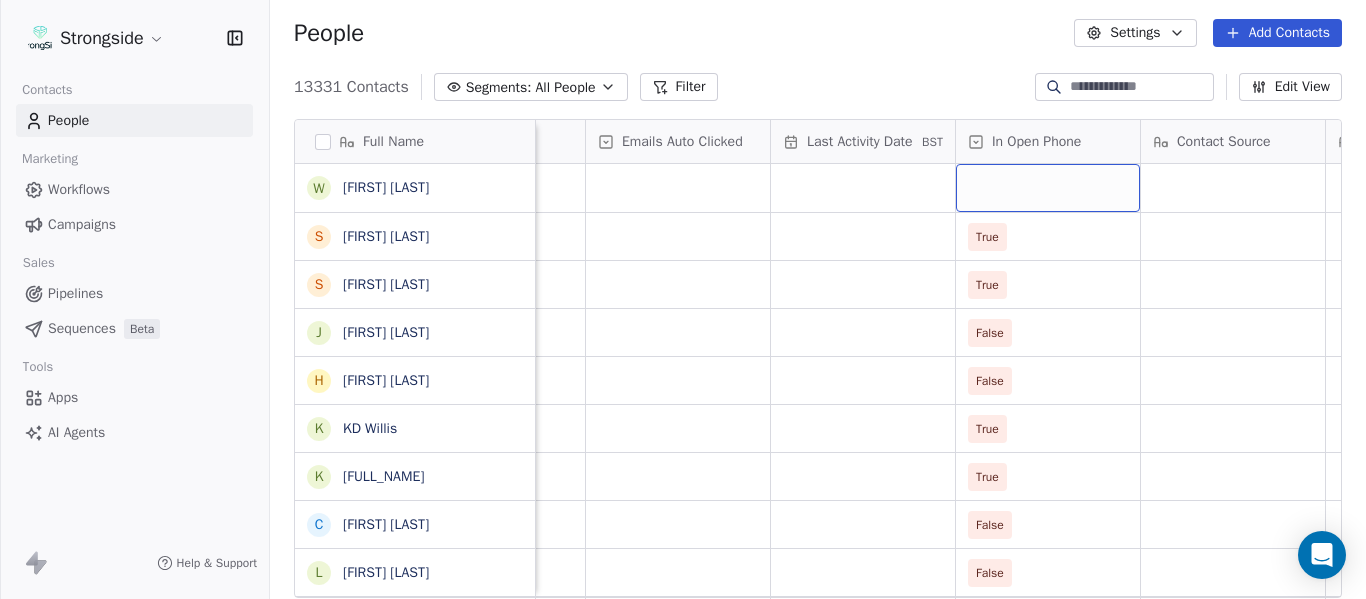 click at bounding box center [1048, 188] 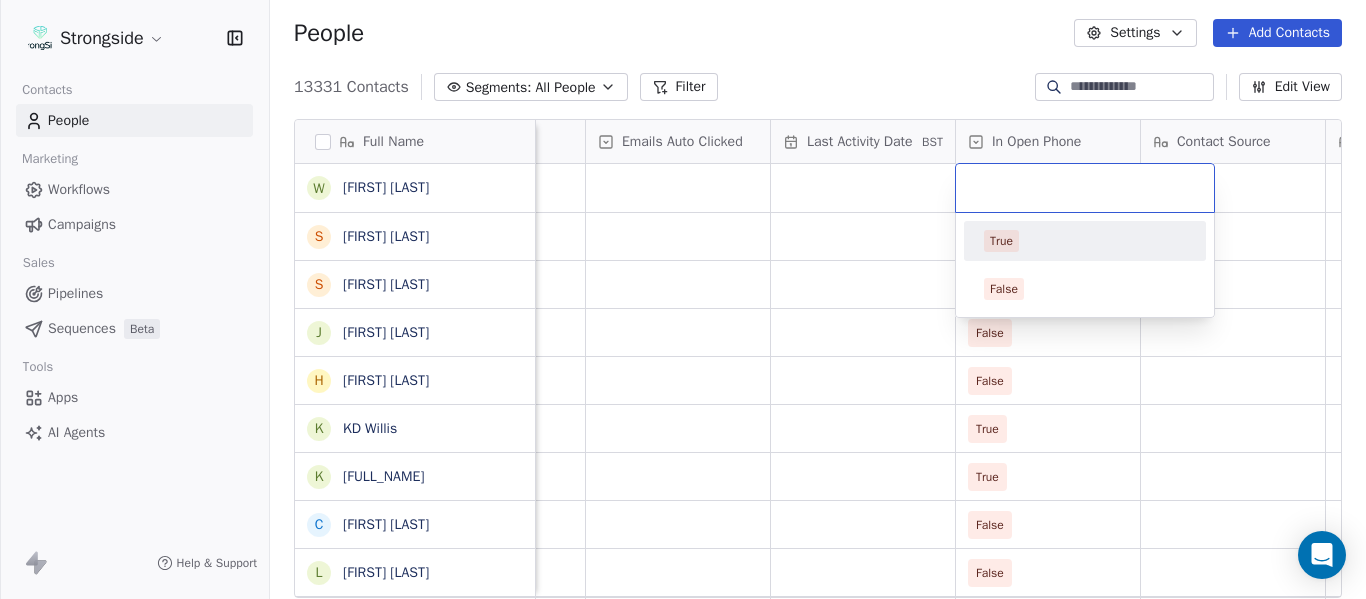 click on "True" at bounding box center (1085, 241) 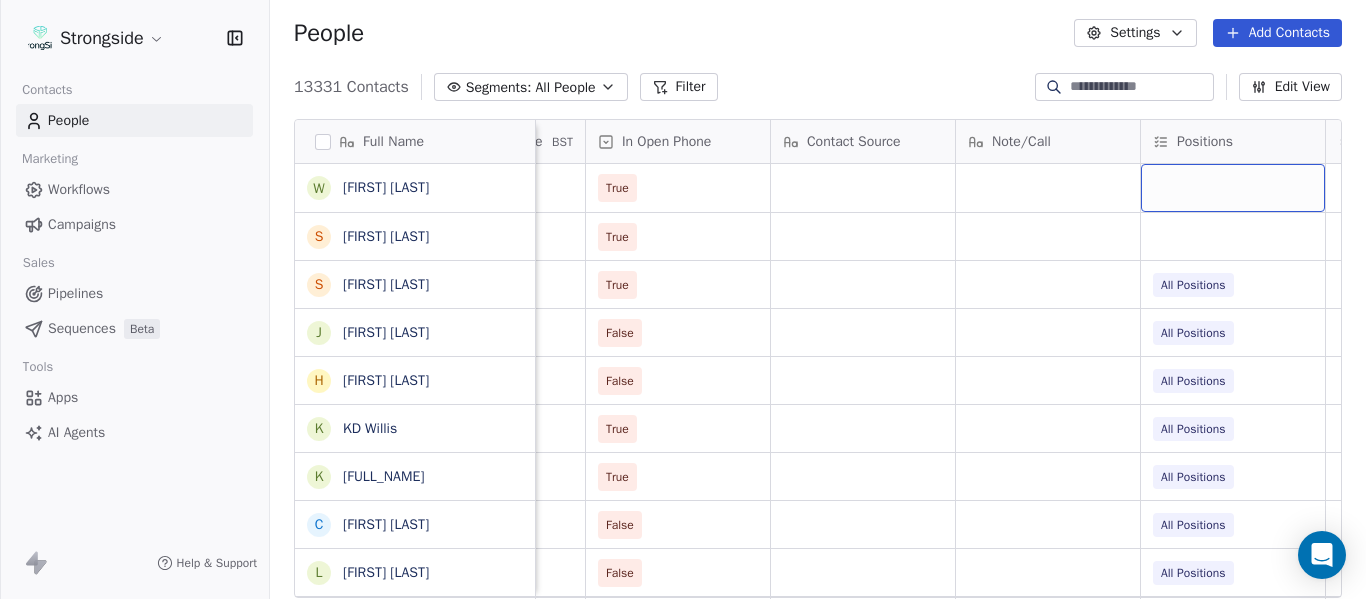 scroll, scrollTop: 0, scrollLeft: 2739, axis: horizontal 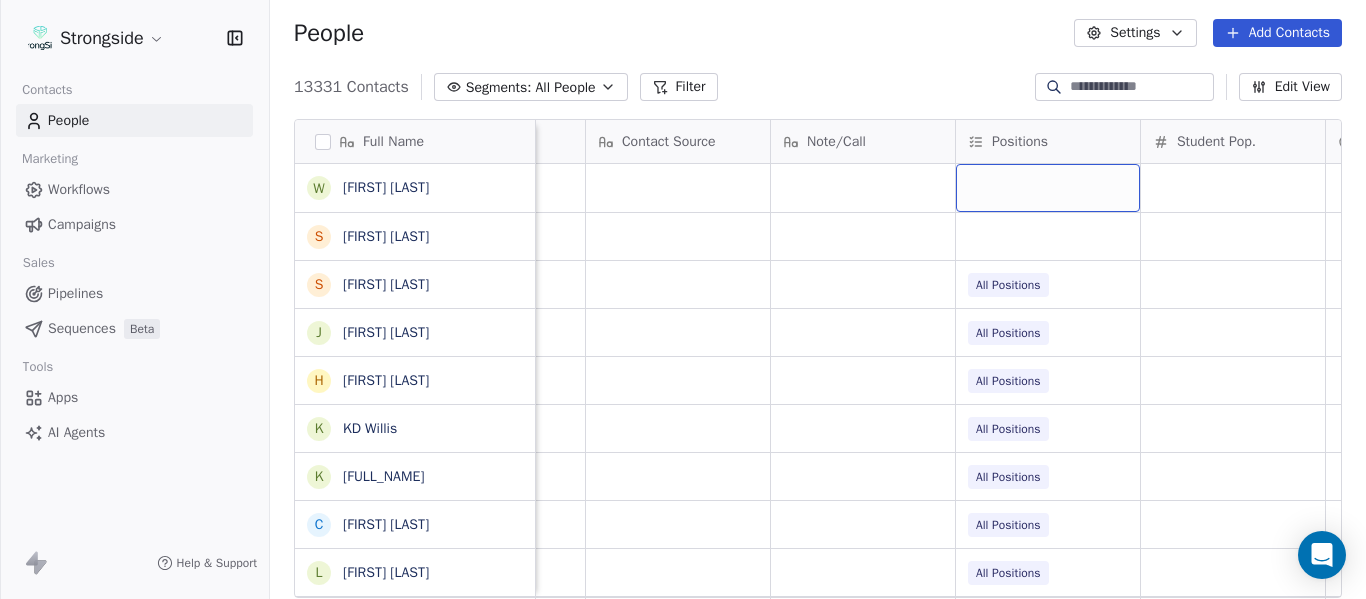 click at bounding box center [1048, 188] 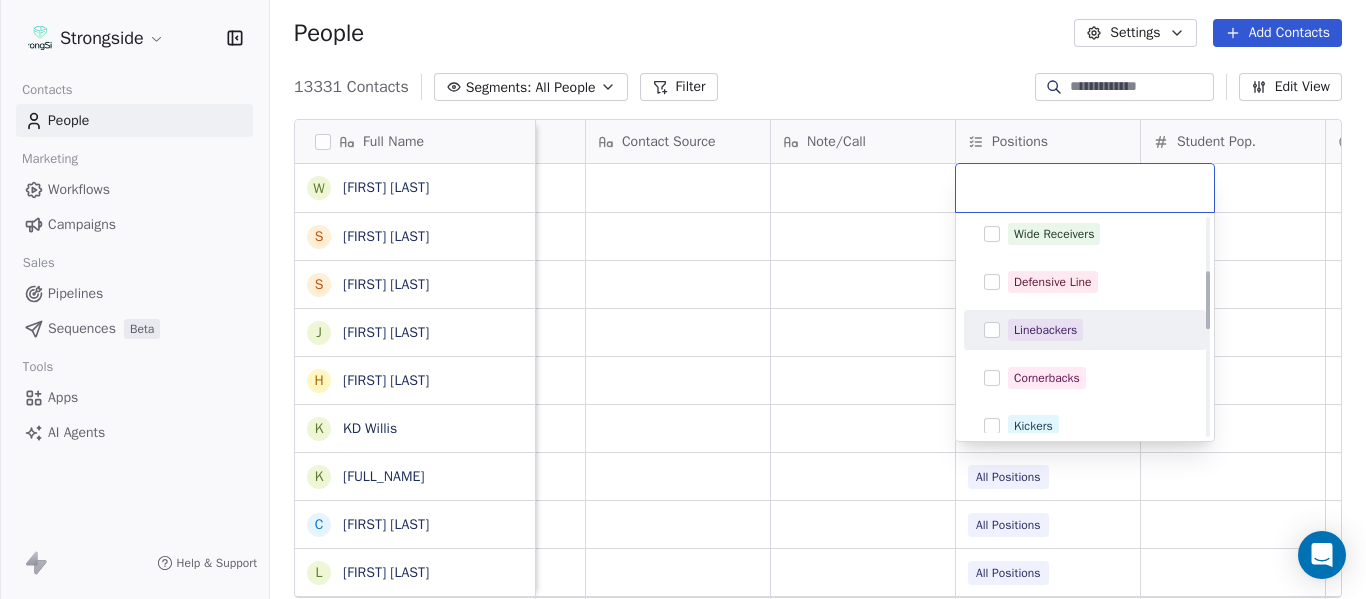 scroll, scrollTop: 500, scrollLeft: 0, axis: vertical 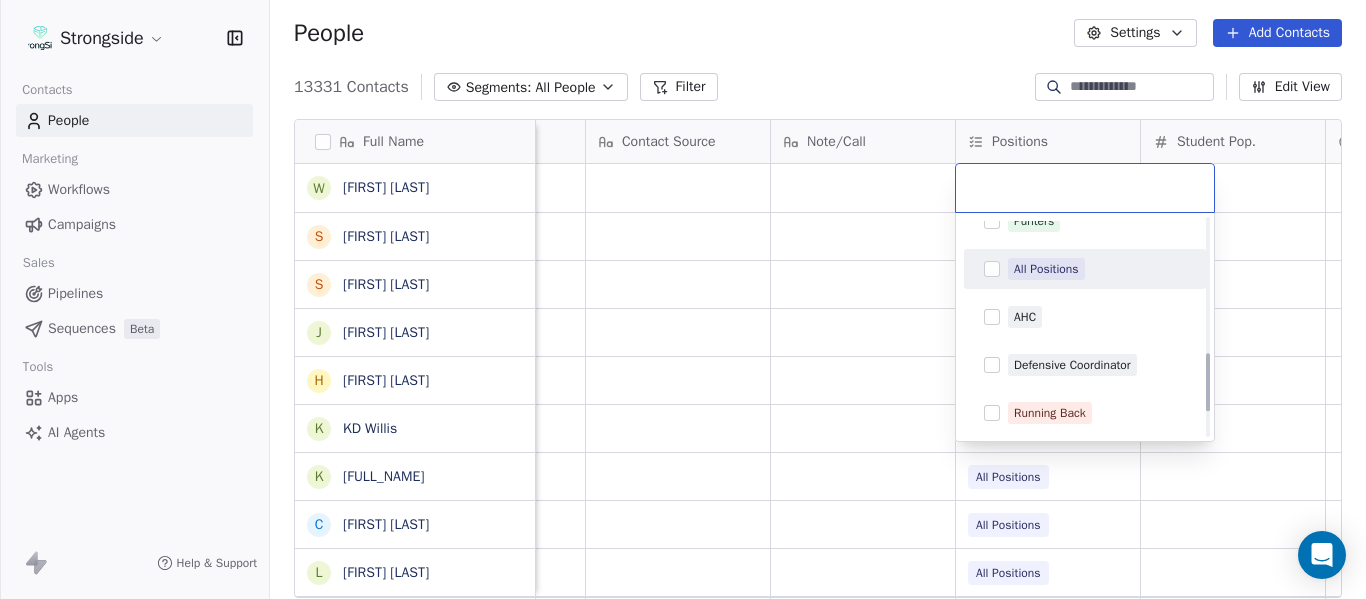 click on "All Positions" at bounding box center (1097, 269) 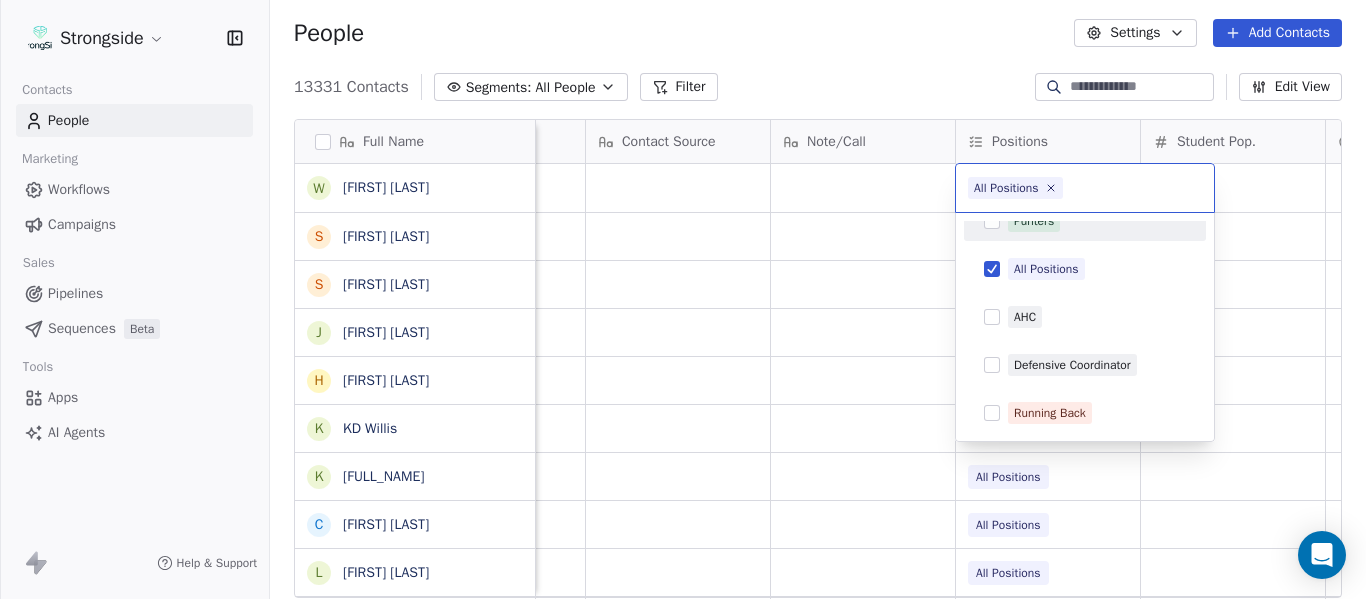 click on "Strongside Contacts People Marketing Workflows Campaigns Sales Pipelines Sequences Beta Tools Apps AI Agents Help & Support People Settings  Add Contacts 13331 Contacts Segments: All People Filter  Edit View Tag Add to Sequence Export Full Name W [LAST] S [LAST] S [LAST] J [LAST] H [LAST] K [LAST] K [LAST] C [LAST] L [LAST] D [LAST] K [LAST] B [LAST] C [LAST] D [LAST] K [LAST] K [LAST] C [LAST] T [LAST] A [LAST] B [LAST] D [LAST] A [LAST] S [LAST] J [LAST] D [LAST] McCarthy C [LAST] T [LAST] B [LAST] Dewhurst D [LAST] B [LAST] Lee Priority Emails Auto Clicked Last Activity Date BST In Open Phone Contact Source Note/Call Positions Student Pop. Lead Account   True   True   True All Positions   False All Positions   False All Positions   True All Positions   True All Positions   False All Positions   False All Positions   True" at bounding box center (683, 299) 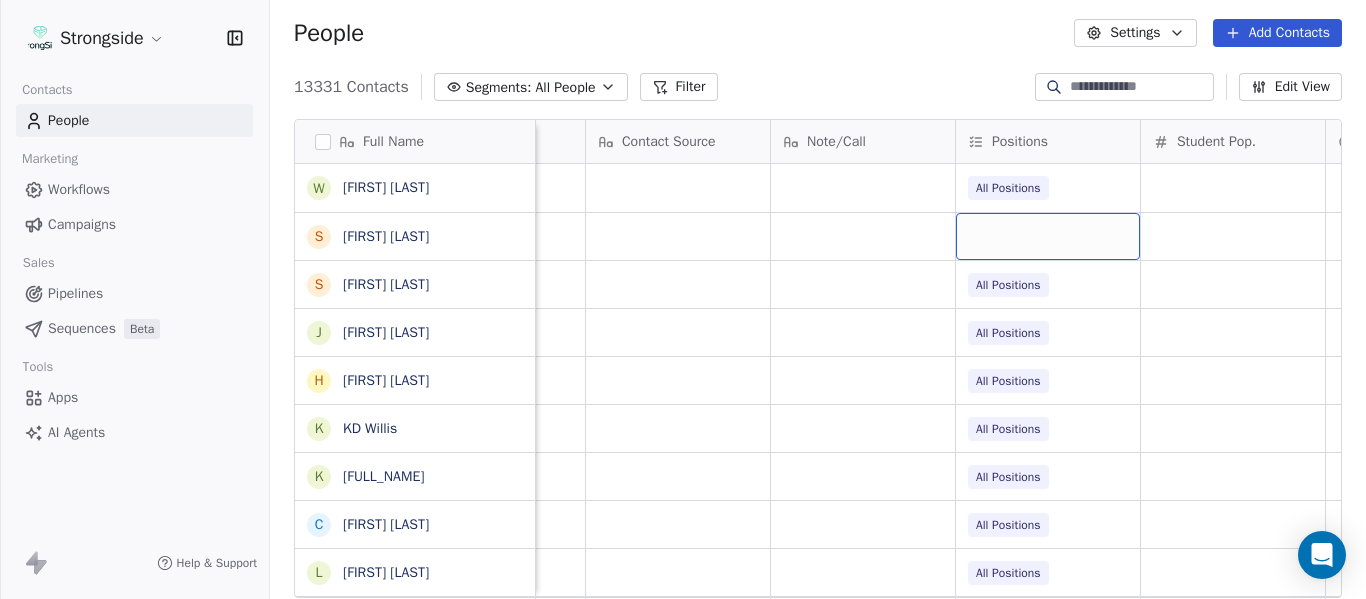 click at bounding box center [1048, 236] 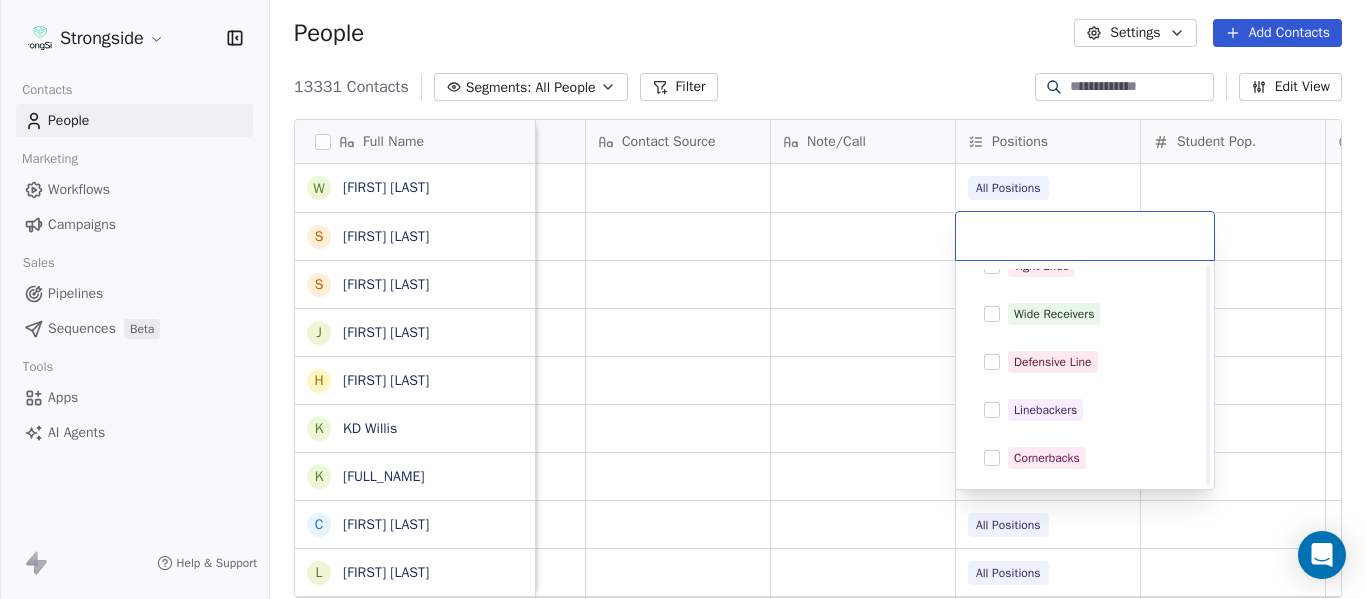 scroll, scrollTop: 500, scrollLeft: 0, axis: vertical 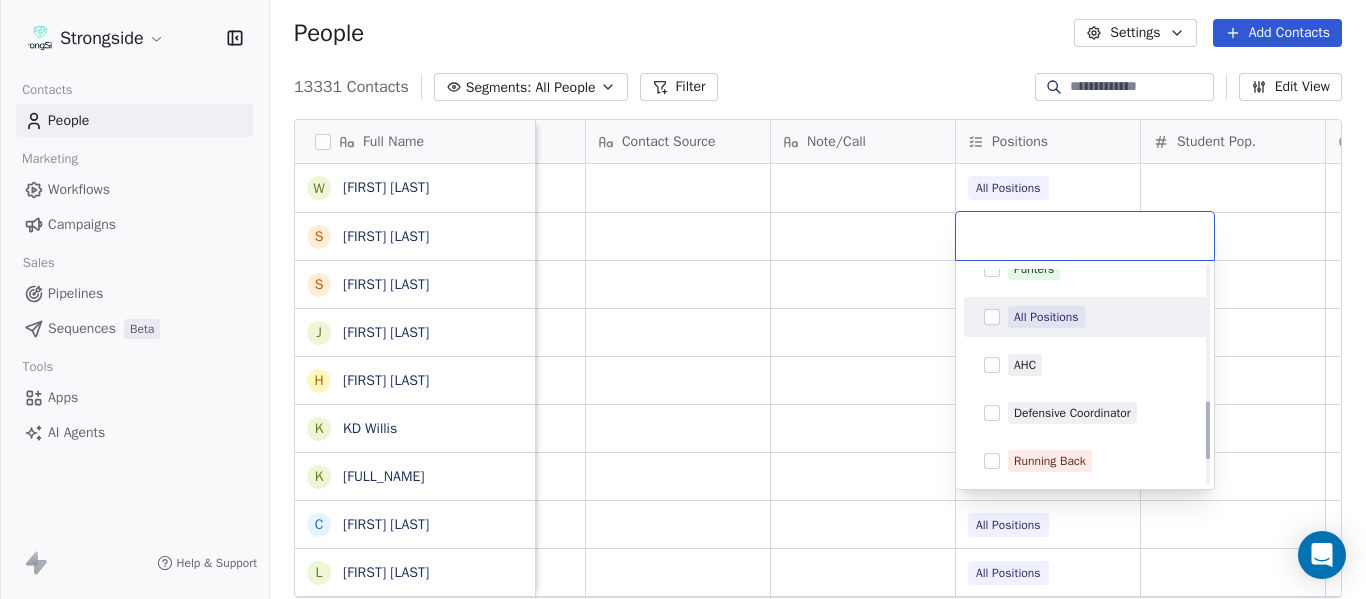 click on "All Positions" at bounding box center [1085, 317] 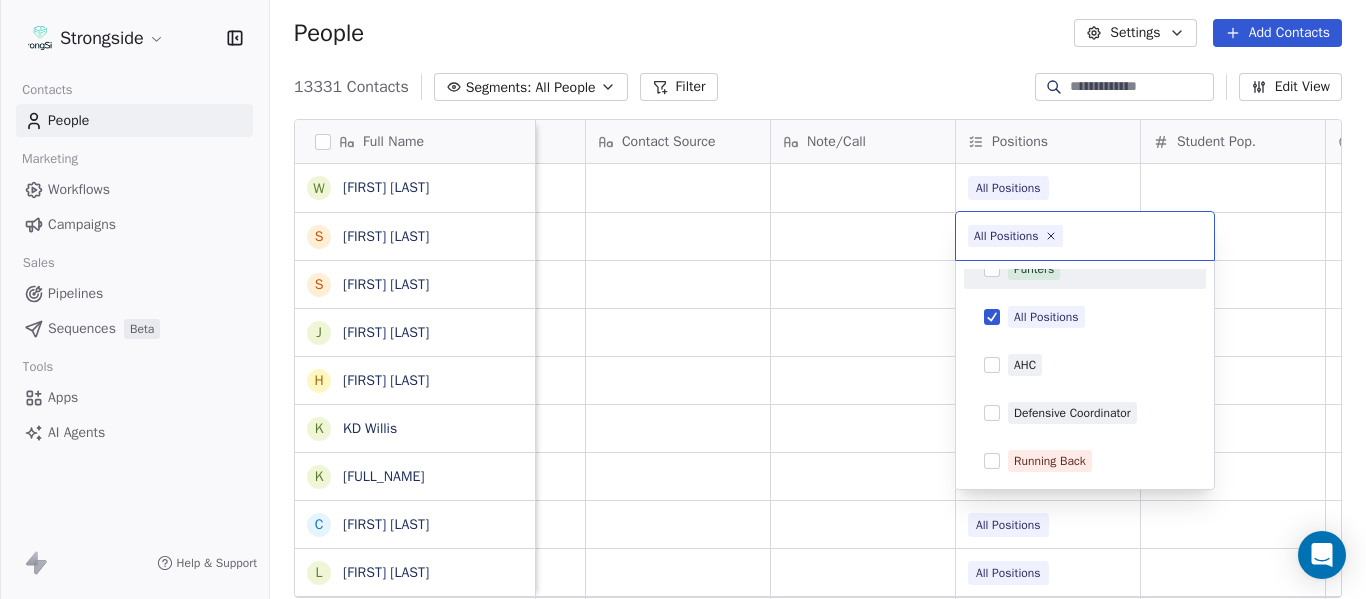 click on "Strongside Contacts People Marketing Workflows Campaigns Sales Pipelines Sequences Beta Tools Apps AI Agents Help & Support People Settings  Add Contacts 13331 Contacts Segments: All People Filter  Edit View Tag Add to Sequence Export Full Name W Willie Simmons S Sebastian Blanco S Scott Carr J Jose Jefferson H Heath Glick K KD Willis K Kevin Chavez C Cam DiFede L LaTroy Johnson D Drew Auguste K Kal-El Statham B Braylon Jones C Cagen Clark D Dominique Bradshaw K Kosi Eldridge K Korel Smith C Colin Spencer T Trent Vasey A Antonio Fenelus B Brandon Lacy D Devin Santana A Aaron Schwanz S Stephen Hamby J Jajuan Dulaney D DJ McCarthy C Chris Perkins T Tyler Schovanec B Brett Dewhurst D Dillion Coletto B Brandon Lee Priority Emails Auto Clicked Last Activity Date BST In Open Phone Contact Source Note/Call Positions Student Pop. Lead Account   True All Positions   True   True All Positions   False All Positions   False All Positions   True All Positions   True All Positions   False All Positions   False   True" at bounding box center (683, 299) 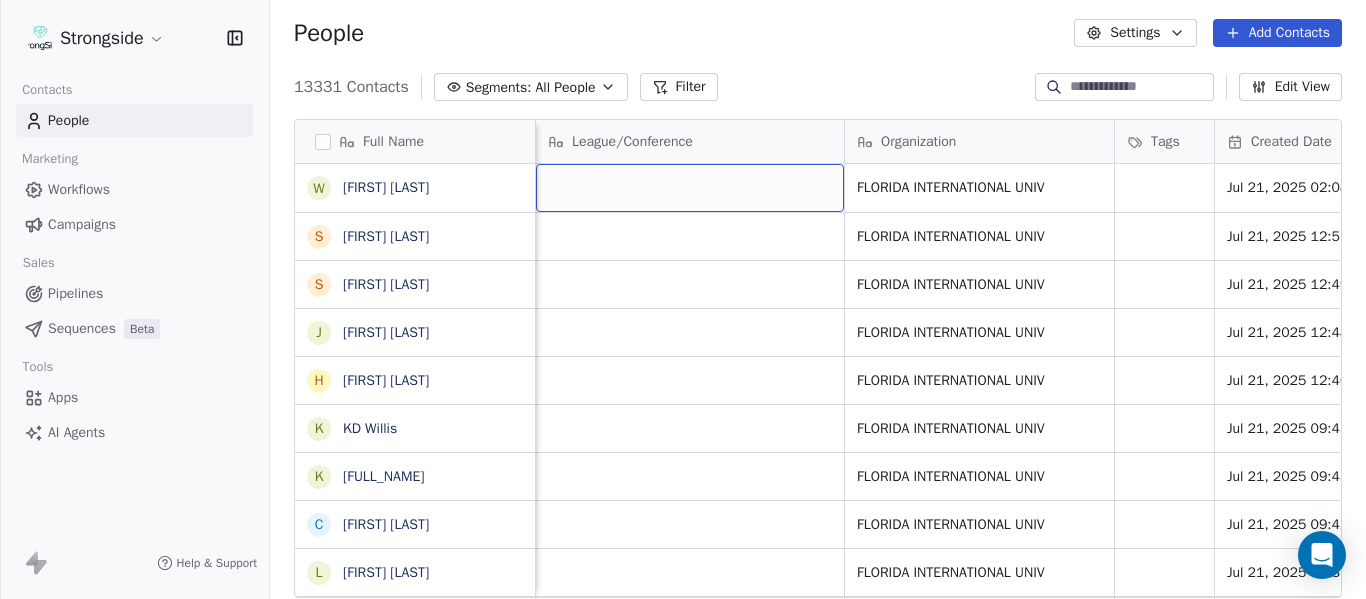 scroll, scrollTop: 0, scrollLeft: 633, axis: horizontal 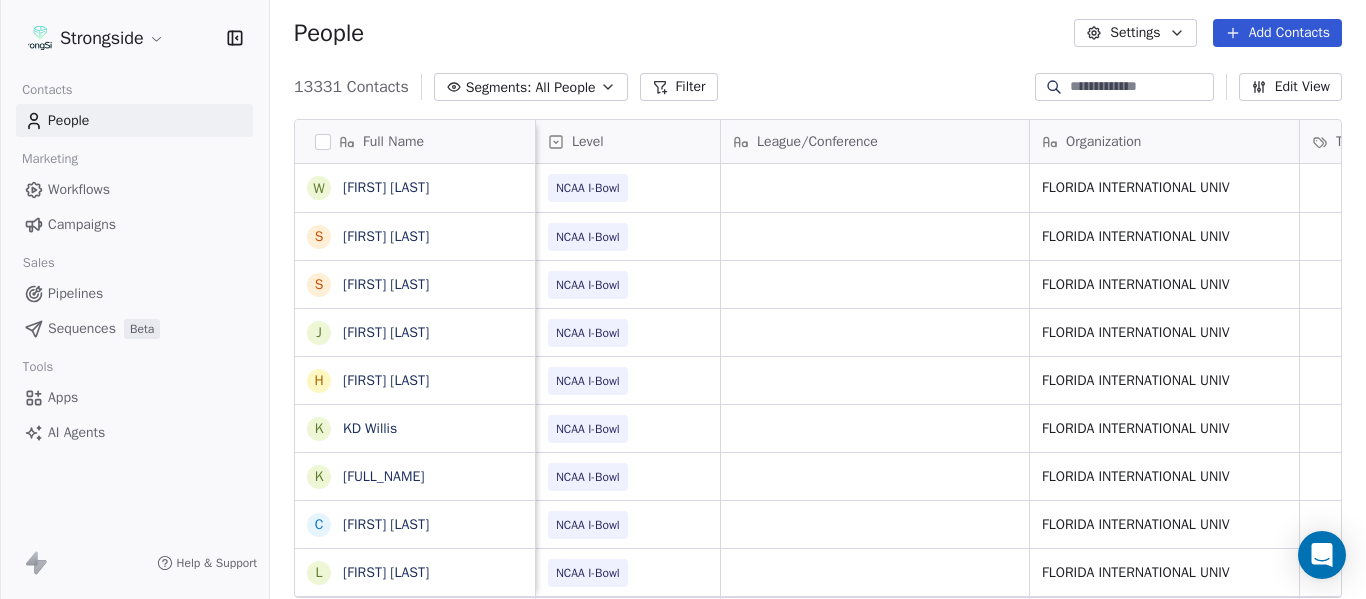 click on "Add Contacts" at bounding box center (1277, 33) 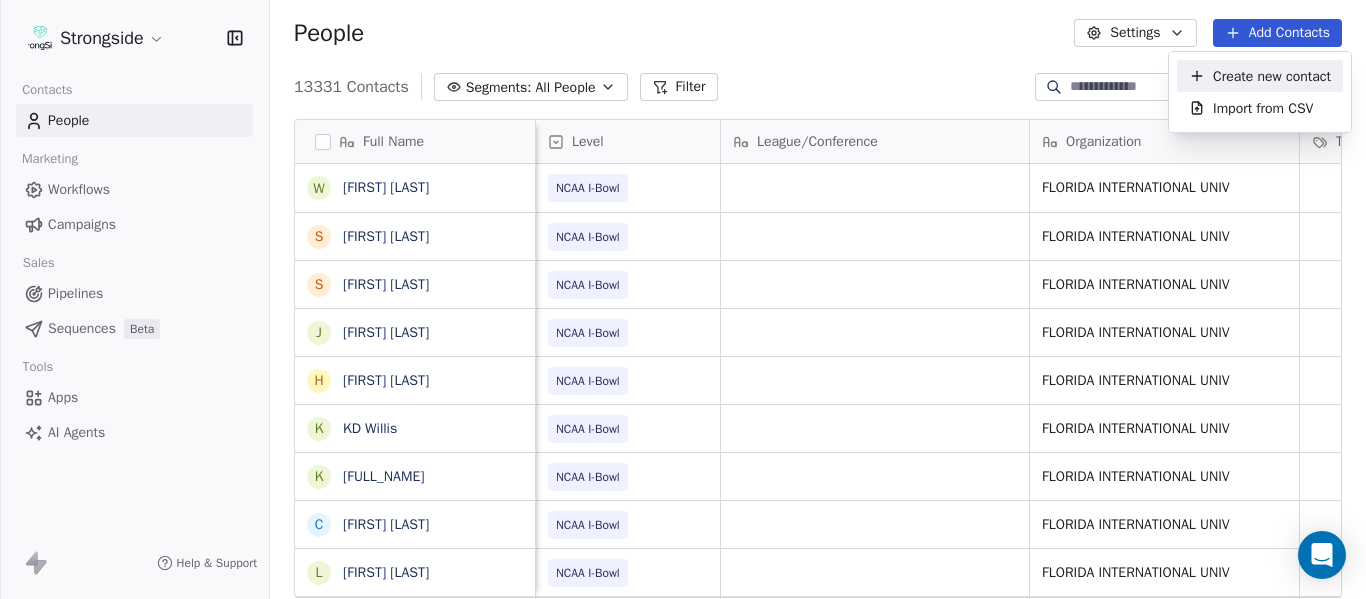 click on "Create new contact" at bounding box center [1272, 76] 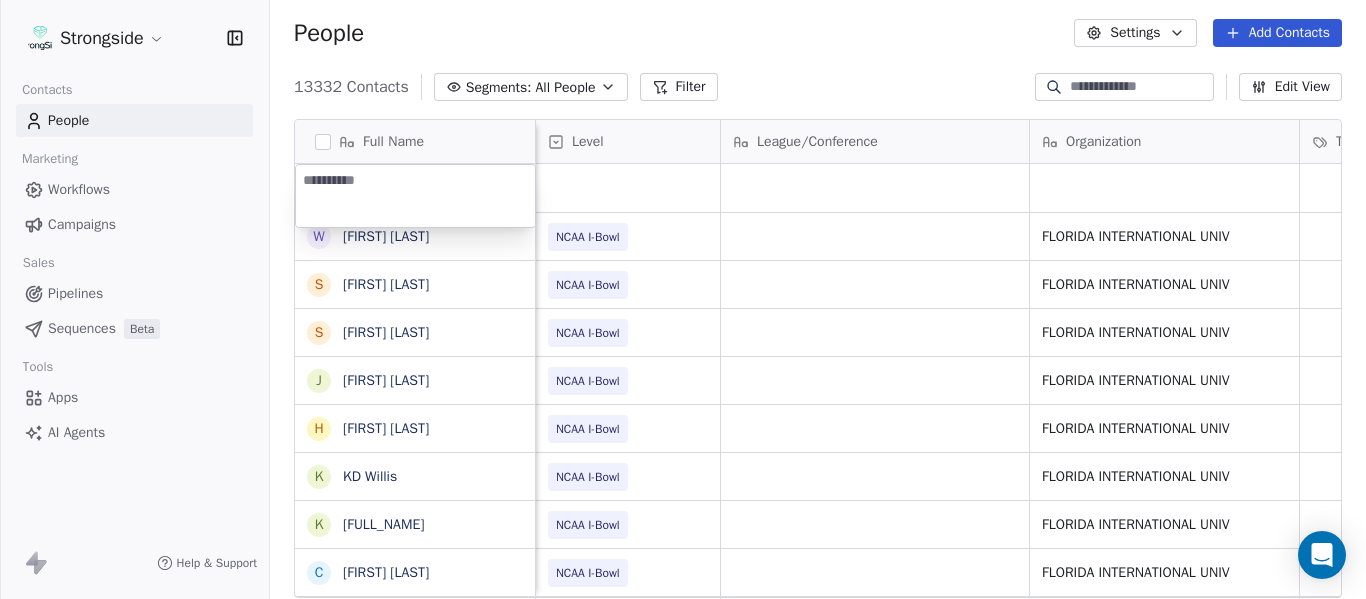type on "**********" 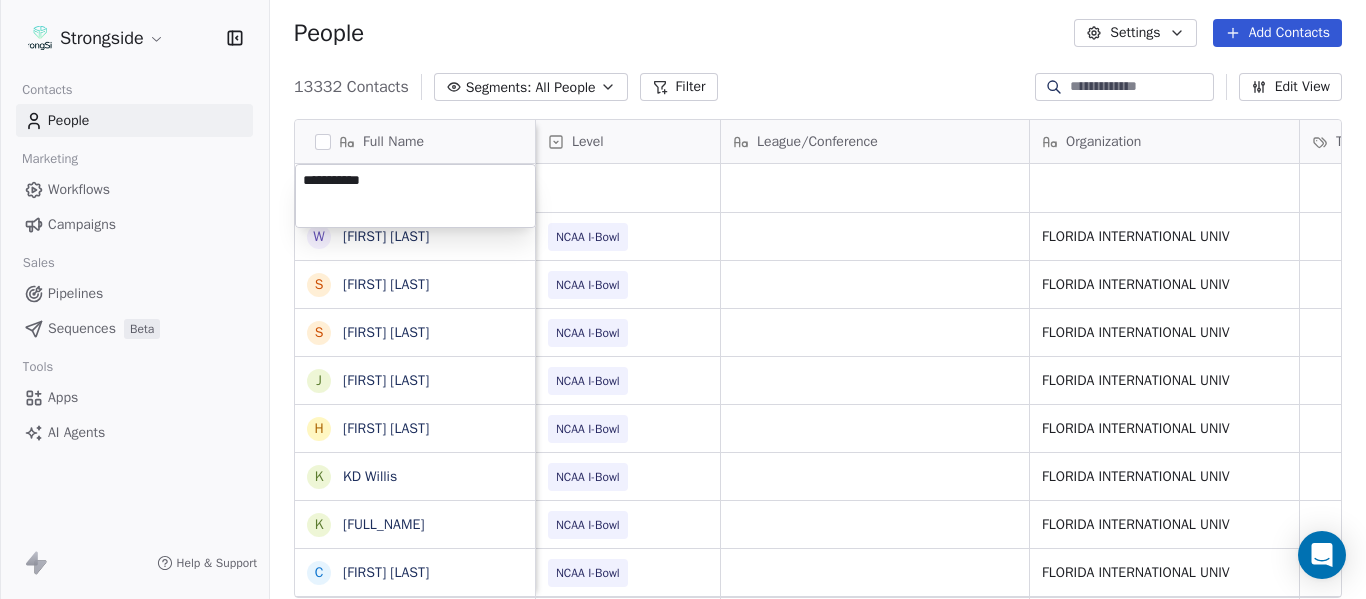 click on "Strongside Contacts People Marketing Workflows Campaigns Sales Pipelines Sequences Beta Tools Apps AI Agents Help & Support People Settings Add Contacts 13332 Contacts Segments: All People Filter Edit View Tag Add to Sequence Export Full Name W [FIRST] [LAST] S [FIRST] [LAST] S [FIRST] [LAST] J [FIRST] [LAST] H [FIRST] [LAST] K [FIRST] [LAST] K [FIRST] [LAST] C [FIRST] [LAST] C [FIRST] [LAST] L [FIRST] [LAST] D [FIRST] [LAST] K [FIRST] [LAST] B [FIRST] [LAST] C [FIRST] [LAST] D [FIRST] [LAST] K [FIRST] [LAST] K [FIRST] [LAST] C [FIRST] [LAST] T [FIRST] [LAST] A [FIRST] [LAST] B [FIRST] [LAST] D [FIRST] [LAST] D [FIRST] [LAST] B [FIRST] [LAST] Email Phone Number Level League/Conference Organization Tags Created Date BST Status Job Title Jul 21, 2025 02:09 PM willie.simmons@[EXAMPLE.COM] [PHONE]
NCAA I-Bowl FLORIDA INTERNATIONAL UNIV Jul 21, 2025 02:08 PM Head Coach sebblanc@[EXAMPLE.COM] [PHONE]
NCAA I-Bowl FLORIDA INTERNATIONAL UNIV FB Admin Asst" at bounding box center [683, 299] 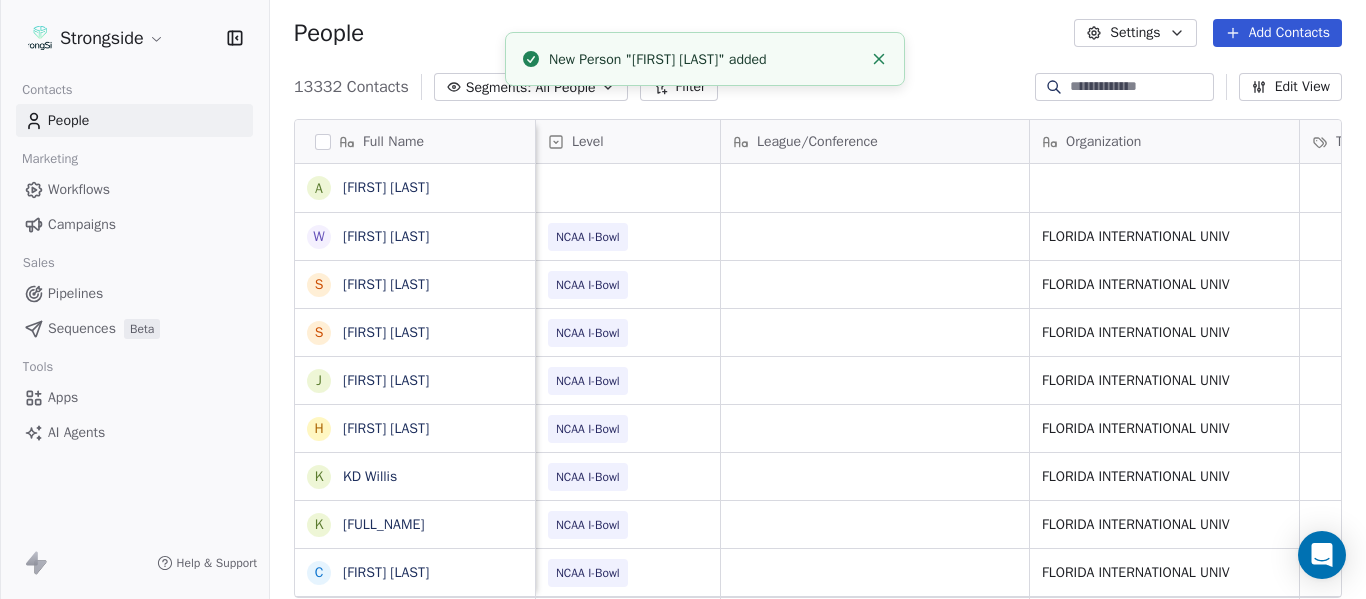click on "People Settings  Add Contacts" at bounding box center [818, 33] 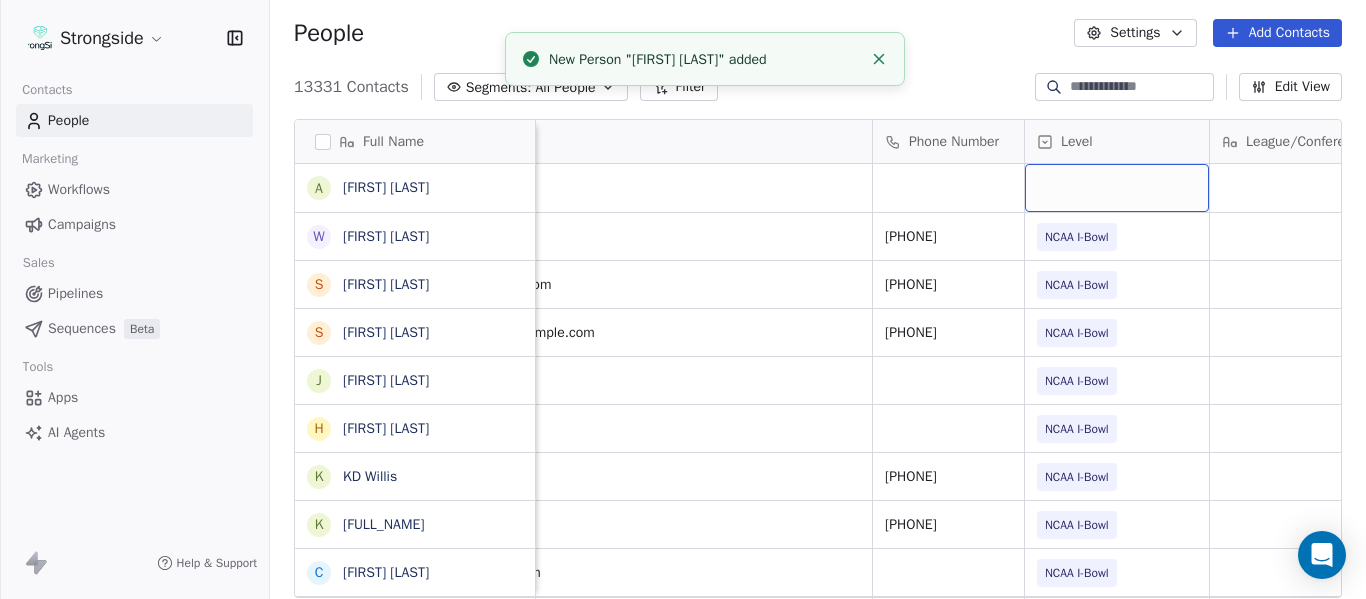 scroll, scrollTop: 0, scrollLeft: 0, axis: both 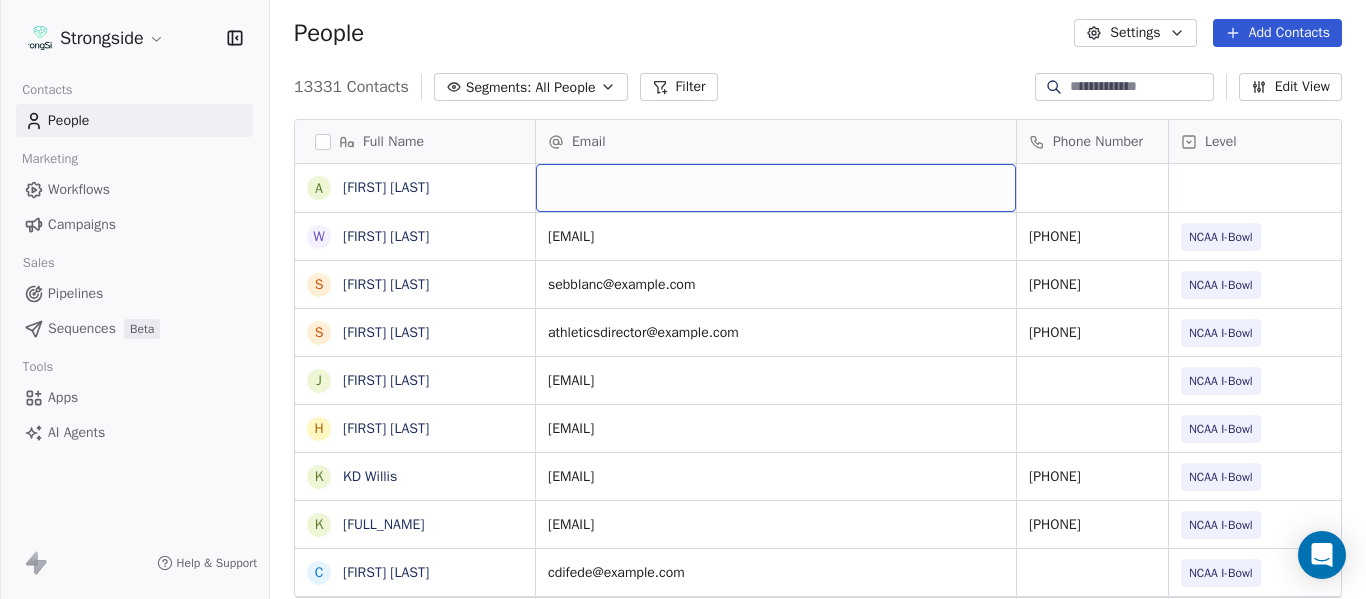 click at bounding box center (776, 188) 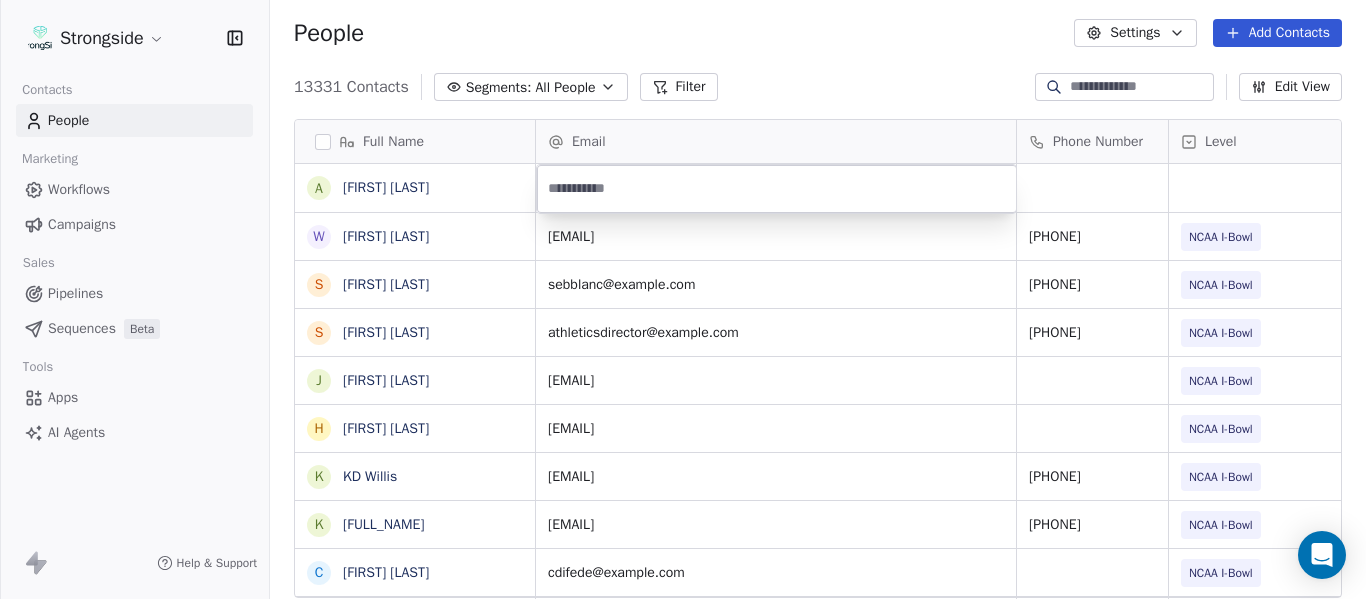type on "**********" 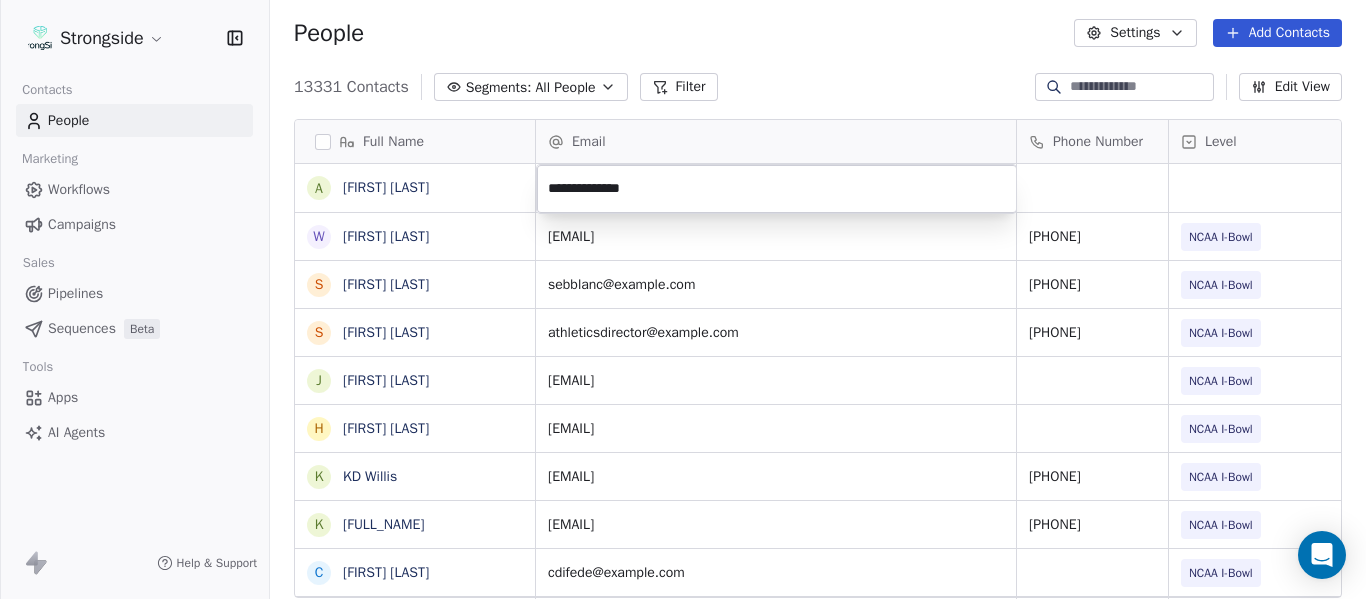 click on "Full Name A [LAST] W [LAST] S [LAST] S [LAST] J [LAST] H [LAST] K [LAST] K [LAST] C [LAST] C [LAST] L [LAST] J D [LAST] A [LAST] K [LAST] B [LAST] J C [LAST] C [LAST] D [LAST] B [LAST] K [LAST] K [LAST] C [LAST] S [LAST] T [LAST] V [LAST] A [LAST] F [LAST] B [LAST] L [LAST] D [LAST] S [LAST] A [LAST] S [LAST] S [LAST] H [LAST] J [LAST] D [LAST] D [LAST] M [LAST] C [LAST] P [LAST] T [LAST] S [LAST] B [LAST] D [LAST] C [LAST] Email Phone Number Level League/Conference Organization Tags willie.simmons@example.com 305-348-2756
NCAA I-Bowl FLORIDA INTERNATIONAL UNIV sebblanc@example.com 305.348.0303
NCAA I-Bowl FLORIDA INTERNATIONAL UNIV athleticsdirector@example.com 305.348.0303
NCAA I-Bowl FLORIDA INTERNATIONAL UNIV NCAA I-Bowl" at bounding box center [683, 299] 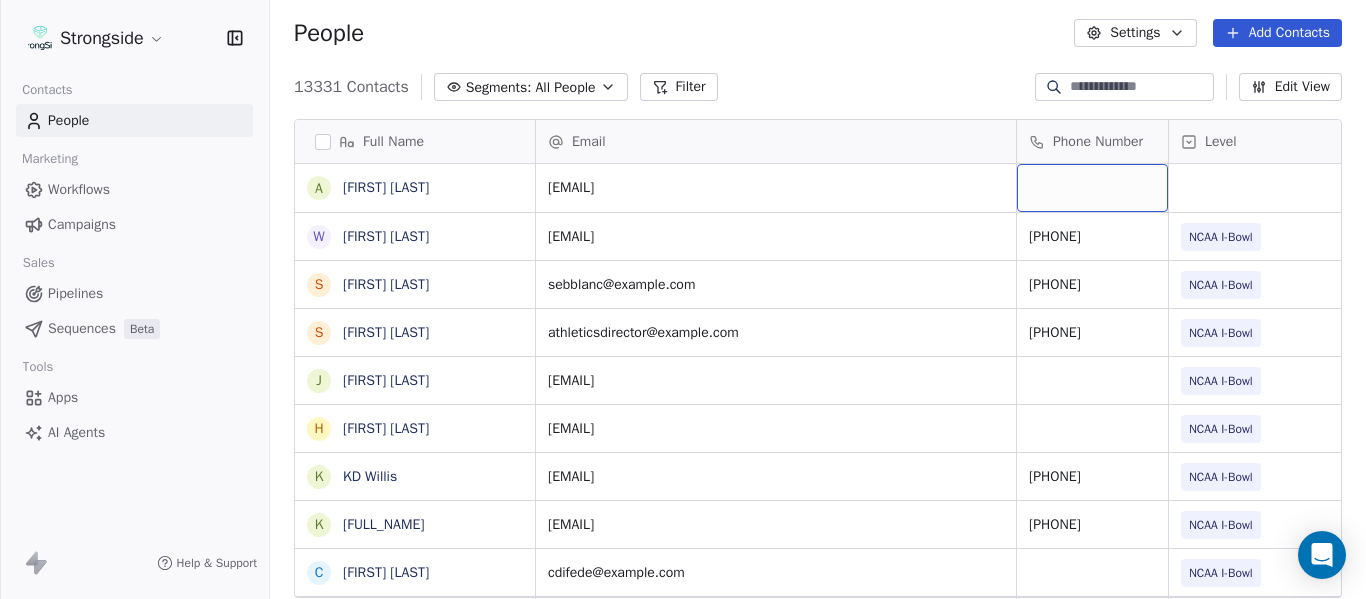 click at bounding box center (1092, 188) 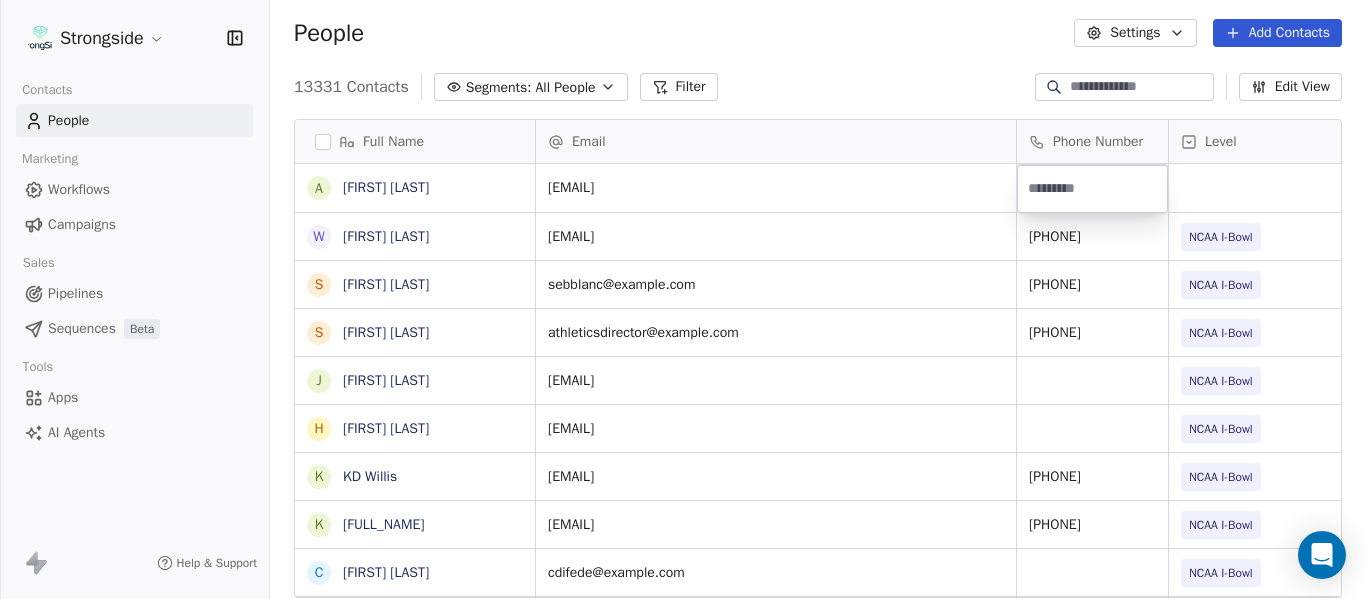 type on "**********" 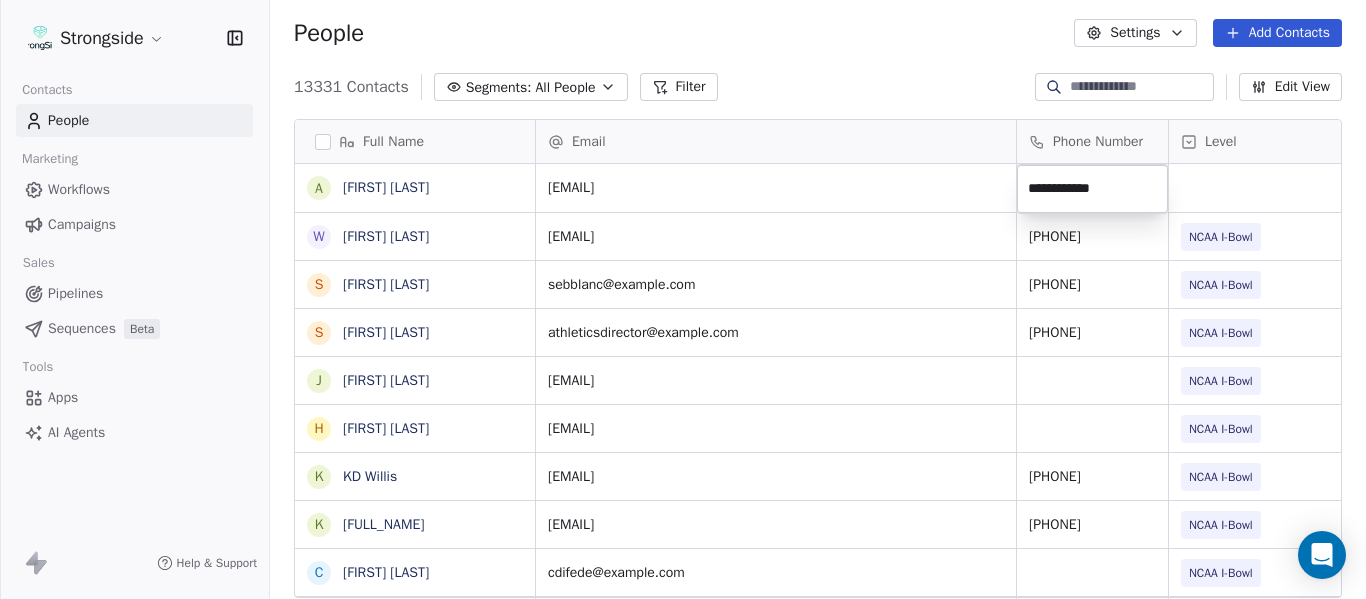 click on "Full Name A [LAST] W [LAST] S [LAST] S [LAST] J [LAST] H [LAST] K [LAST] K [LAST] C [LAST] C [LAST] L [LAST] J D [LAST] A [LAST] K [LAST] B [LAST] J C [LAST] C [LAST] D [LAST] B [LAST] K [LAST] K [LAST] C [LAST] S [LAST] T [LAST] V [LAST] A [LAST] F [LAST] B [LAST] L [LAST] D [LAST] S [LAST] A [LAST] S [LAST] S [LAST] H [LAST] J [LAST] D [LAST] D [LAST] M [LAST] C [LAST] P [LAST] T [LAST] S [LAST] B [LAST] D [LAST] C [LAST] Email Phone Number Level League/Conference Organization Tags alking@example.com willie.simmons@example.com 305-348-2756
NCAA I-Bowl FLORIDA INTERNATIONAL UNIV sebblanc@example.com 305.348.0303
NCAA I-Bowl FLORIDA INTERNATIONAL UNIV athleticsdirector@example.com 305.348.0303
NCAA I-Bowl FLORIDA INTERNATIONAL UNIV" at bounding box center (683, 299) 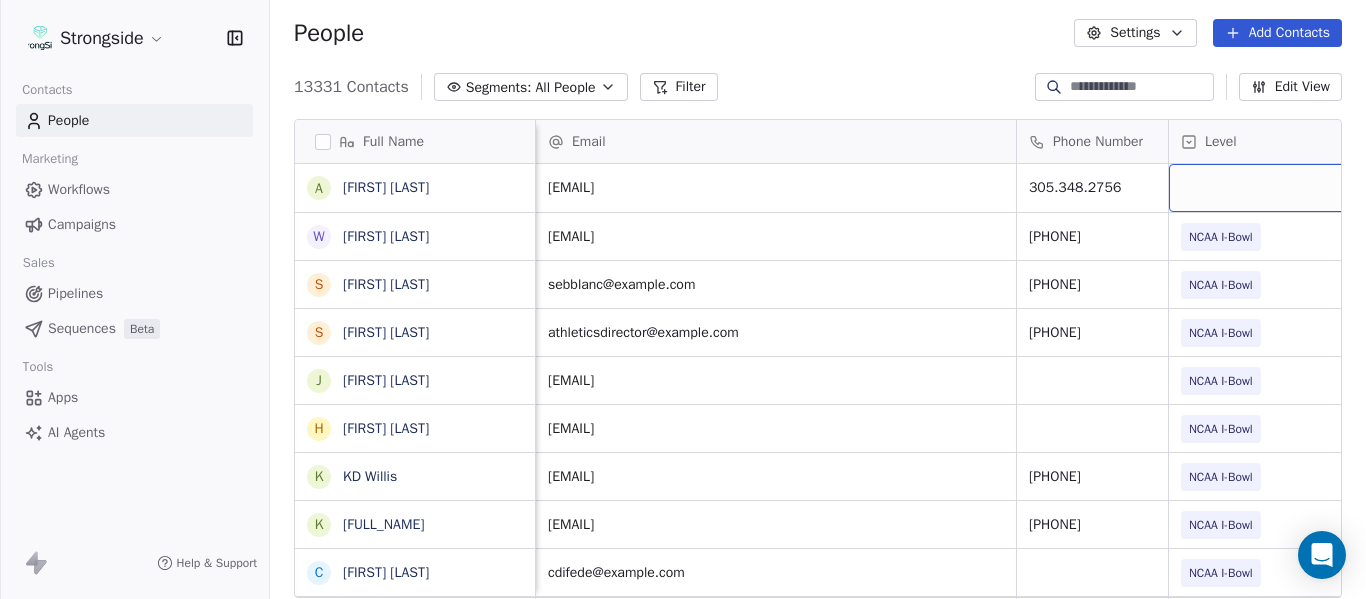 scroll, scrollTop: 0, scrollLeft: 28, axis: horizontal 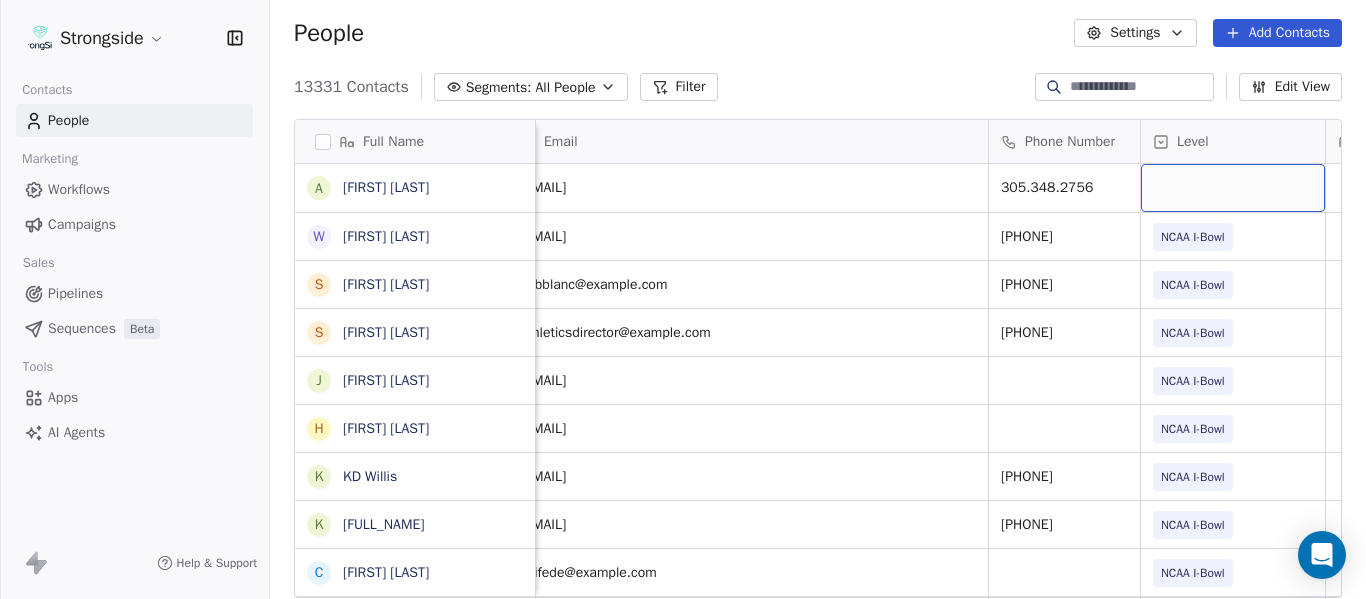 click at bounding box center (1233, 188) 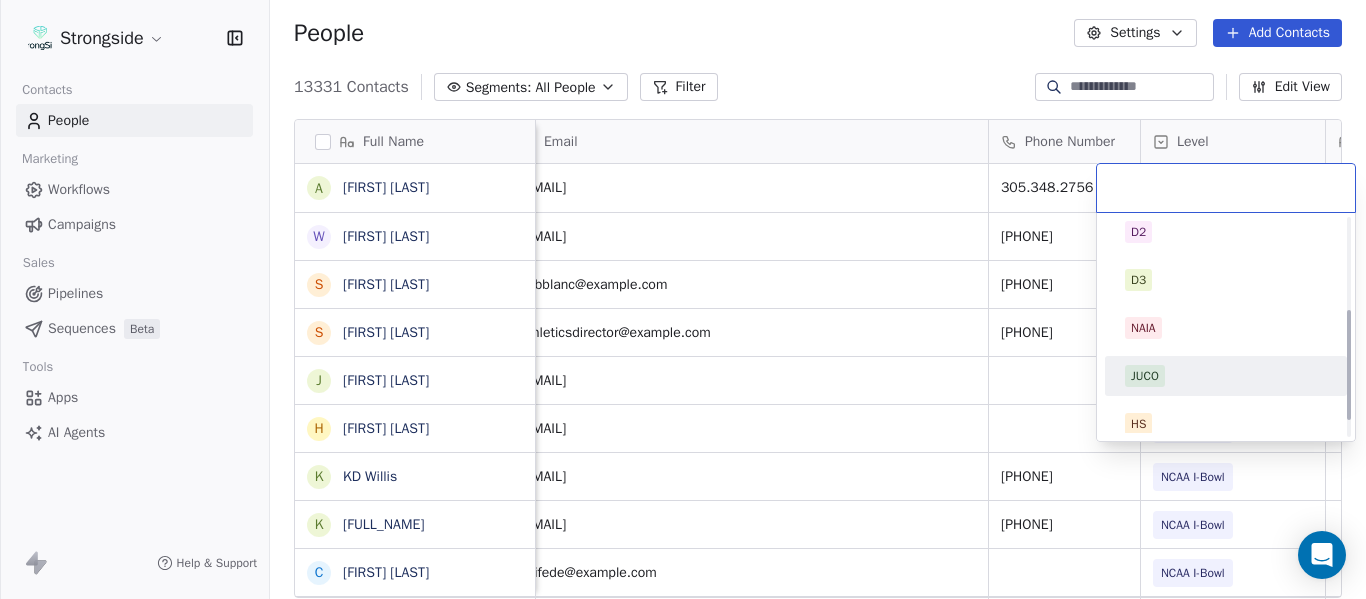 scroll, scrollTop: 212, scrollLeft: 0, axis: vertical 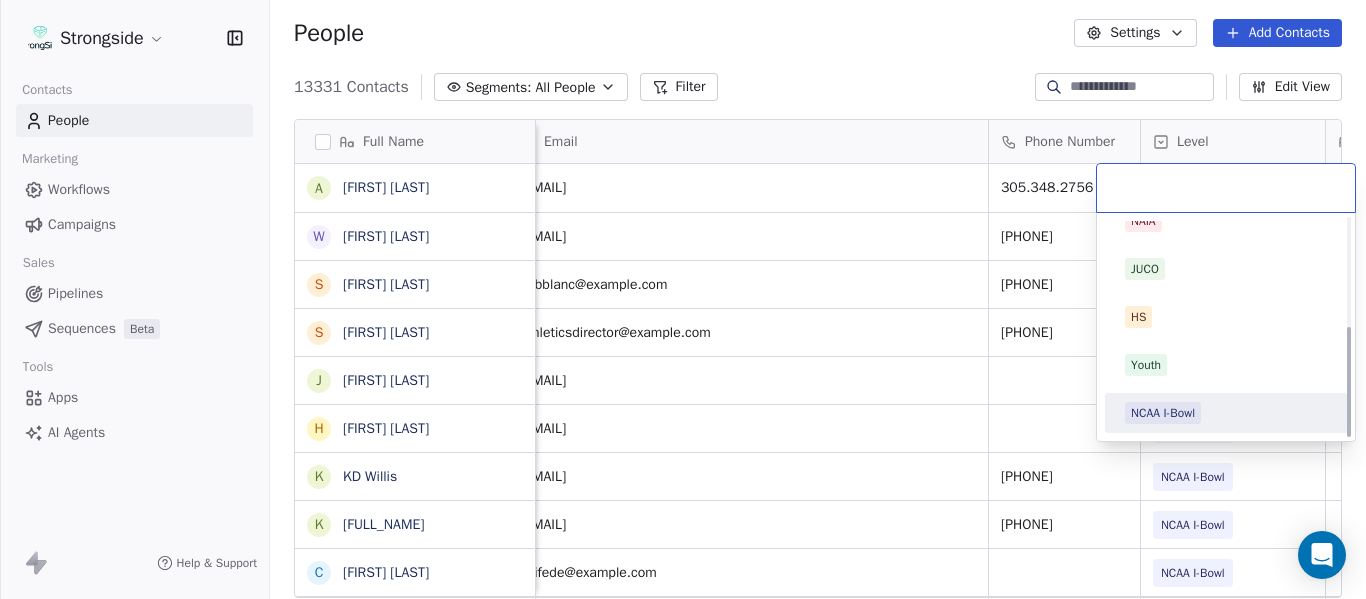 click on "NCAA I-Bowl" at bounding box center [1226, 413] 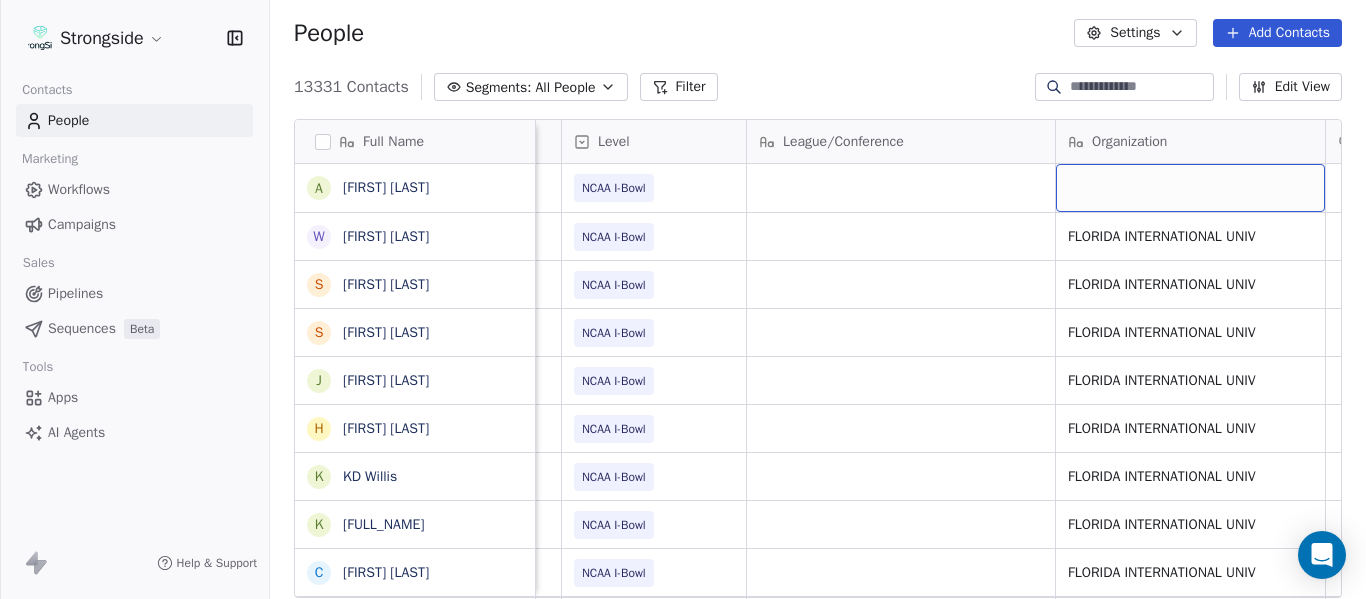 scroll, scrollTop: 0, scrollLeft: 707, axis: horizontal 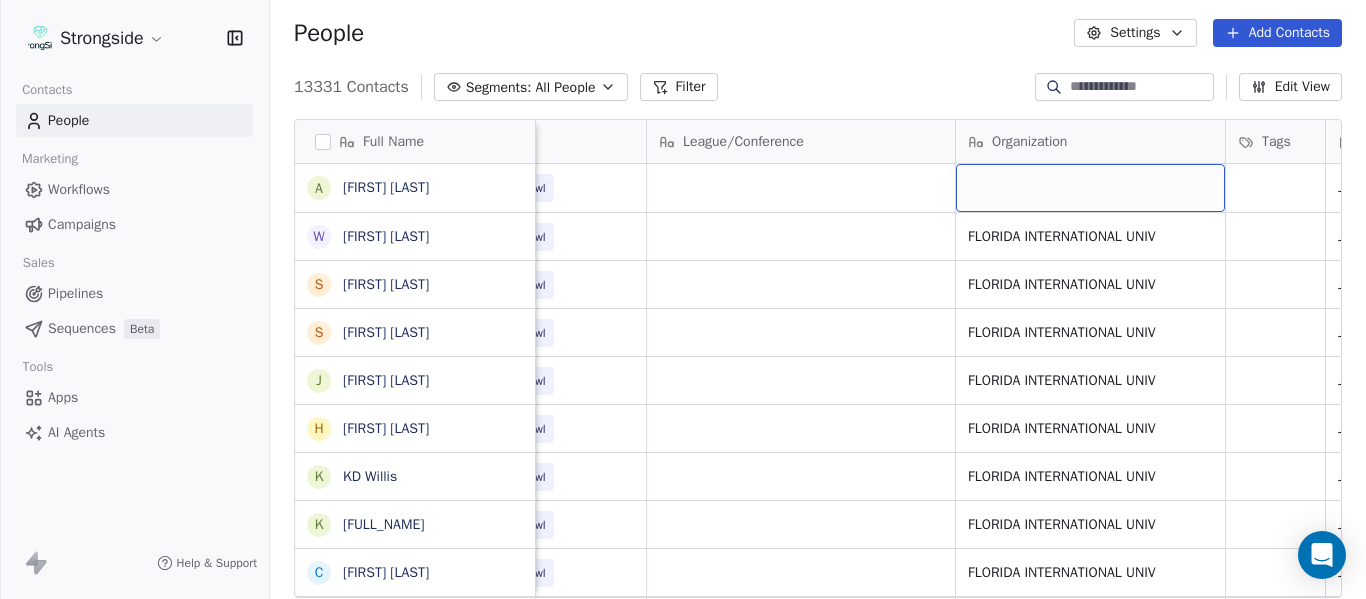 click at bounding box center (1090, 188) 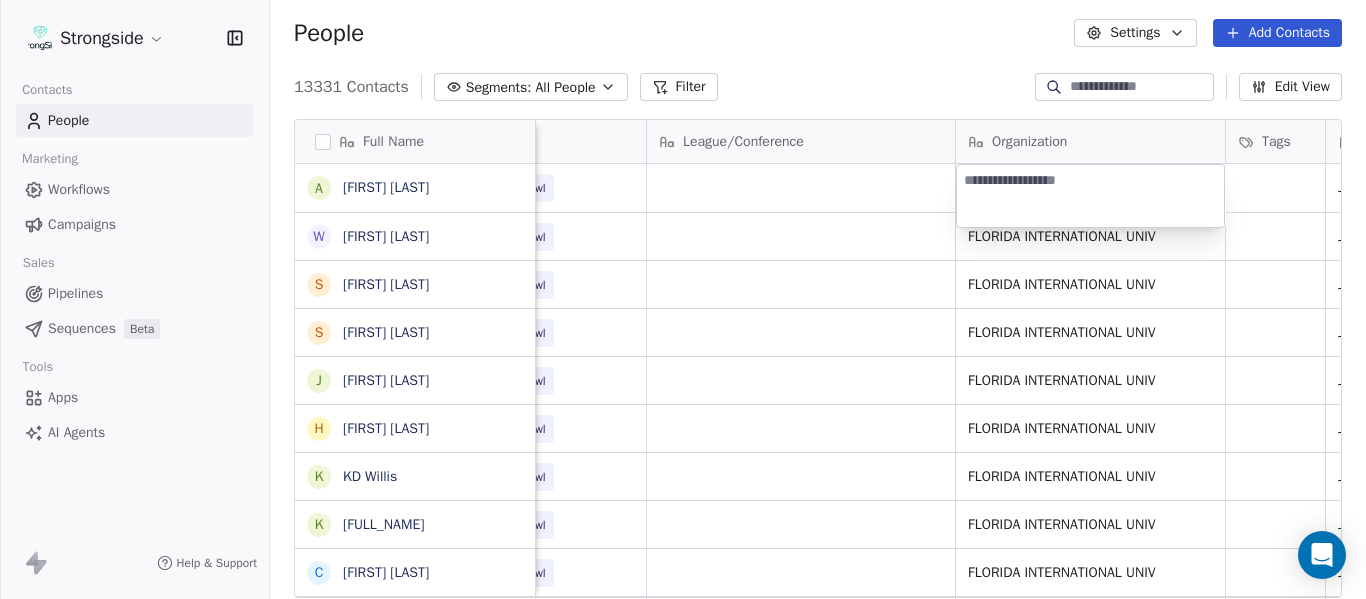 type on "**********" 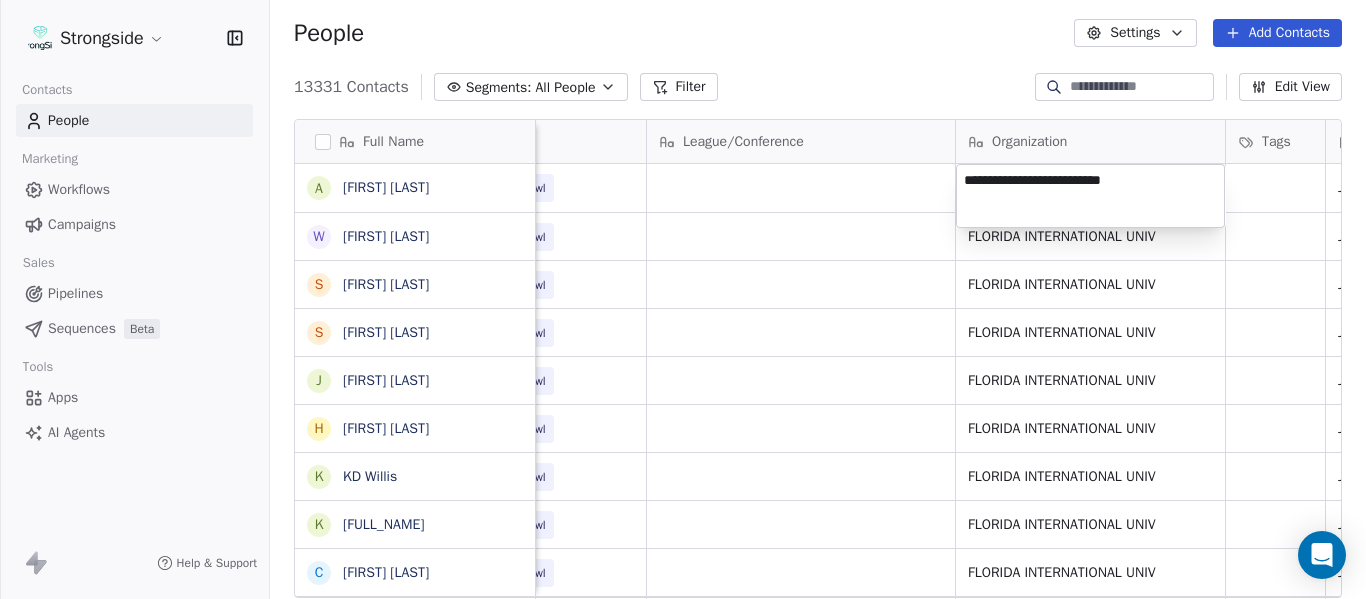 click on "Strongside Contacts People Marketing Workflows Campaigns Sales Pipelines Sequences Beta Tools Apps AI Agents Help & Support People Settings Add Contacts 13331 Contacts Segments: All People Filter Edit View Tag Add to Sequence Export Full Name A [FIRST] [LAST] W [FIRST] [LAST] S [FIRST] [LAST] S [FIRST] [LAST] J [FIRST] [LAST] H [FIRST] [LAST] K [FIRST] [LAST] K [FIRST] [LAST] C [FIRST] [LAST] C [FIRST] [LAST] L [FIRST] [LAST] D [FIRST] [LAST] K [FIRST] [LAST] B [FIRST] [LAST] C [FIRST] [LAST] D [FIRST] [LAST] K [FIRST] [LAST] K [FIRST] [LAST] C [FIRST] [LAST] T [FIRST] [LAST] A [FIRST] [LAST] B [FIRST] [LAST] D [FIRST] [LAST] D [FIRST] [LAST] K [FIRST] [LAST] B [FIRST] [LAST] C [FIRST] [LAST] D [FIRST] [LAST] K [FIRST] [LAST] K [FIRST] [LAST] C [FIRST] [LAST] T [FIRST] [LAST] A [FIRST] [LAST] B [FIRST] [LAST] D [FIRST] [LAST] D [FIRST] [LAST] B [FIRST] [LAST] Email Phone Number Level League/Conference Organization Tags Created Date BST Status Job Title Priority alking@[EXAMPLE.COM] [PHONE]
NCAA I-Bowl Jul 21, 2025 02:09 PM willie.simmons@[EXAMPLE.COM] [PHONE]
NCAA I-Bowl FLORIDA INTERNATIONAL UNIV Jul 21, 2025 02:08 PM Head Coach sebblanc@[EXAMPLE.COM]" at bounding box center [683, 299] 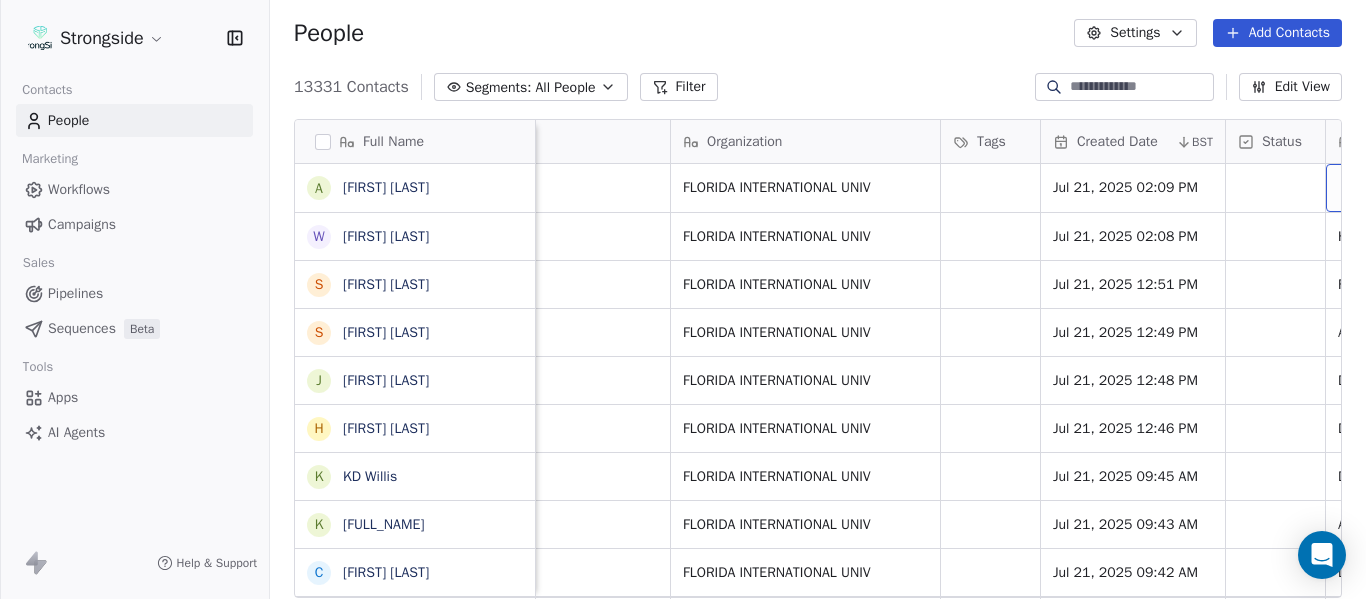scroll, scrollTop: 0, scrollLeft: 1259, axis: horizontal 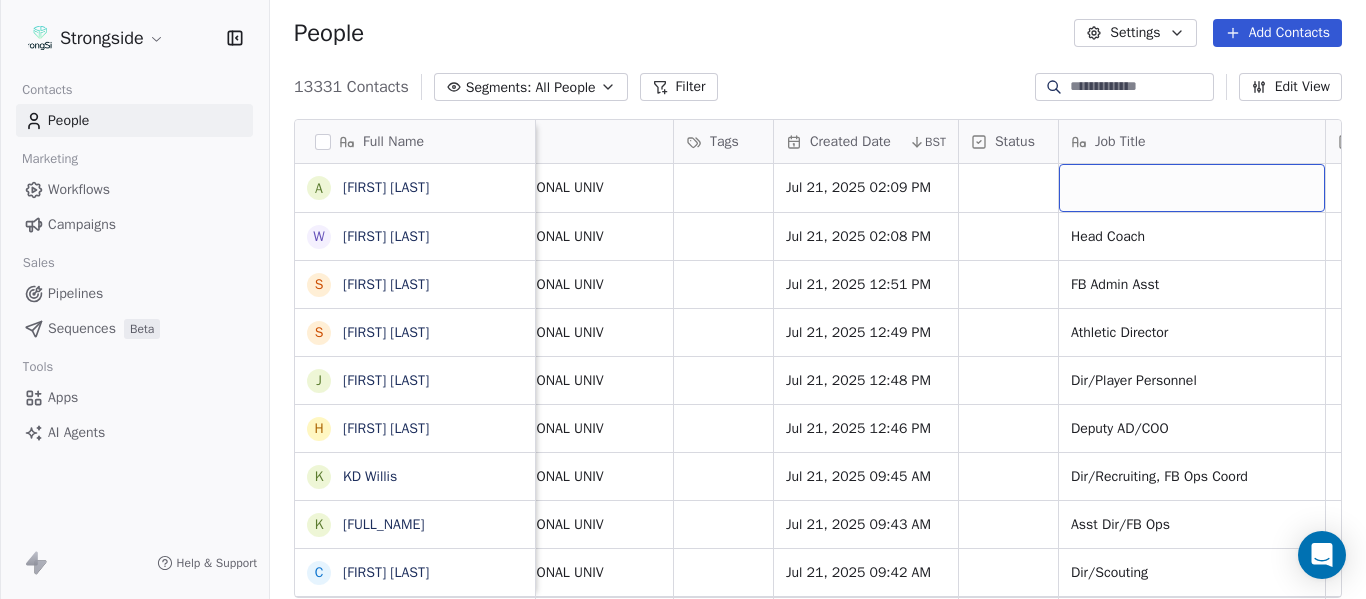 click at bounding box center (1192, 188) 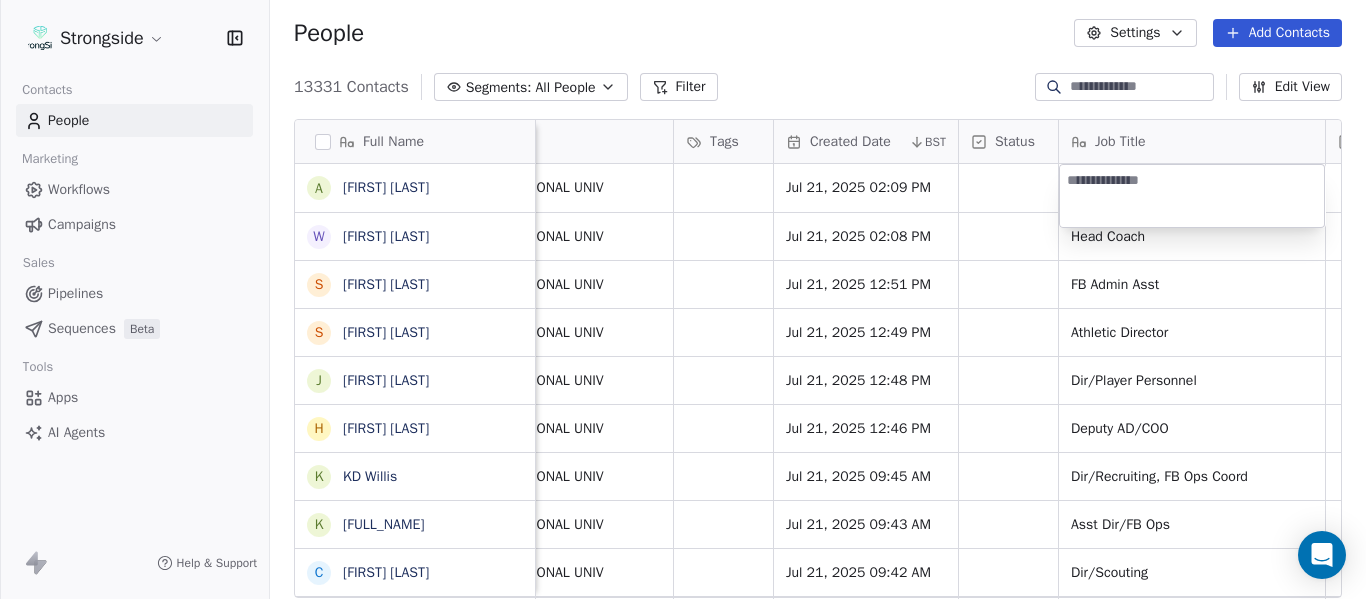 type on "**********" 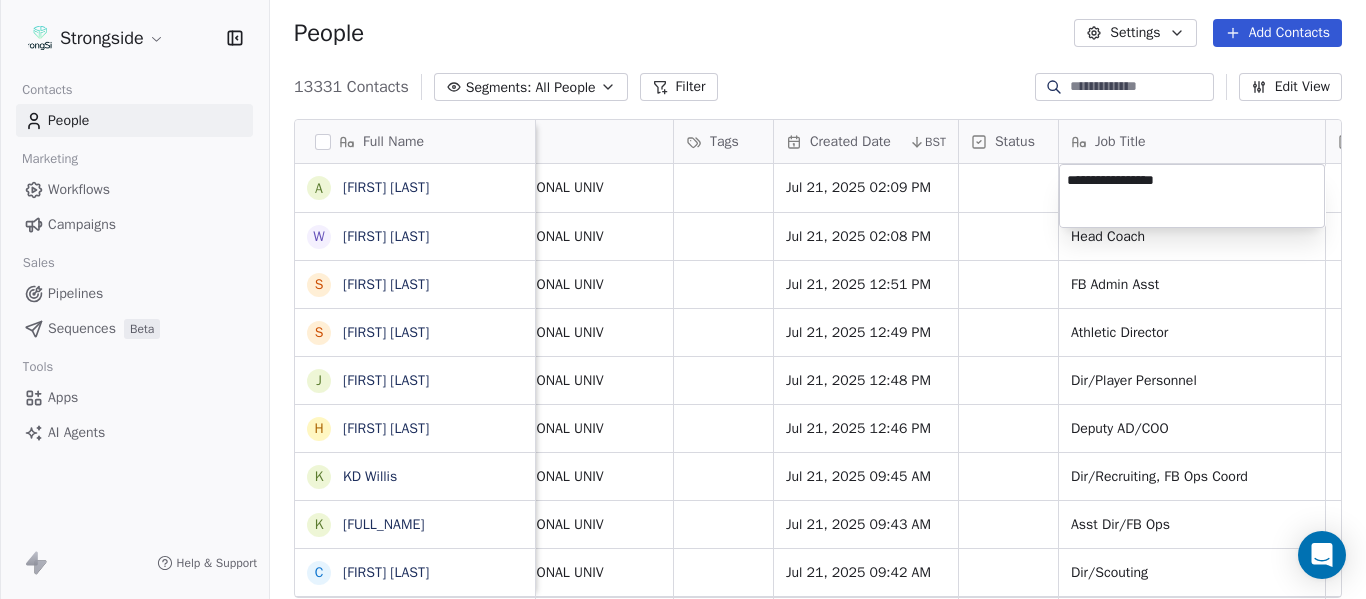click on "Full Name A [LAST] W [LAST] S [LAST] S [LAST] J [LAST] H [LAST] K [LAST] K [LAST] C [LAST] C [LAST] L [LAST] J D [LAST] A [LAST] K [LAST] B [LAST] J C [LAST] C [LAST] D [LAST] B [LAST] K [LAST] K [LAST] C [LAST] S [LAST] T [LAST] V [LAST] A [LAST] F [LAST] B [LAST] L [LAST] D [LAST] S [LAST] A [LAST] S [LAST] S [LAST] H [LAST] J [LAST] D [LAST] D [LAST] M [LAST] C [LAST] P [LAST] T [LAST] S [LAST] B [LAST] D [LAST] C [LAST] Phone Number Level League/Conference Organization Tags Created Date BST Status Job Title Priority Emails Auto Clicked Last Activity Date BST In Open Phone   305.348.2756
NCAA I-Bowl FLORIDA INTERNATIONAL UNIV Jul 21, 2025 02:09 PM   305-348-2756
NCAA I-Bowl FLORIDA INTERNATIONAL UNIV Head Coach" at bounding box center [683, 299] 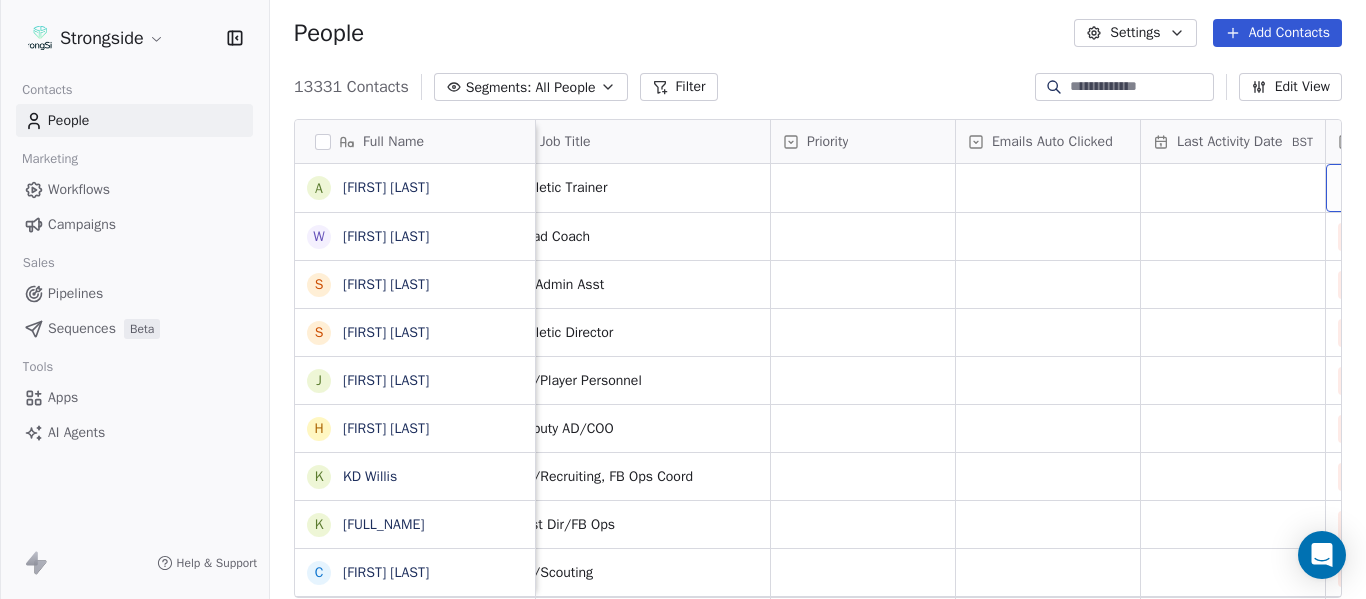 scroll, scrollTop: 0, scrollLeft: 1999, axis: horizontal 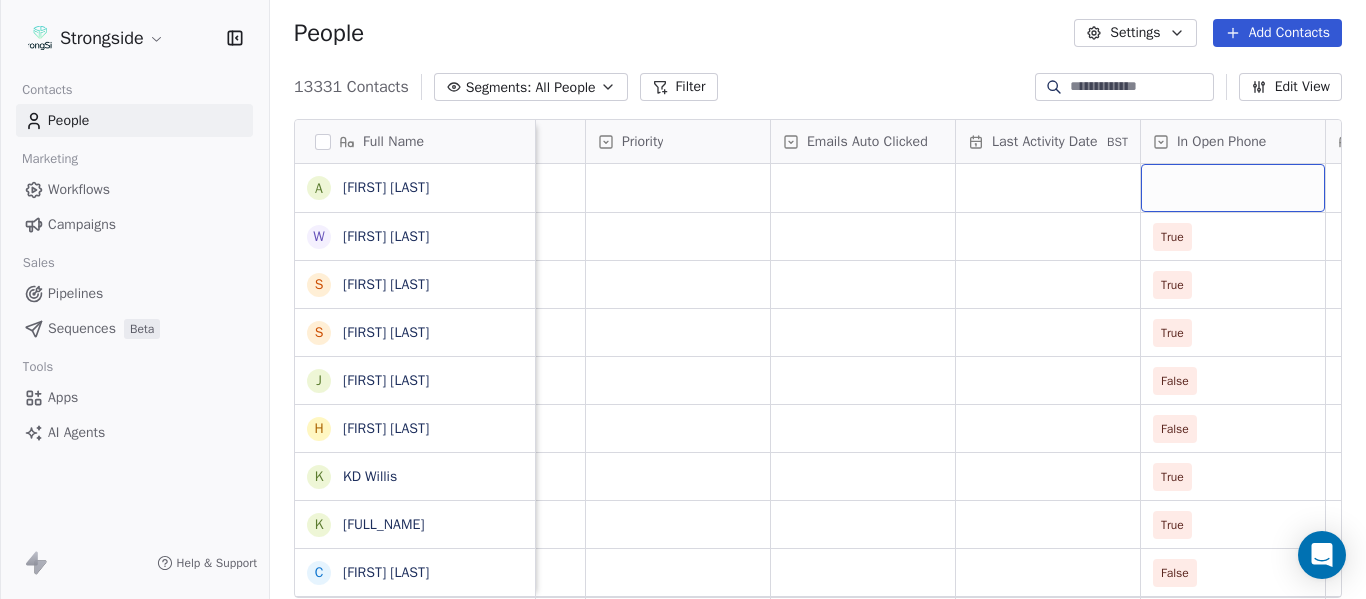 click at bounding box center [1233, 188] 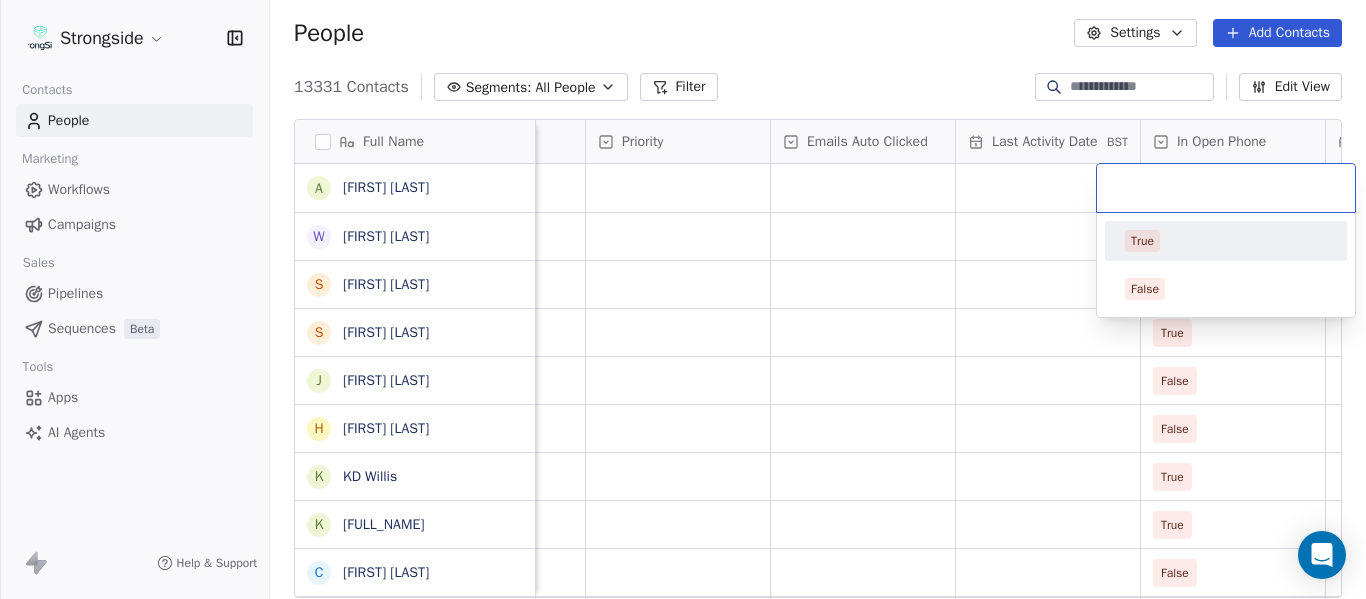 click on "True" at bounding box center (1226, 241) 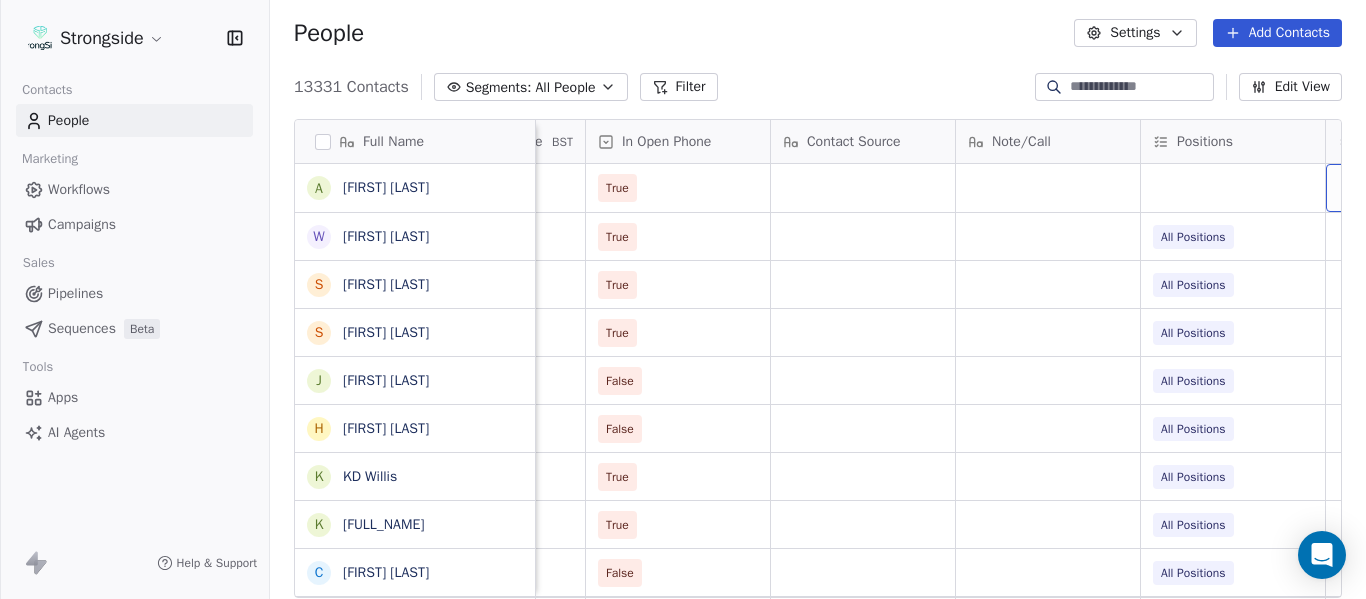 scroll, scrollTop: 0, scrollLeft: 2739, axis: horizontal 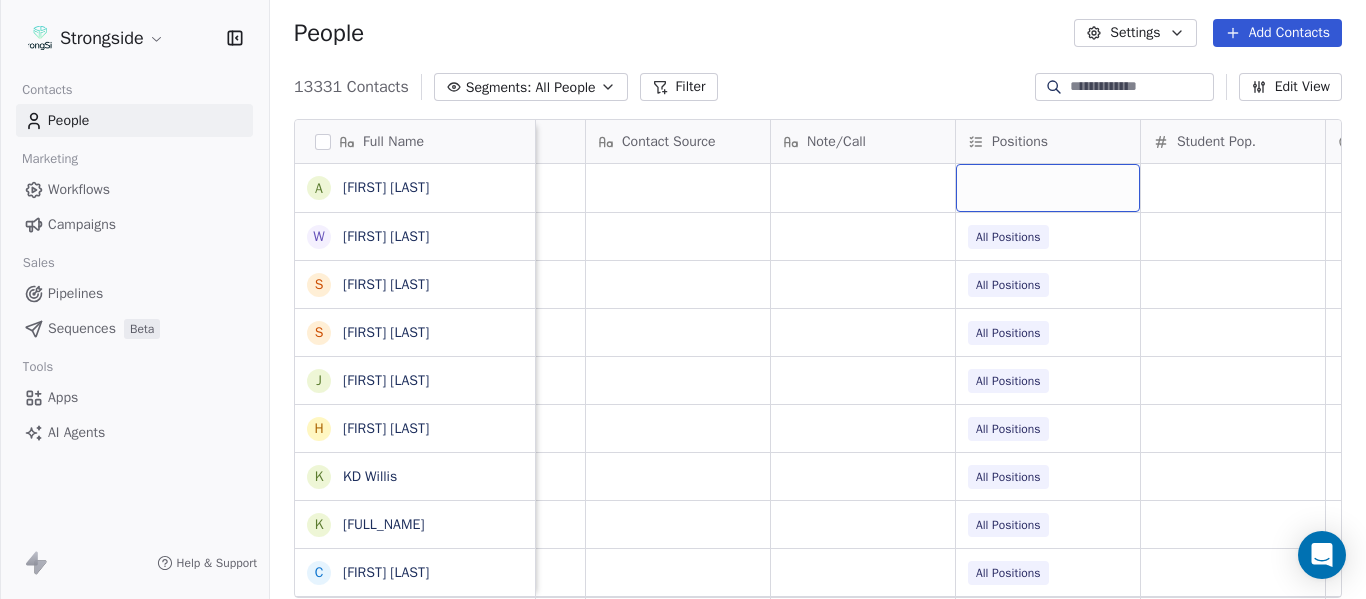 click at bounding box center [1048, 188] 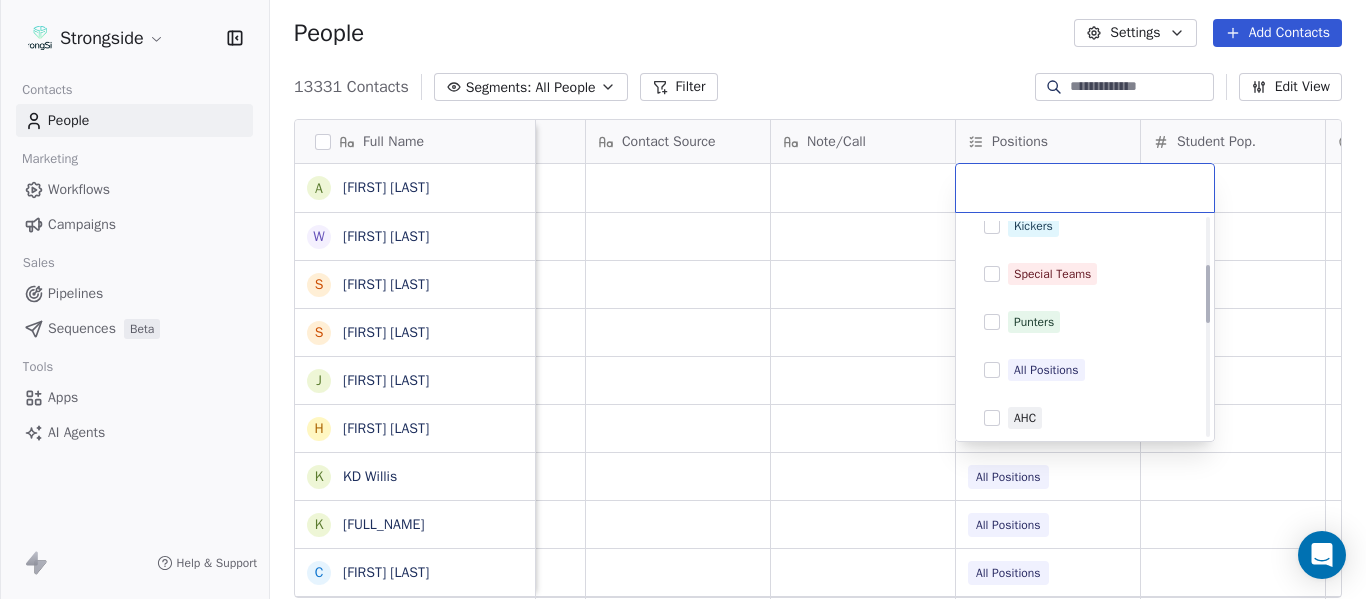 scroll, scrollTop: 400, scrollLeft: 0, axis: vertical 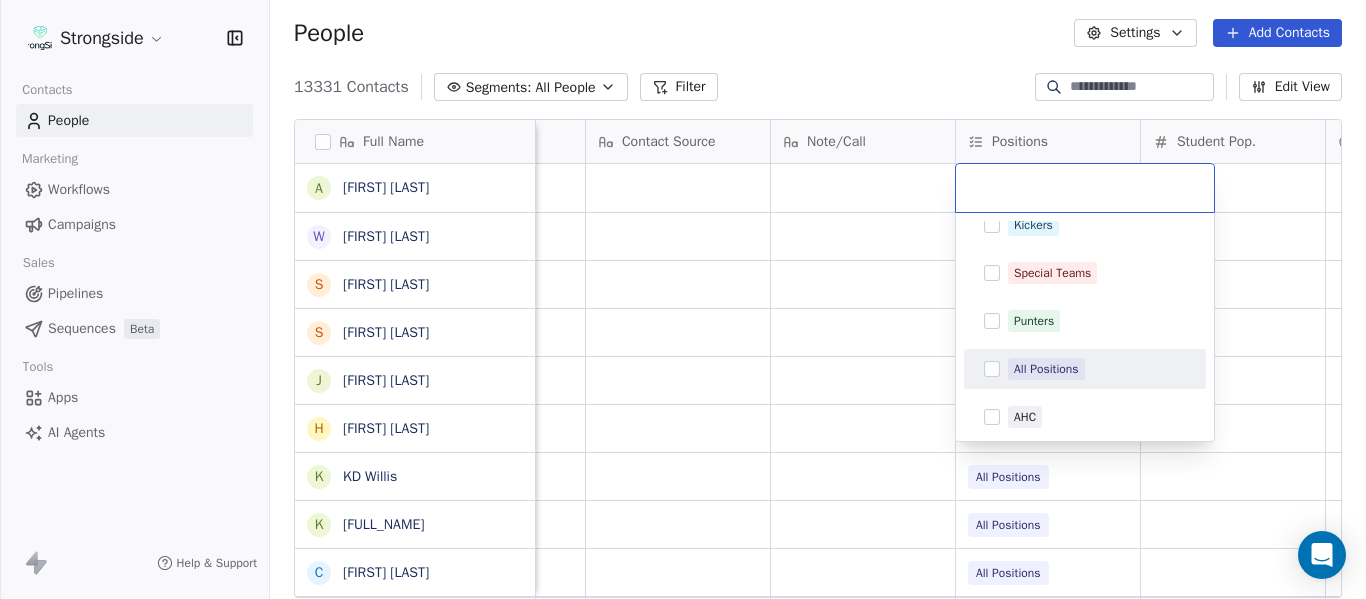 click on "All Positions" at bounding box center [1046, 369] 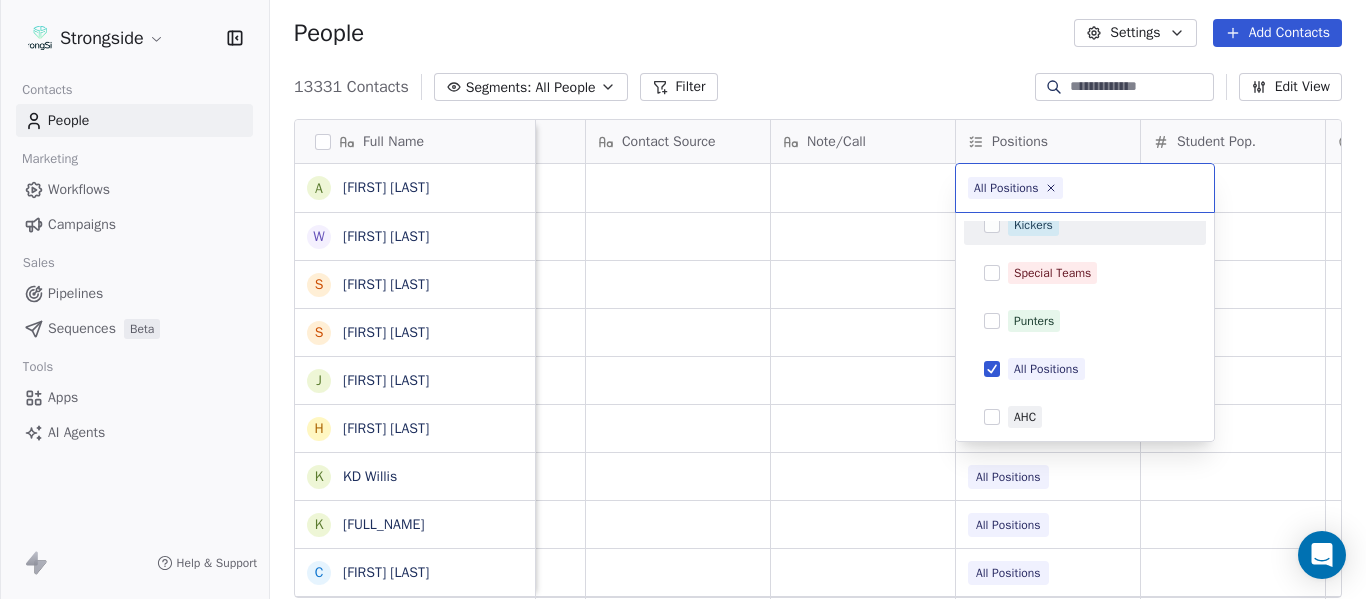 click on "Strongside Contacts People Marketing Workflows Campaigns Sales Pipelines Sequences Beta Tools Apps AI Agents Help & Support People Settings Add Contacts 13331 Contacts Segments: All People Filter Edit View Tag Add to Sequence Export Full Name A [FIRST] [LAST] W [FIRST] [LAST] S [FIRST] [LAST] S [FIRST] [LAST] J [FIRST] [LAST] H [FIRST] [LAST] K [FIRST] [LAST] K [FIRST] [LAST] C [FIRST] [LAST] C [FIRST] [LAST] L [FIRST] [LAST] D [FIRST] [LAST] K [FIRST] [LAST] B [FIRST] [LAST] C [FIRST] [LAST] D [FIRST] [LAST] K [FIRST] [LAST] K [FIRST] [LAST] C [FIRST] [LAST] T [FIRST] [LAST] A [FIRST] [LAST] B [FIRST] [LAST] D [FIRST] [LAST] D [FIRST] [LAST] B [FIRST] [LAST] Priority Emails Auto Clicked Last Activity Date BST In Open Phone Contact Source Note/Call Positions Student Pop. Lead Account True True All Positions True All Positions True All Positions False All Positions False All Positions True All Positions True All Positions False False" at bounding box center [683, 299] 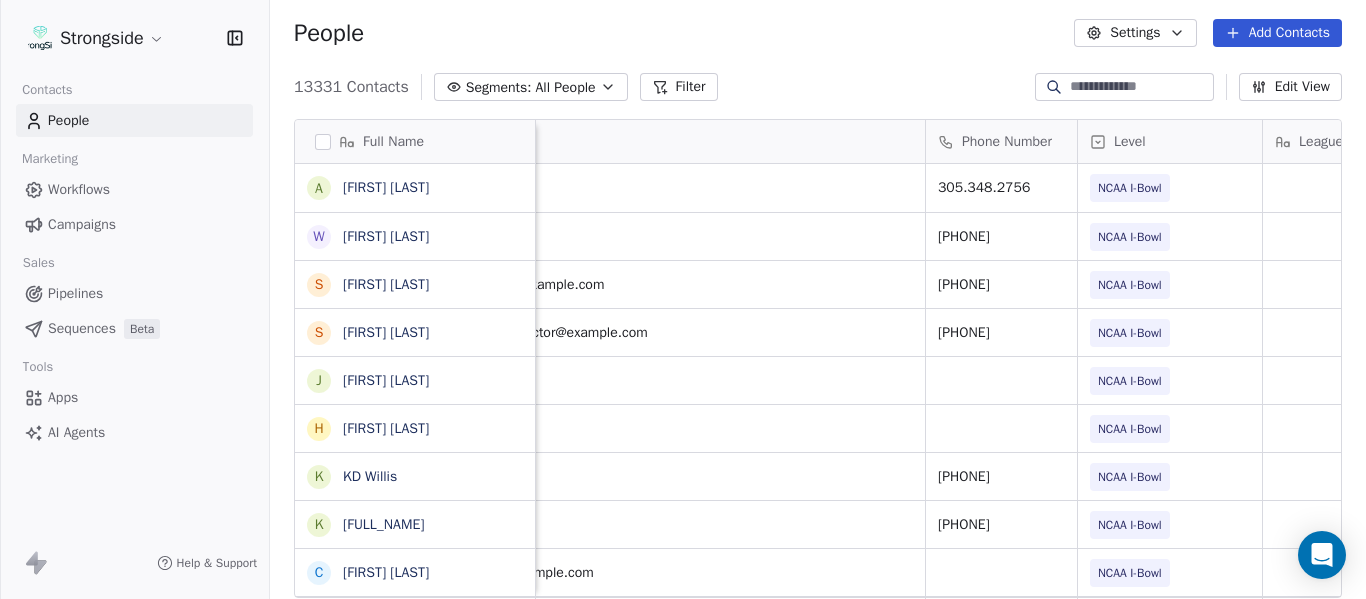 scroll, scrollTop: 0, scrollLeft: 76, axis: horizontal 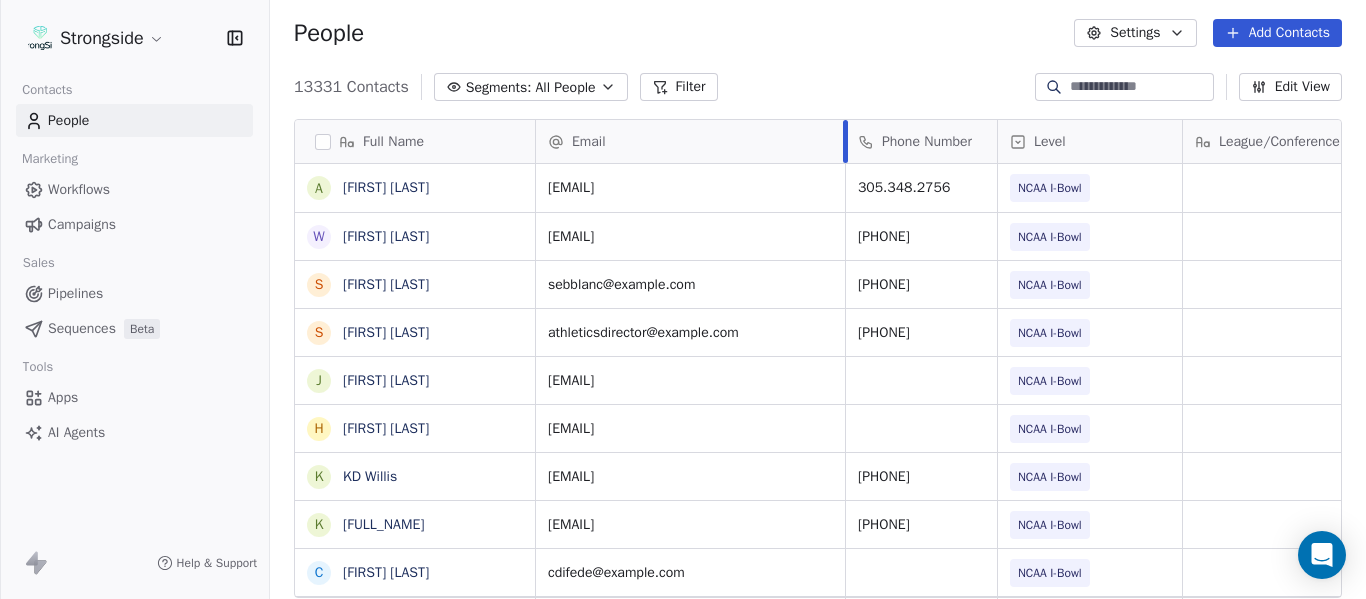 drag, startPoint x: 1014, startPoint y: 132, endPoint x: 843, endPoint y: 123, distance: 171.23668 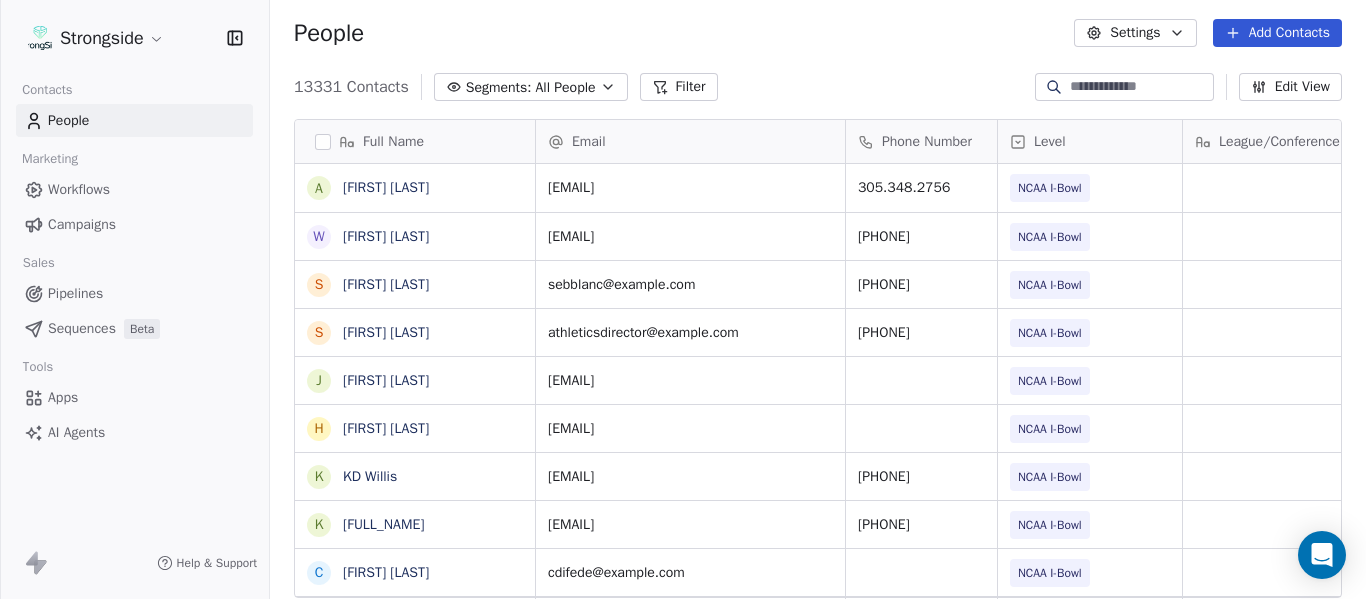 click on "Add Contacts" at bounding box center (1277, 33) 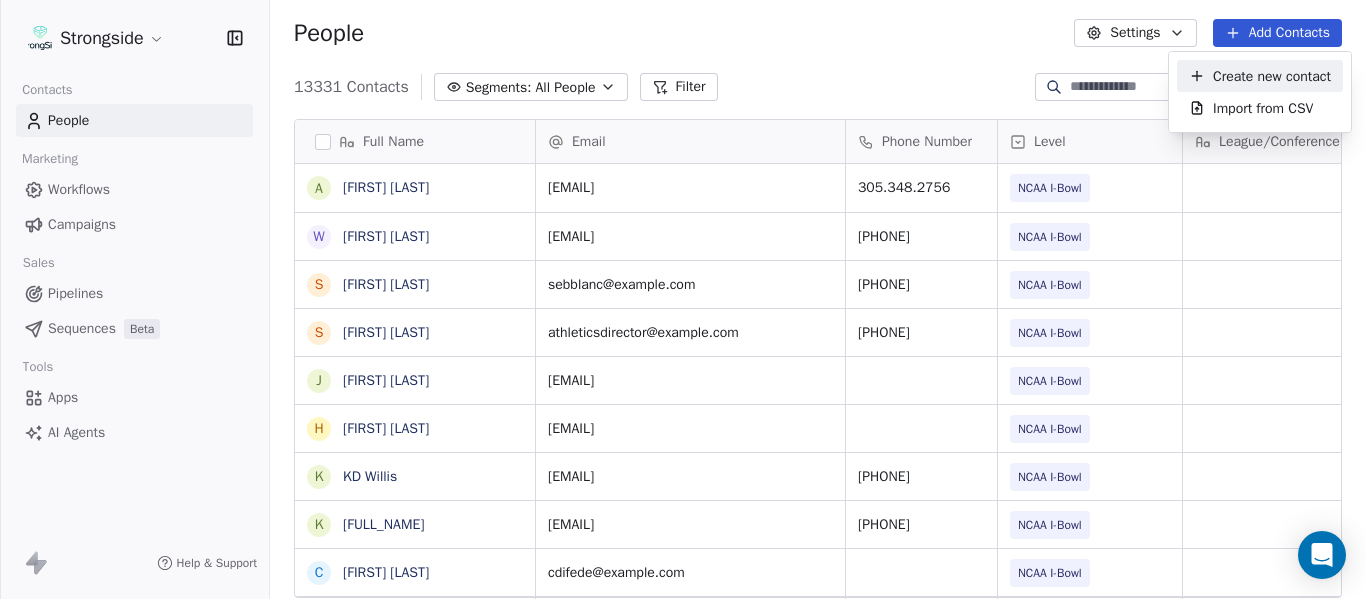 click on "Create new contact" at bounding box center (1272, 76) 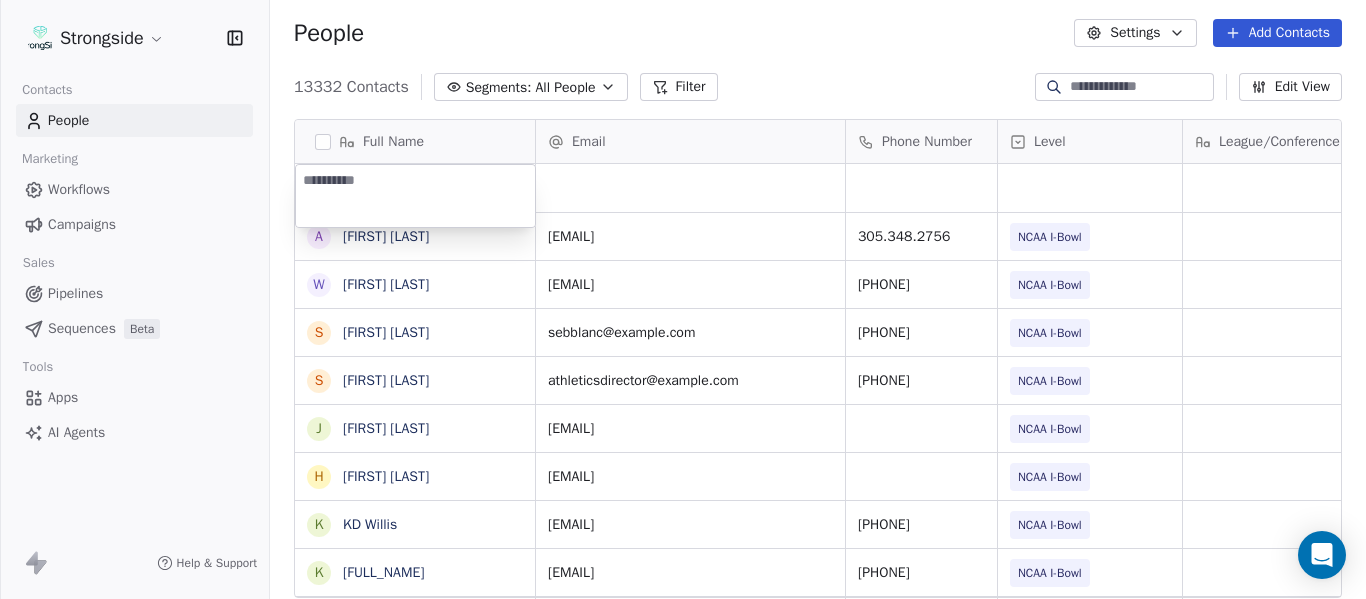 type on "**********" 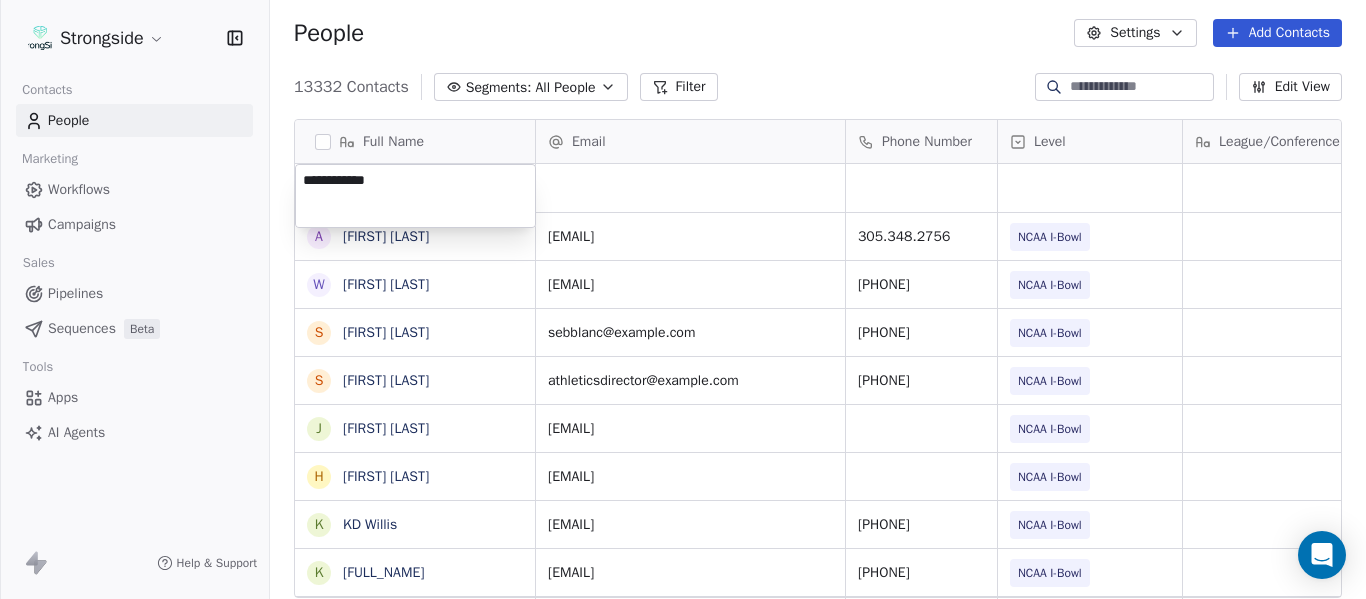 click on "Strongside Contacts People Marketing Workflows Campaigns Sales Pipelines Sequences Beta Tools Apps AI Agents Help & Support People Settings Add Contacts 13332 Contacts Segments: All People Filter Edit View Tag Add to Sequence Export Full Name A [FIRST] [LAST] W [FIRST] [LAST] S [FIRST] [LAST] S [FIRST] [LAST] J [FIRST] [LAST] H [FIRST] [LAST] K [FIRST] [LAST] K [FIRST] [LAST] C [FIRST] [LAST] C [FIRST] [LAST] L [FIRST] [LAST] D [FIRST] [LAST] K [FIRST] [LAST] B [FIRST] [LAST] C [FIRST] [LAST] D [FIRST] [LAST] K [FIRST] [LAST] K [FIRST] [LAST] C [FIRST] [LAST] T [FIRST] [LAST] A [FIRST] [LAST] B [FIRST] [LAST] D [FIRST] [LAST] Email Phone Number Level League/Conference Organization Tags Created Date BST Jul 21, 2025 02:11 PM alking@[EXAMPLE.COM] [PHONE]
NCAA I-Bowl FLORIDA INTERNATIONAL UNIV Jul 21, 2025 02:09 PM willie.simmons@[EXAMPLE.COM] [PHONE]
NCAA I-Bowl FLORIDA INTERNATIONAL UNIV Jul 21, 2025 02:08 PM sebblanc@[EXAMPLE.COM] [PHONE]" at bounding box center [683, 299] 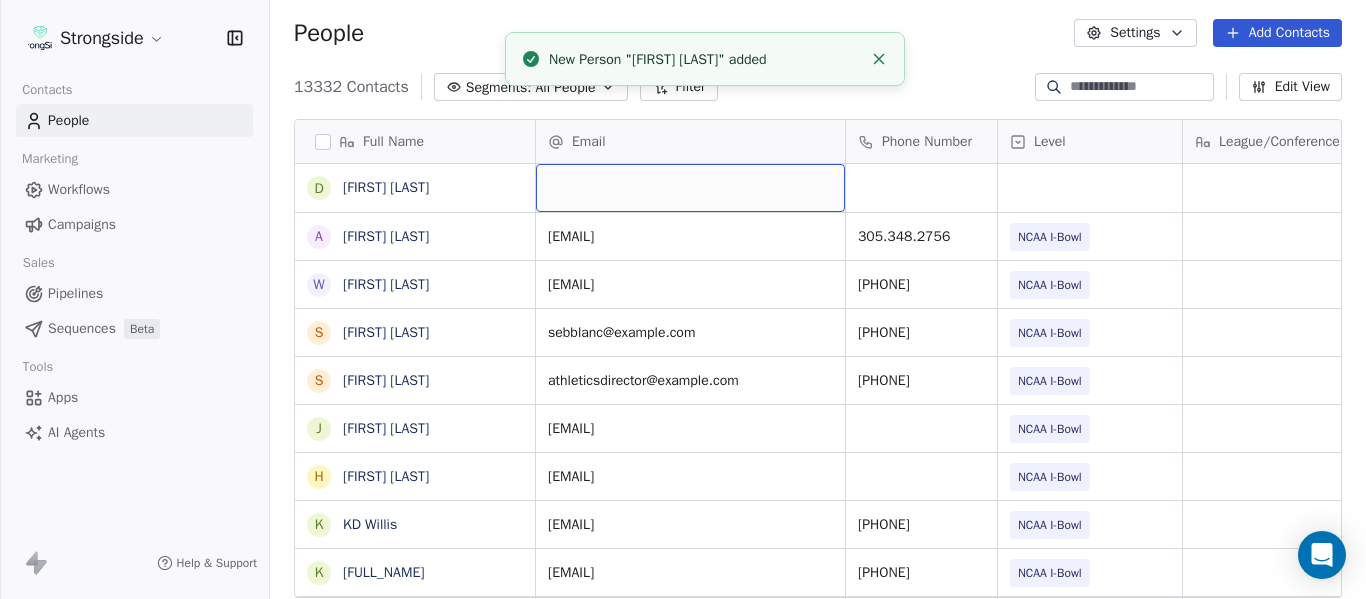 click at bounding box center (690, 188) 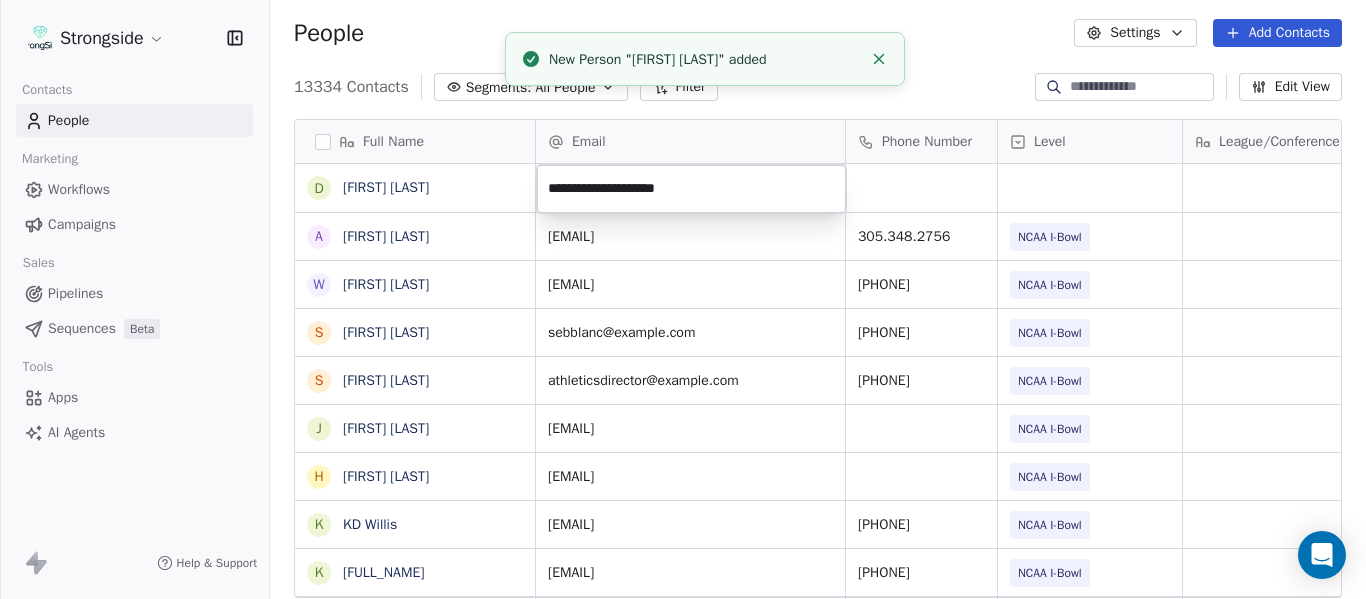 click 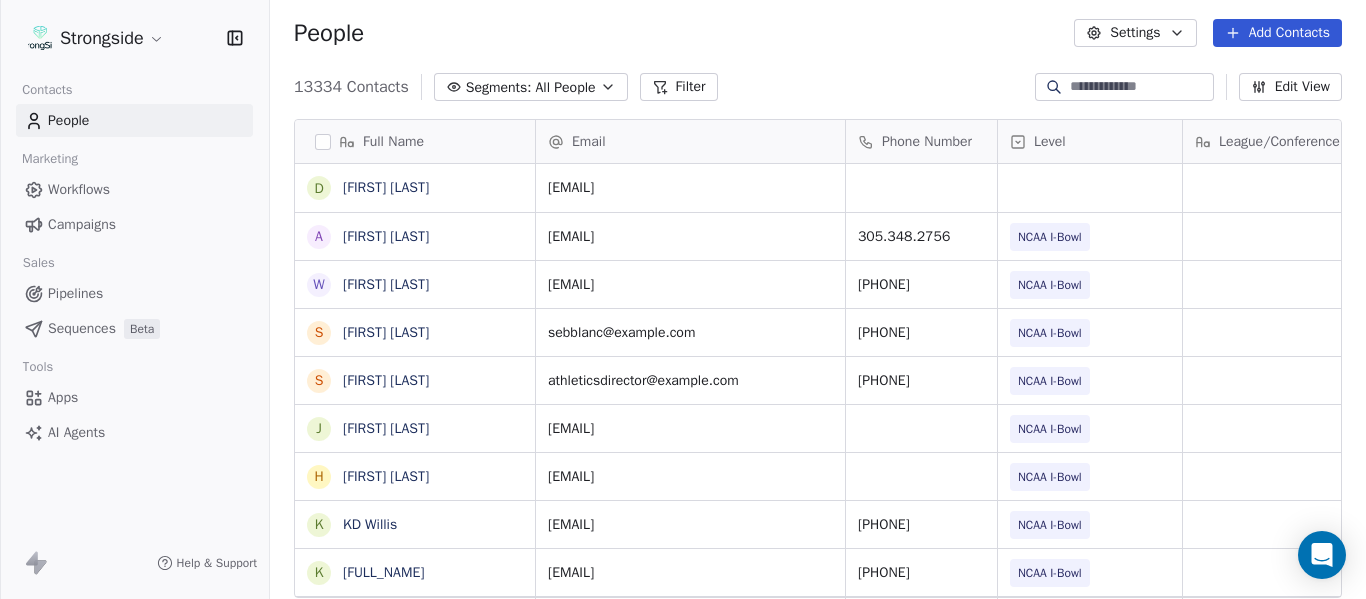 click on "13334 Contacts Segments: All People Filter  Edit View" at bounding box center (818, 87) 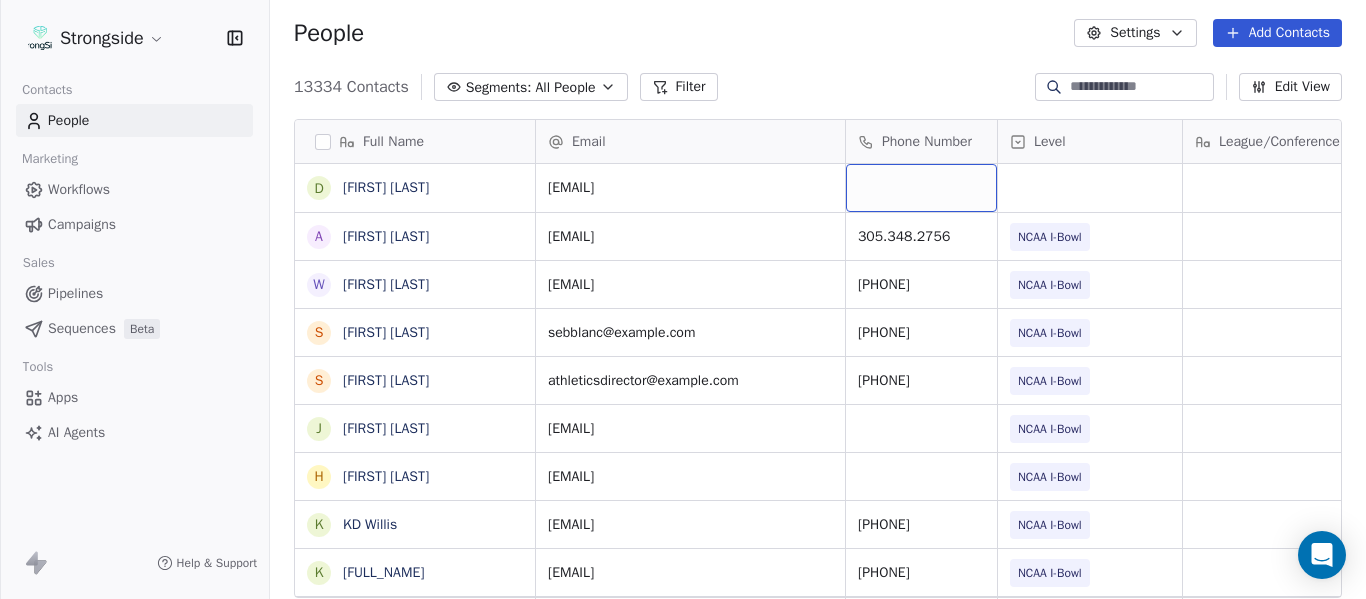 click at bounding box center [921, 188] 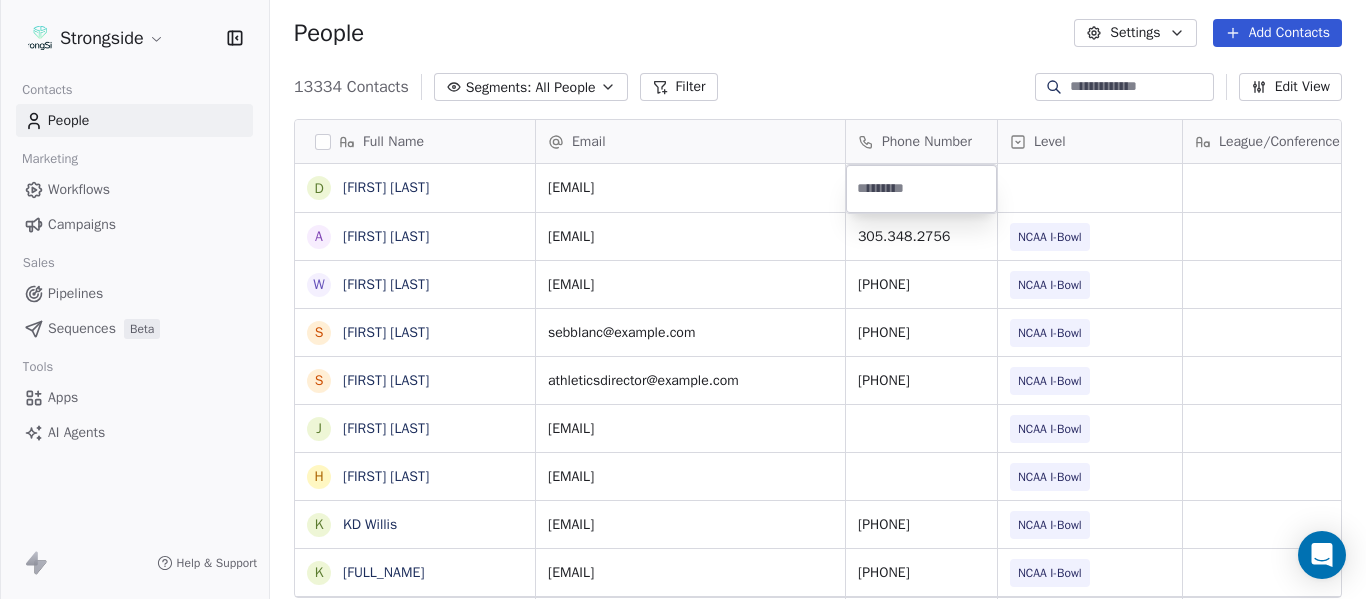 type on "**********" 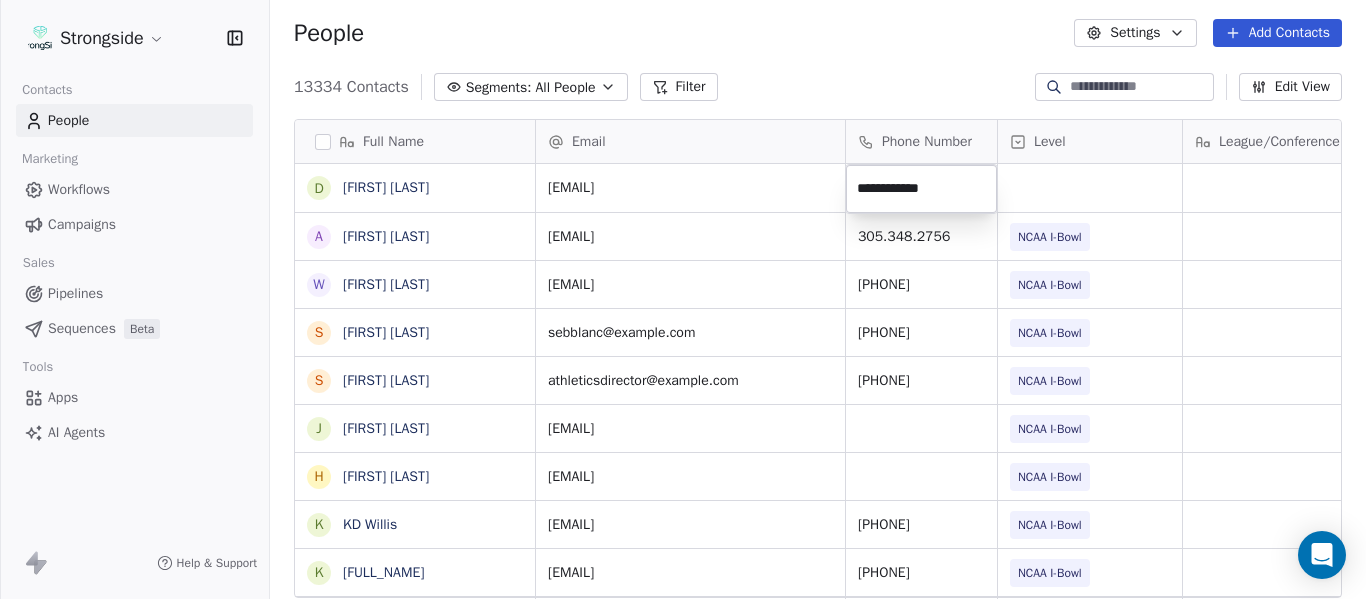 click on "Strongside Contacts People Marketing Workflows Campaigns Sales Pipelines Sequences Beta Tools Apps AI Agents Help & Support People Settings  Add Contacts 13334 Contacts Segments: All People Filter  Edit View Tag Add to Sequence Export Full Name D [LAST] A [LAST] W [LAST] S [LAST] S [LAST] J [LAST] H [LAST] K [LAST] K [LAST] C [LAST] L [LAST] D [LAST] K [LAST] B [LAST] C [LAST] D [LAST] K [LAST] K [LAST] C [LAST] T [LAST] A [LAST] B [LAST] D [LAST] A [LAST] S [LAST] J [LAST] D [LAST] McCarthy C [LAST] T [LAST] B [LAST] Dewhurst Email Phone Number Level League/Conference Organization Tags Created Date BST [EMAIL] Jul 21, 2025 02:11 PM [EMAIL] [PHONE]
NCAA I-Bowl FLORIDA INTERNATIONAL UNIV Jul 21, 2025 02:09 PM [EMAIL] [PHONE]
NCAA I-Bowl FLORIDA INTERNATIONAL UNIV [EMAIL]" at bounding box center (683, 299) 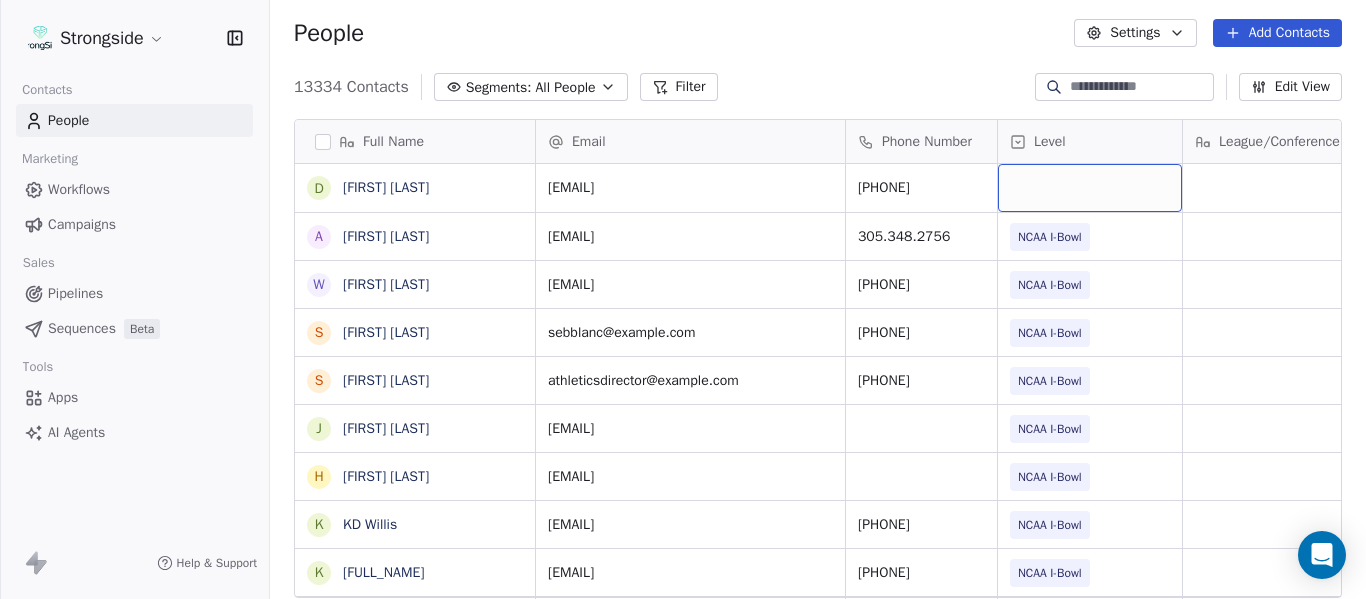 click at bounding box center [1090, 188] 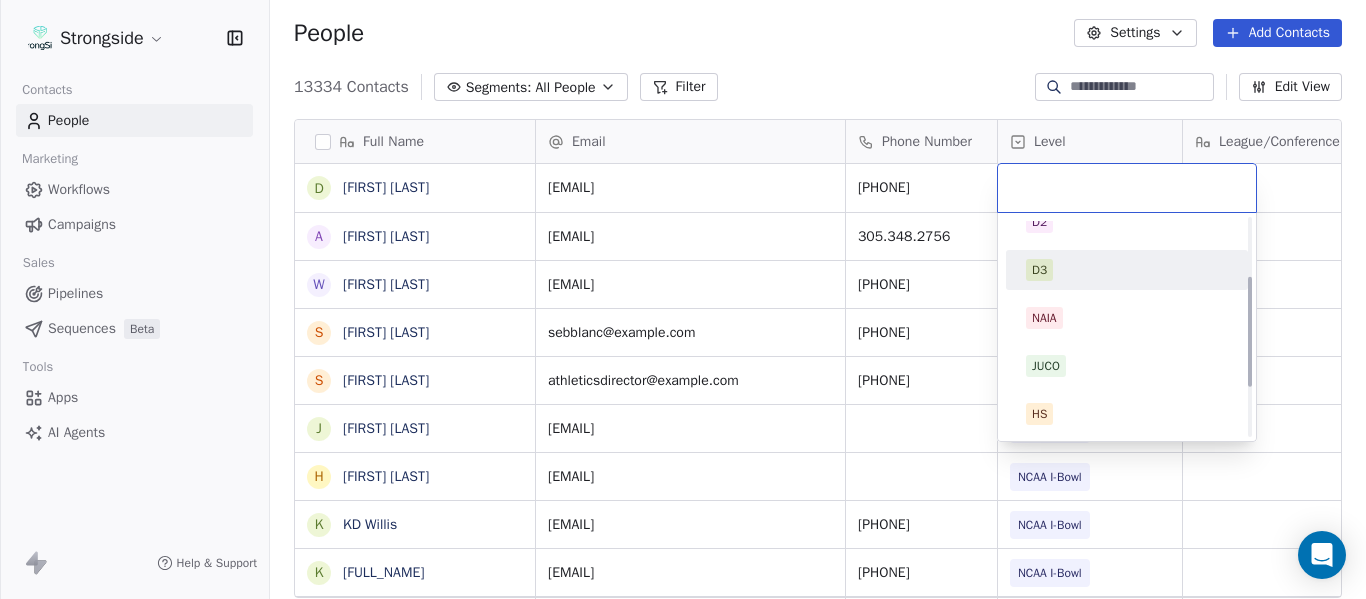 scroll, scrollTop: 212, scrollLeft: 0, axis: vertical 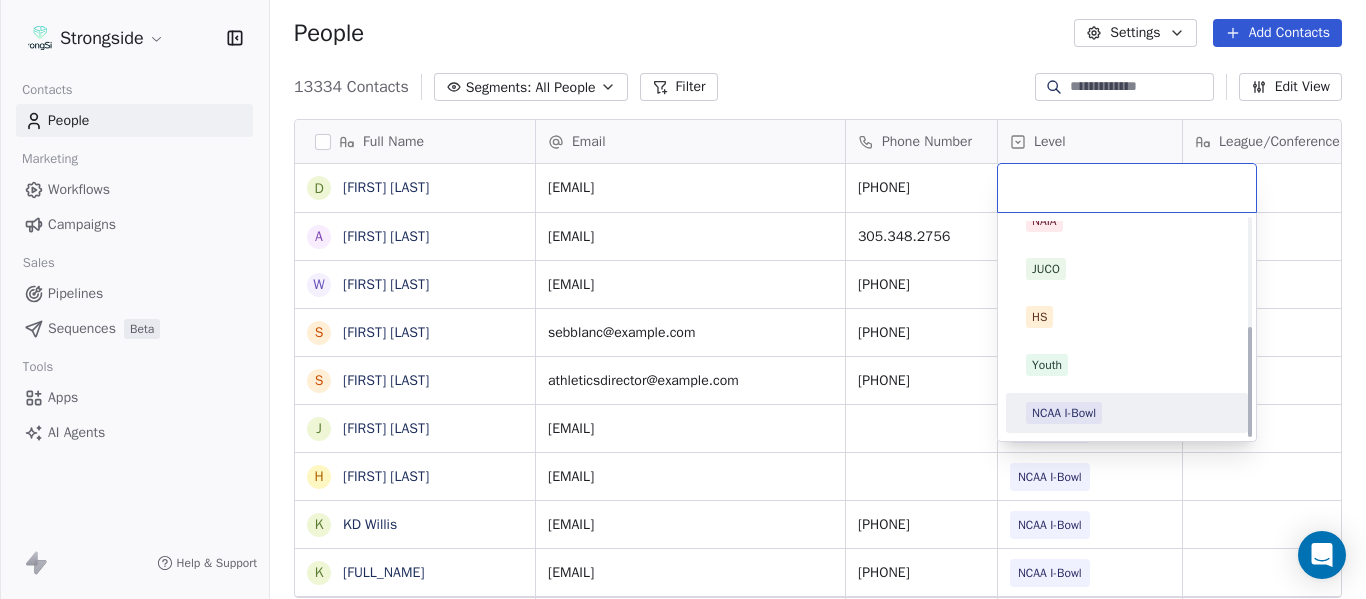 click on "NCAA I-Bowl" at bounding box center (1064, 413) 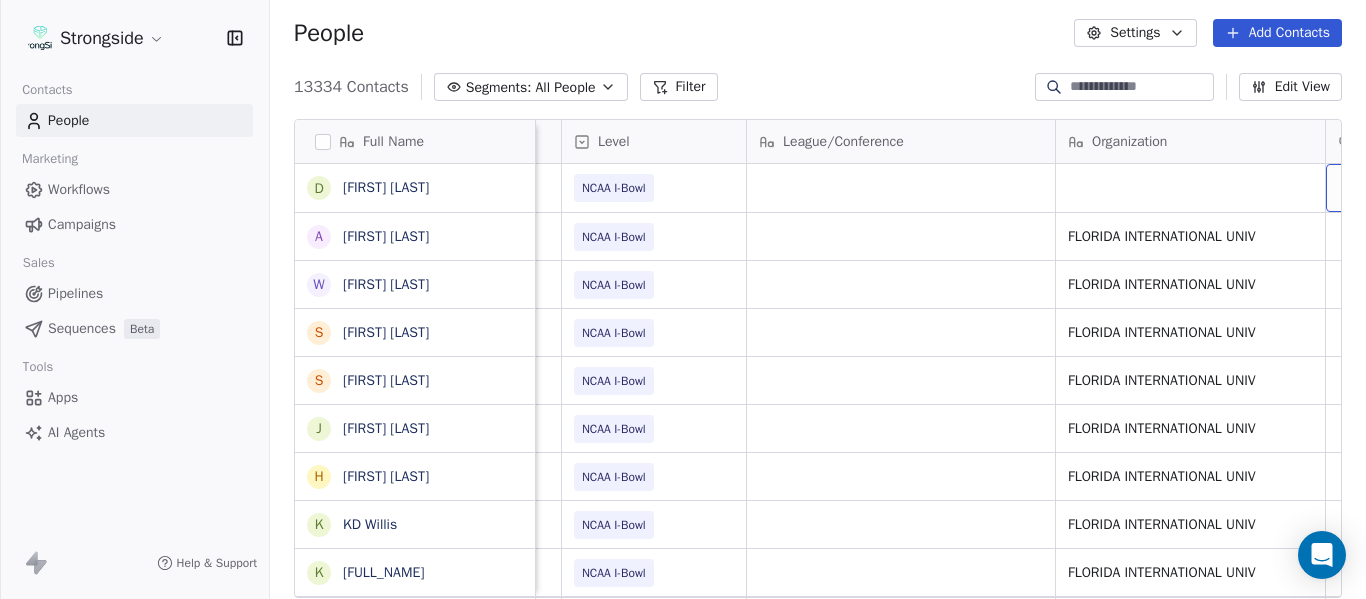 scroll, scrollTop: 0, scrollLeft: 536, axis: horizontal 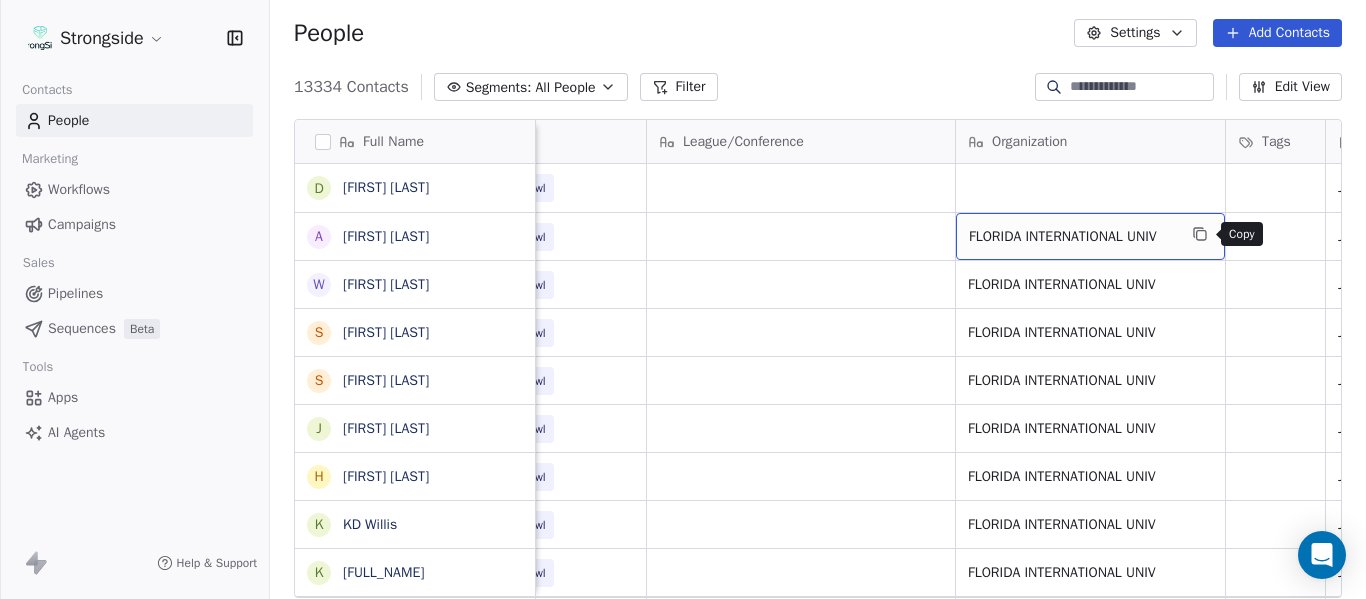 click 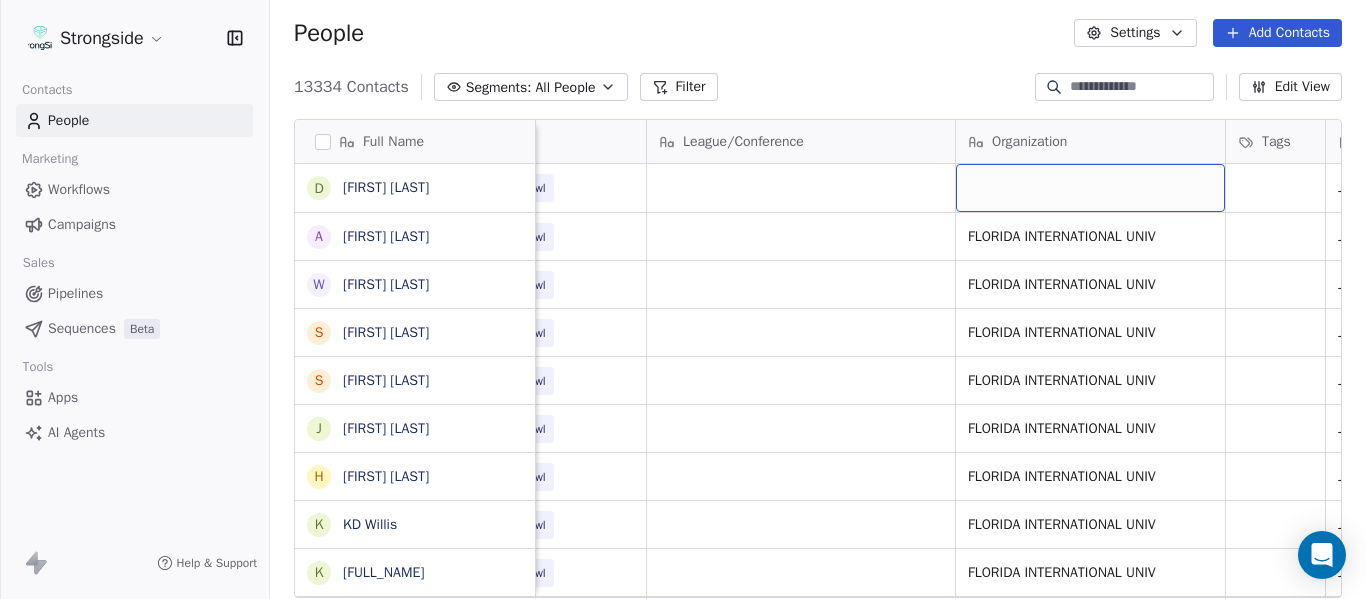 click at bounding box center [1090, 188] 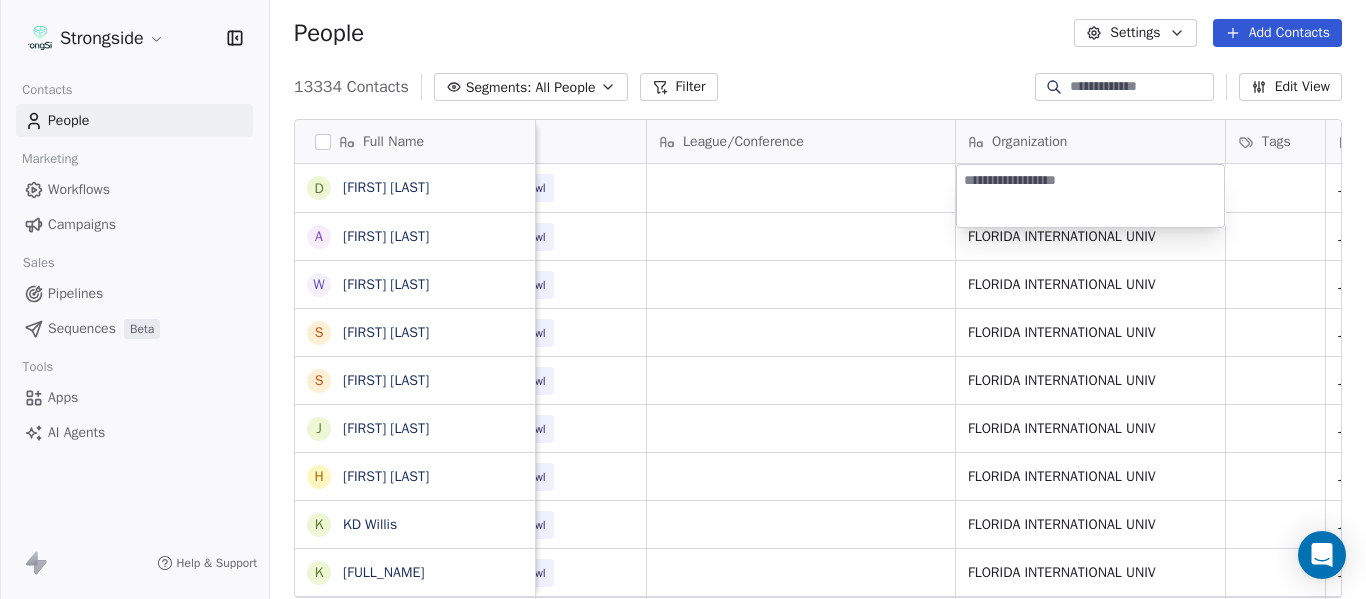 type on "**********" 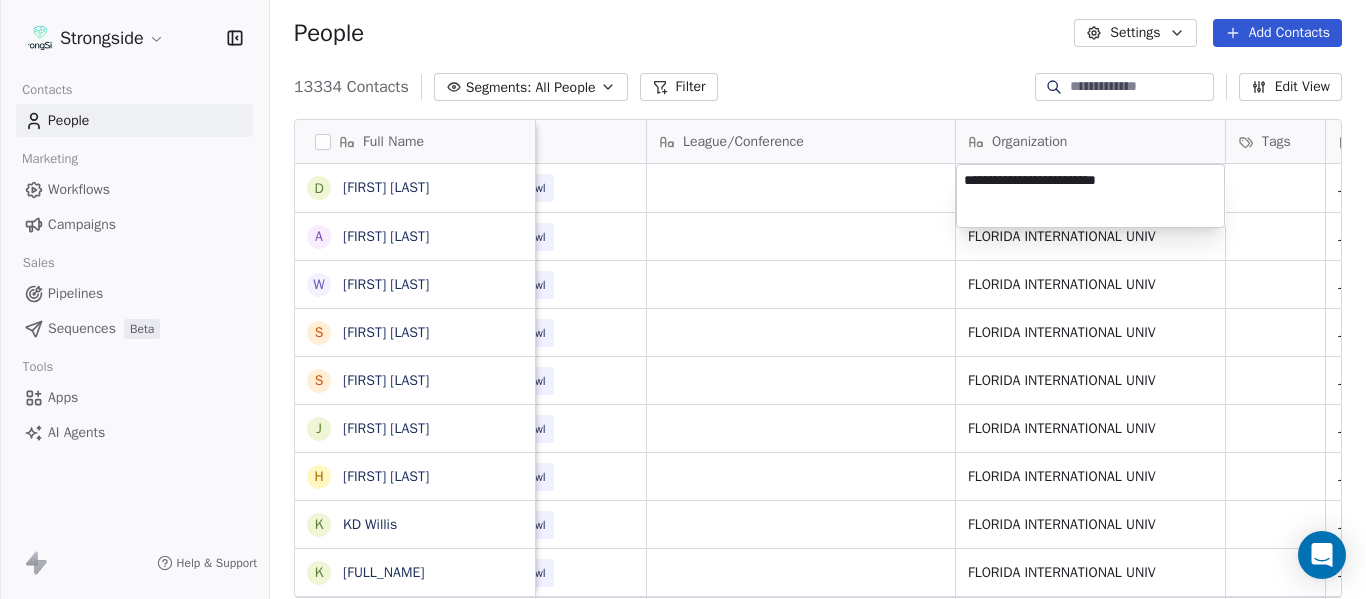 click on "Strongside Contacts People Marketing Workflows Campaigns Sales Pipelines Sequences Beta Tools Apps AI Agents Help & Support People Settings Add Contacts 13334 Contacts Segments: All People Filter Edit View Tag Add to Sequence Export Full Name D [FIRST] [LAST] A [FIRST] [LAST] W [FIRST] [LAST] S [FIRST] [LAST] S [FIRST] [LAST] J [FIRST] [LAST] H [FIRST] [LAST] K [FIRST] [LAST] K [FIRST] [LAST] C [FIRST] [LAST] L [FIRST] [LAST] D [FIRST] [LAST] K [FIRST] [LAST] B [FIRST] [LAST] C [FIRST] [LAST] D [FIRST] [LAST] K [FIRST] [LAST] K [FIRST] [LAST] C [FIRST] [LAST] T [FIRST] [LAST] A [FIRST] [LAST] B [FIRST] [LAST] D [FIRST] [LAST] A [FIRST] [LAST] S [FIRST] [LAST] J [FIRST] [LAST] D [FIRST] [LAST] C [FIRST] [LAST] T [FIRST] [LAST] B [FIRST] [LAST] Email Phone Number Level League/Conference Organization Tags Created Date BST Status Job Title Priority [EMAIL] [PHONE]
NCAA I-Bowl Jul 21, 2025 02:09 PM Athletic Trainer [EMAIL] [PHONE]" at bounding box center (683, 299) 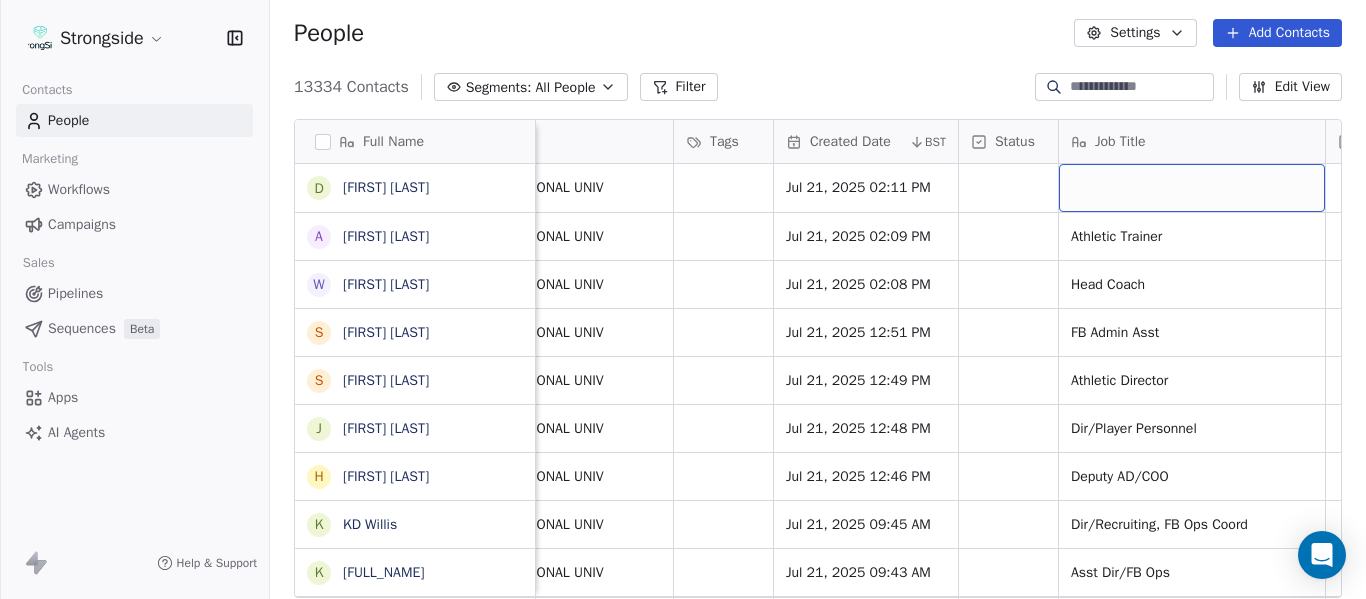 scroll, scrollTop: 0, scrollLeft: 1273, axis: horizontal 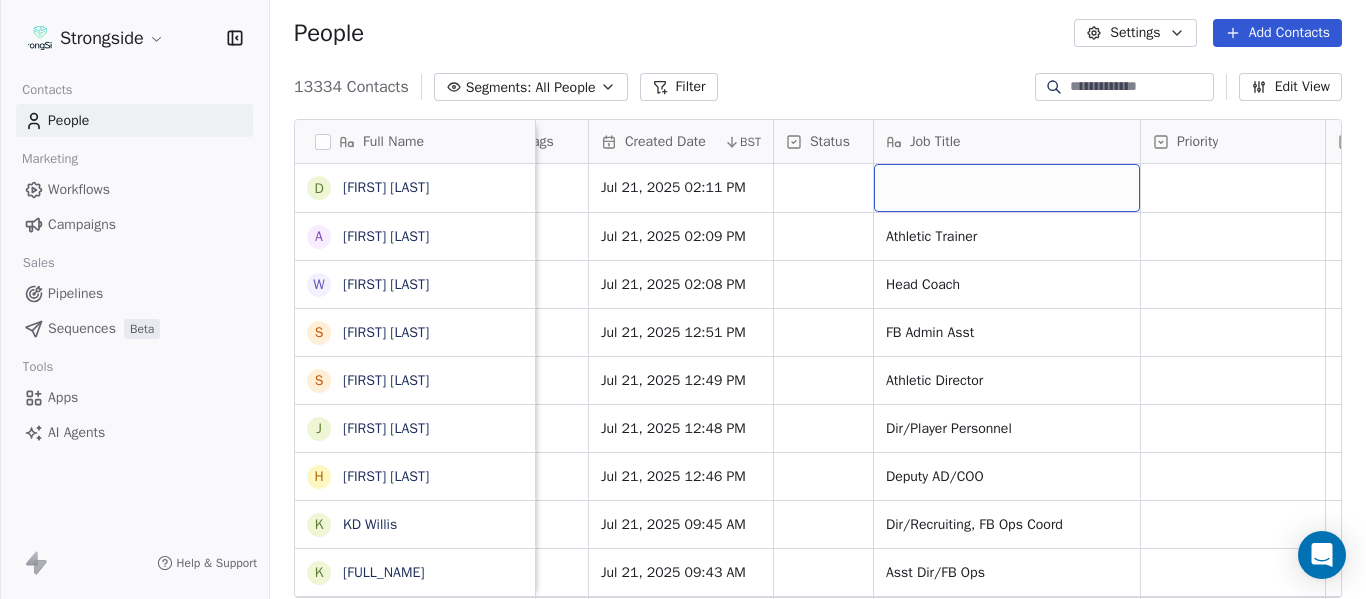 click at bounding box center (1007, 188) 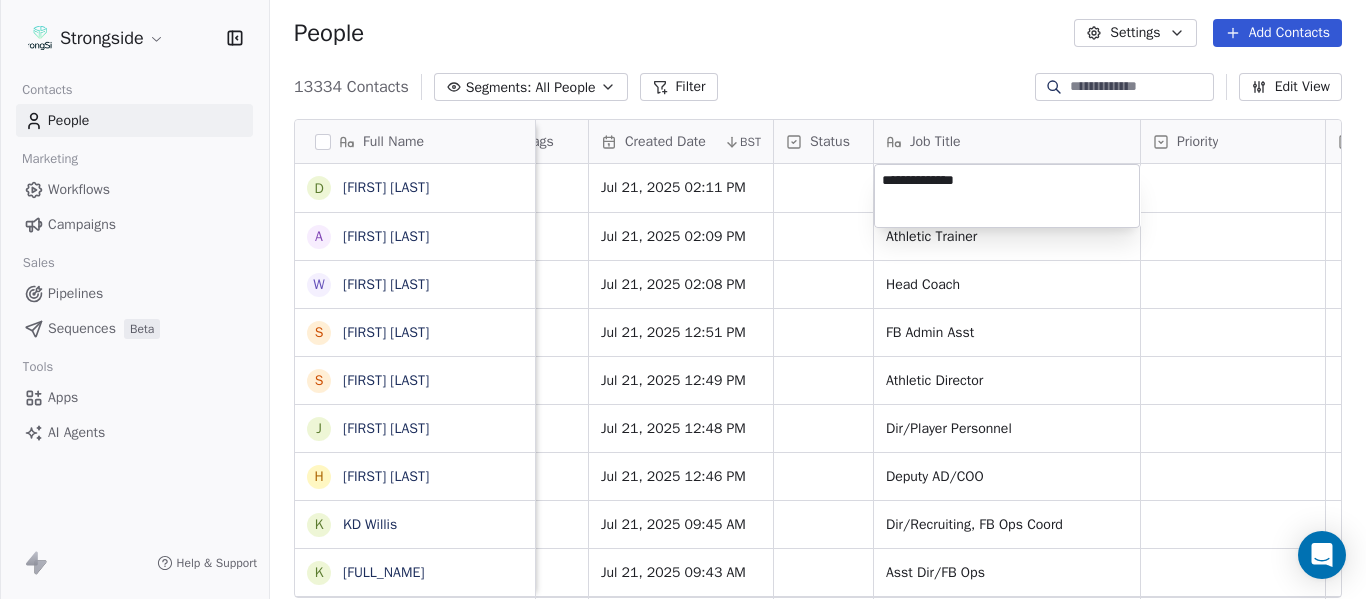 type on "**********" 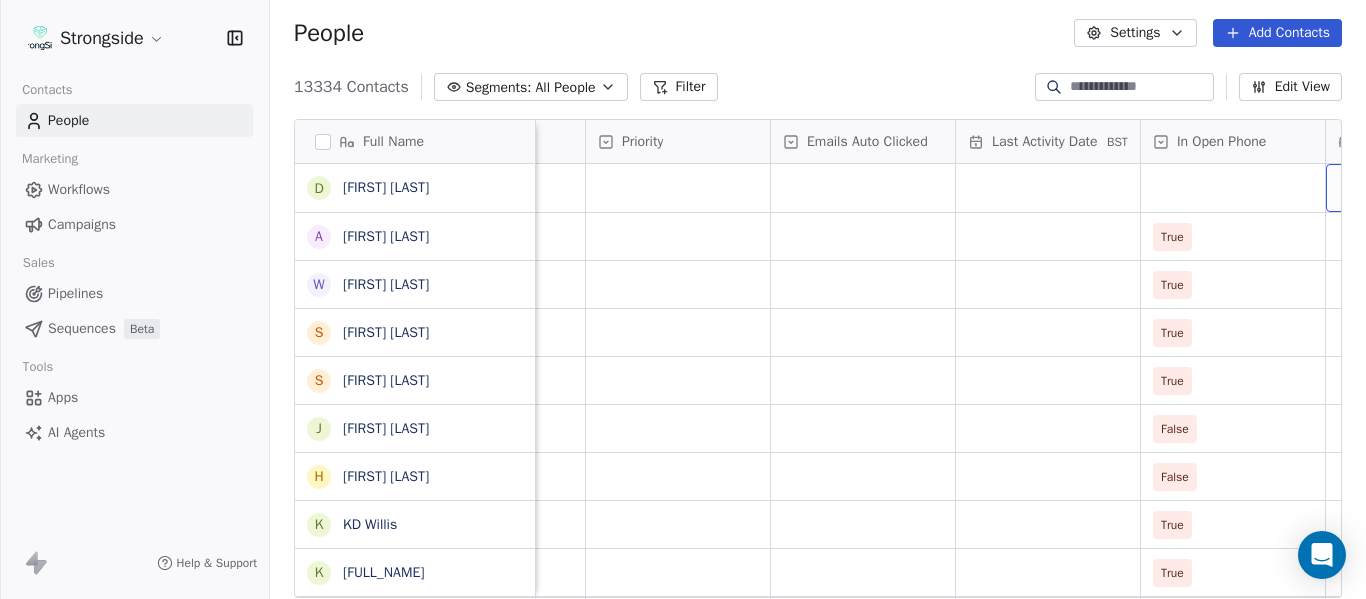 scroll, scrollTop: 0, scrollLeft: 2013, axis: horizontal 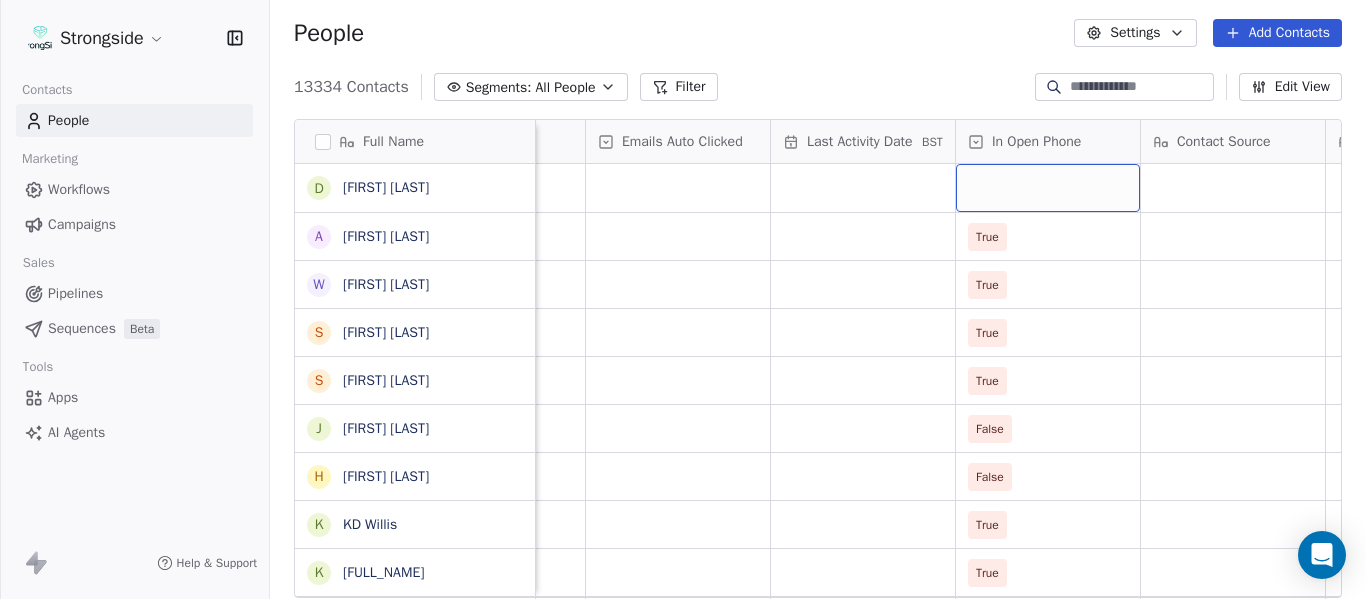 click at bounding box center [1048, 188] 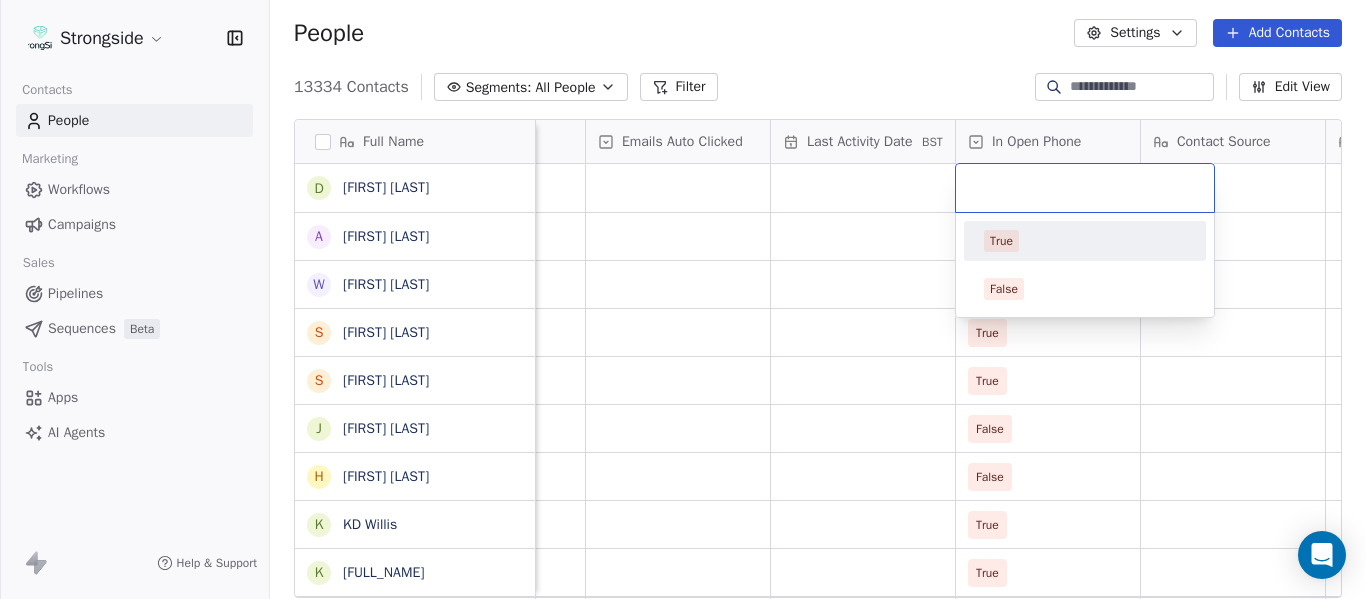 click on "True" at bounding box center [1085, 241] 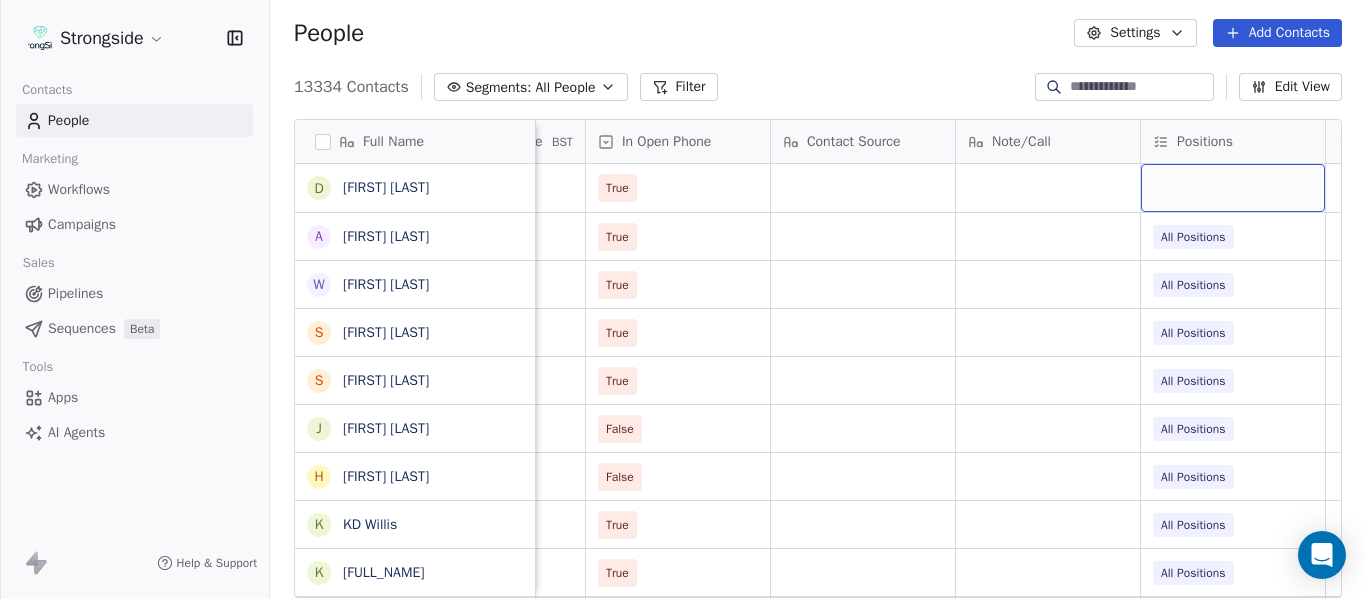 scroll, scrollTop: 0, scrollLeft: 2568, axis: horizontal 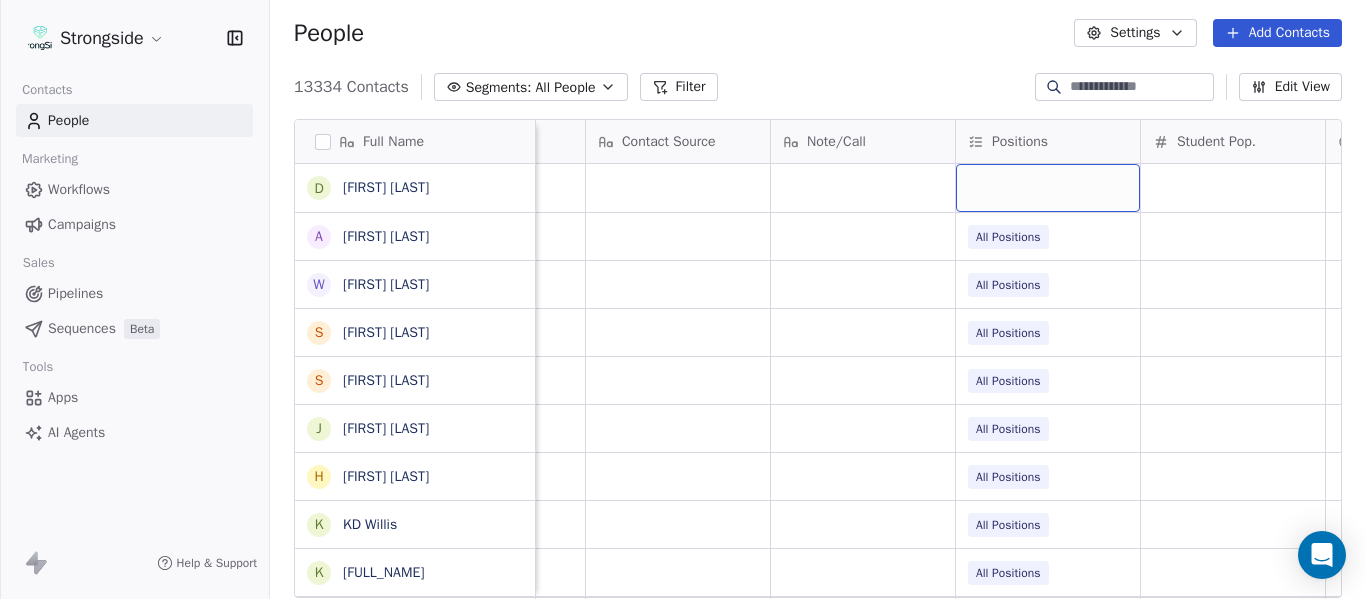click at bounding box center (1048, 188) 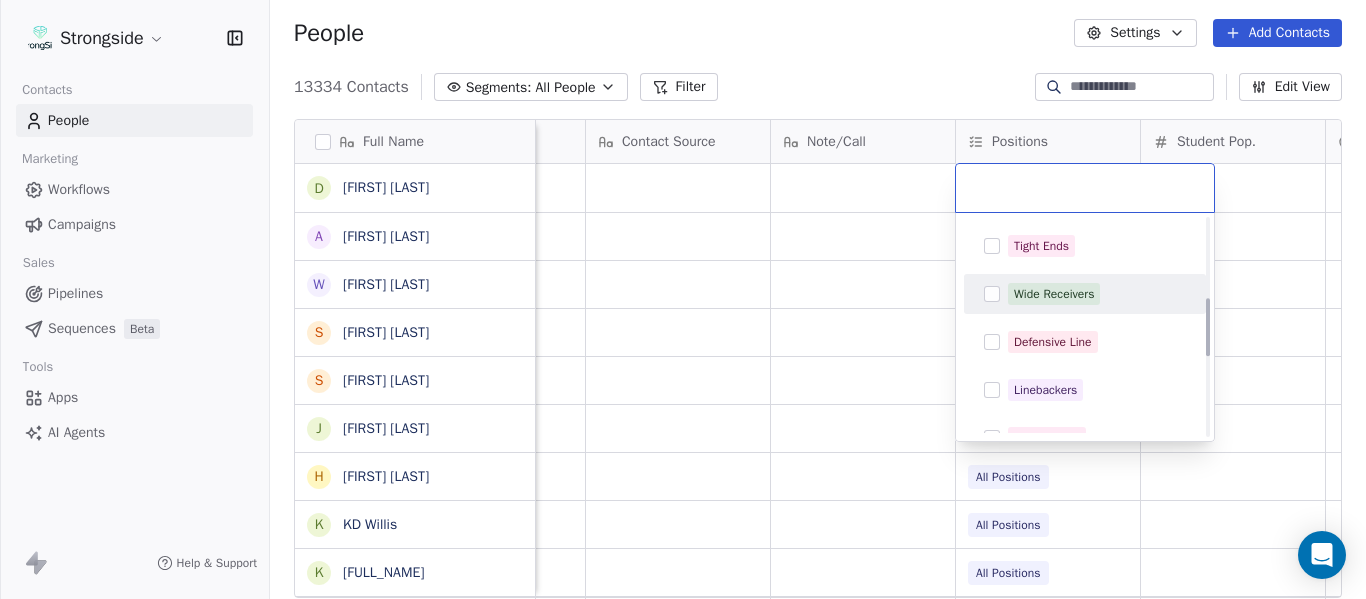 scroll, scrollTop: 400, scrollLeft: 0, axis: vertical 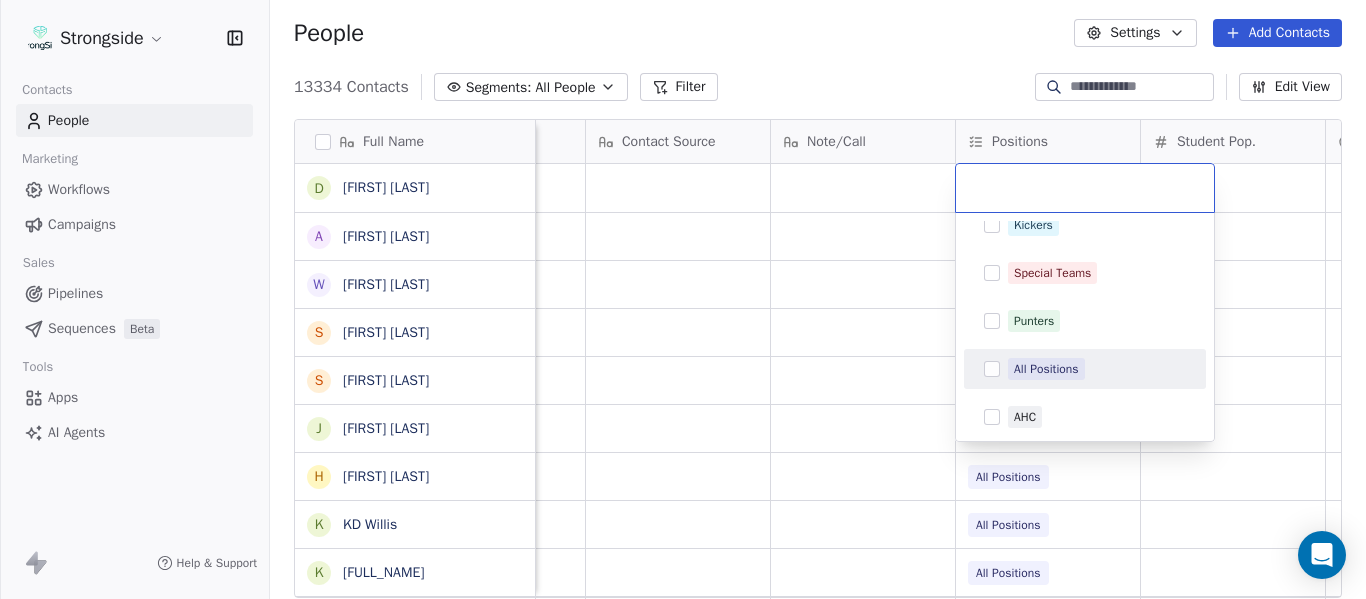 click on "All Positions" at bounding box center (1046, 369) 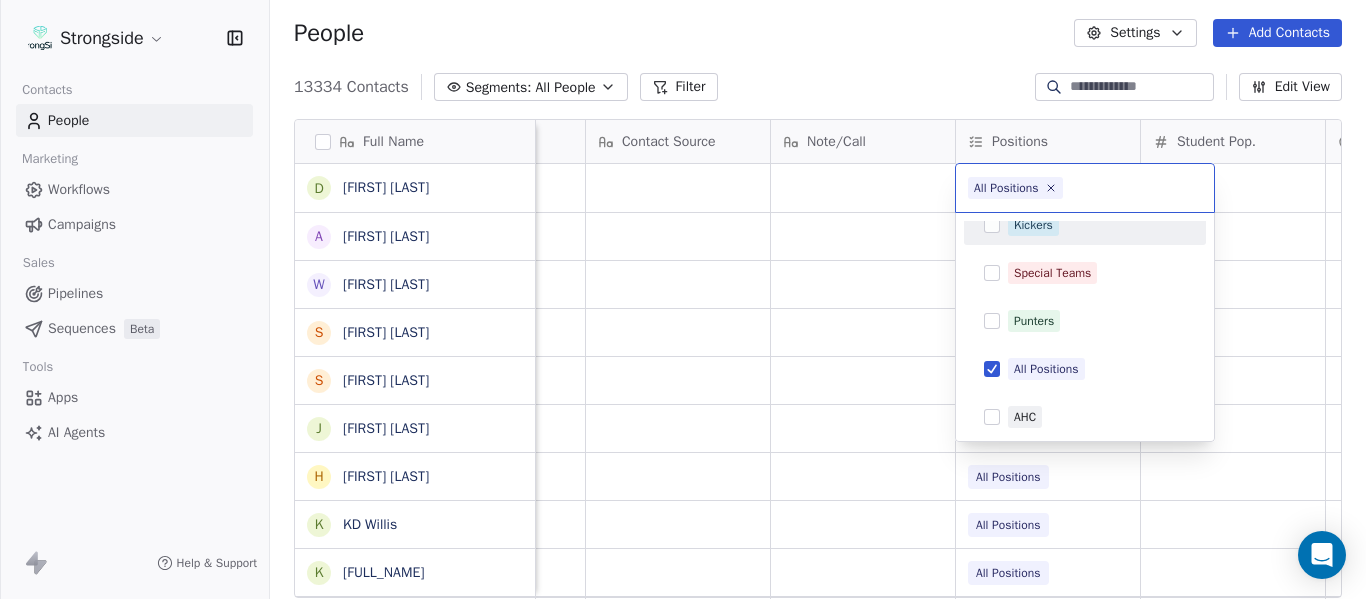 click on "Strongside Contacts People Marketing Workflows Campaigns Sales Pipelines Sequences Beta Tools Apps AI Agents Help & Support People Settings  Add Contacts 13334 Contacts Segments: All People Filter  Edit View Tag Add to Sequence Export Full Name D [LAST] A [LAST] W [LAST] S [LAST] S [LAST] J [LAST] H [LAST] K [LAST] K [LAST] C [LAST] L [LAST] D [LAST] K [LAST] B [LAST] C [LAST] D [LAST] K [LAST] K [LAST] C [LAST] T [LAST] A [LAST] B [LAST] D [LAST] A [LAST] S [LAST] J [LAST] D [LAST] McCarthy C [LAST] T [LAST] B [LAST] Dewhurst Priority Emails Auto Clicked Last Activity Date BST In Open Phone Contact Source Note/Call Positions Student Pop. Lead Account   True   True All Positions   True All Positions   True All Positions   True All Positions   False All Positions   False All Positions   True All Positions   True All Positions" at bounding box center [683, 299] 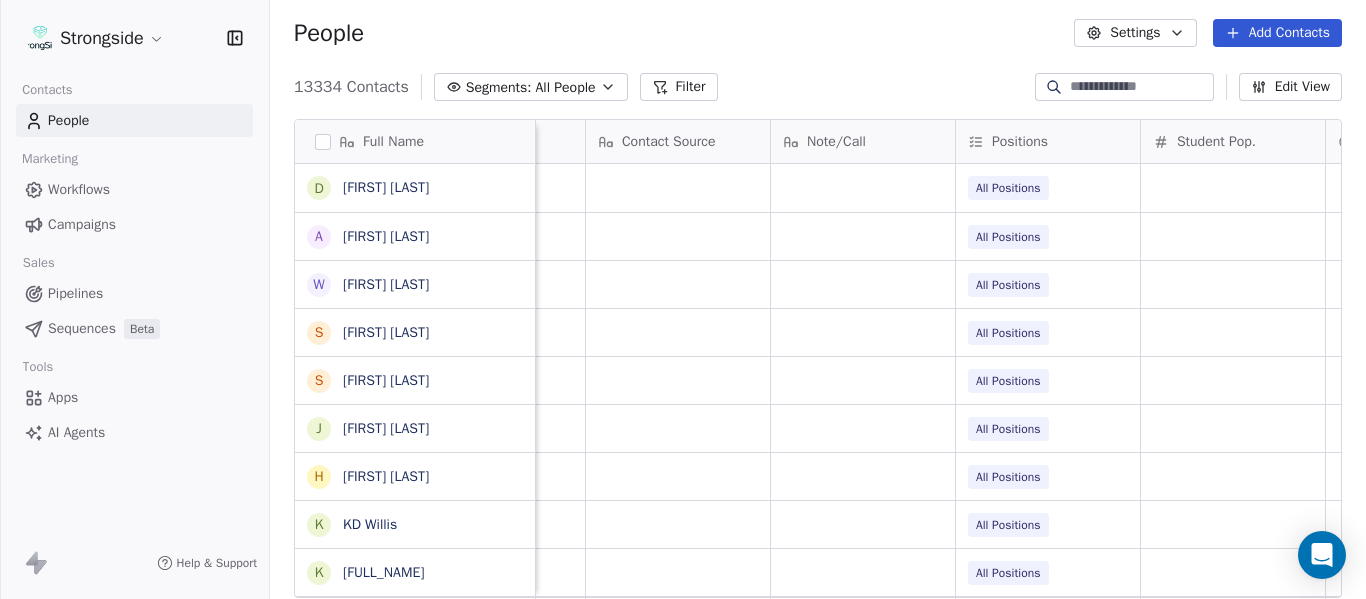 click on "True All Positions" at bounding box center [-237, 236] 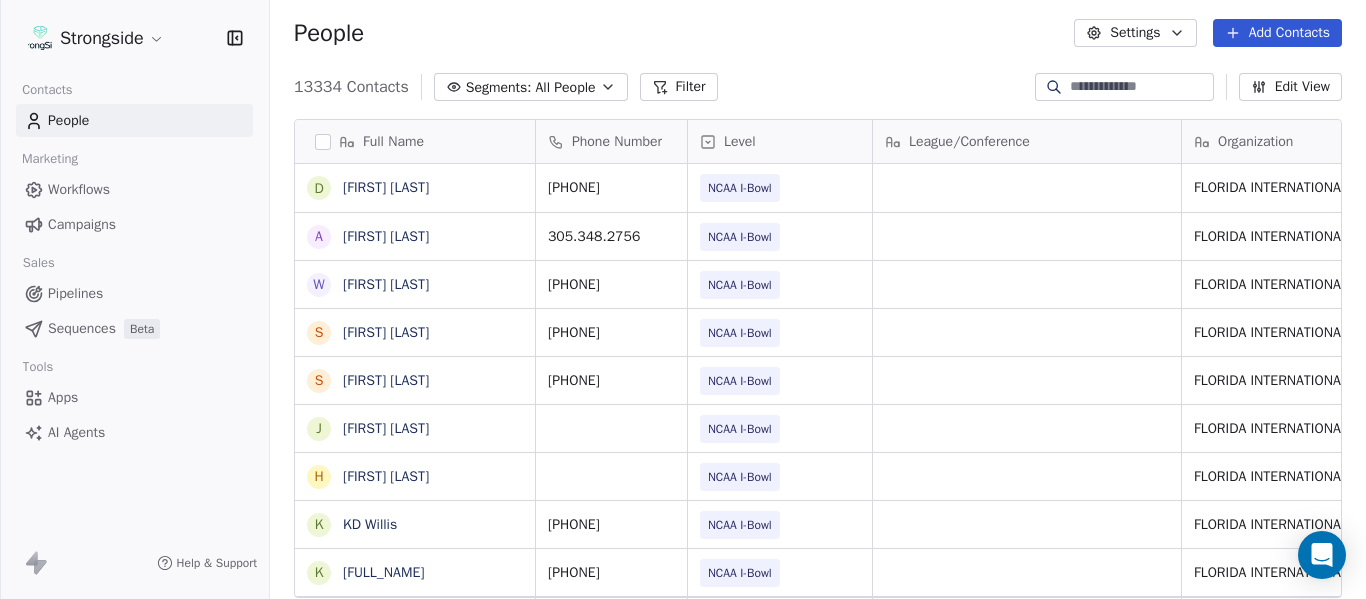 scroll, scrollTop: 0, scrollLeft: 0, axis: both 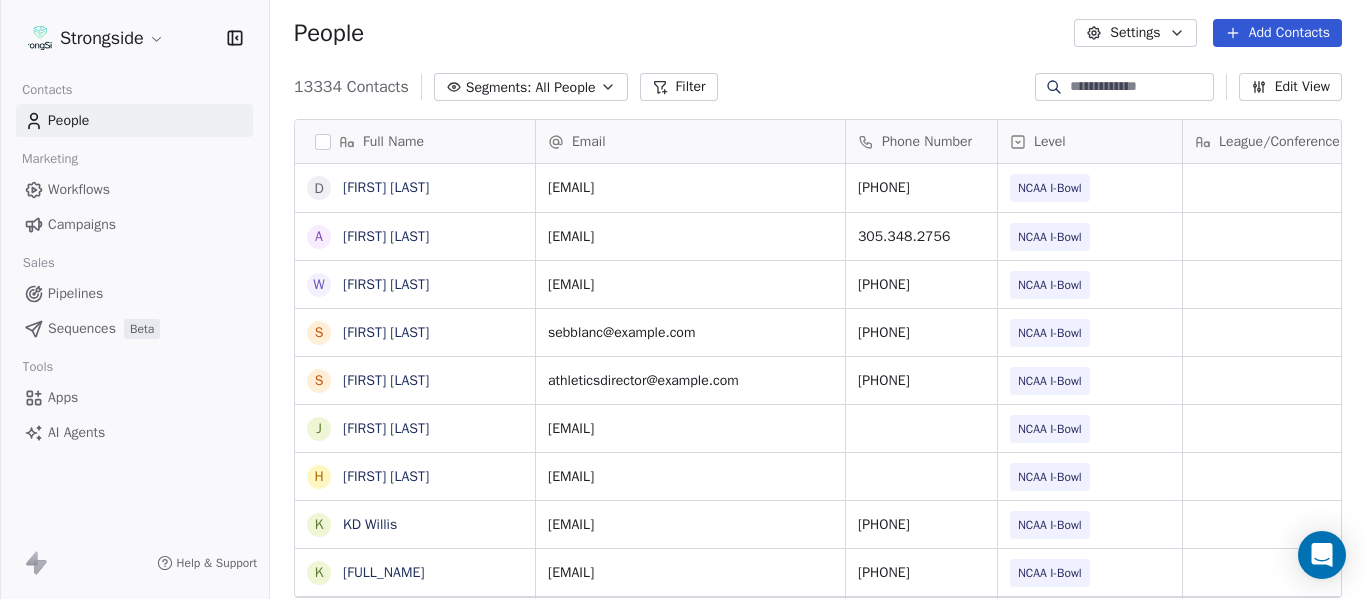 click 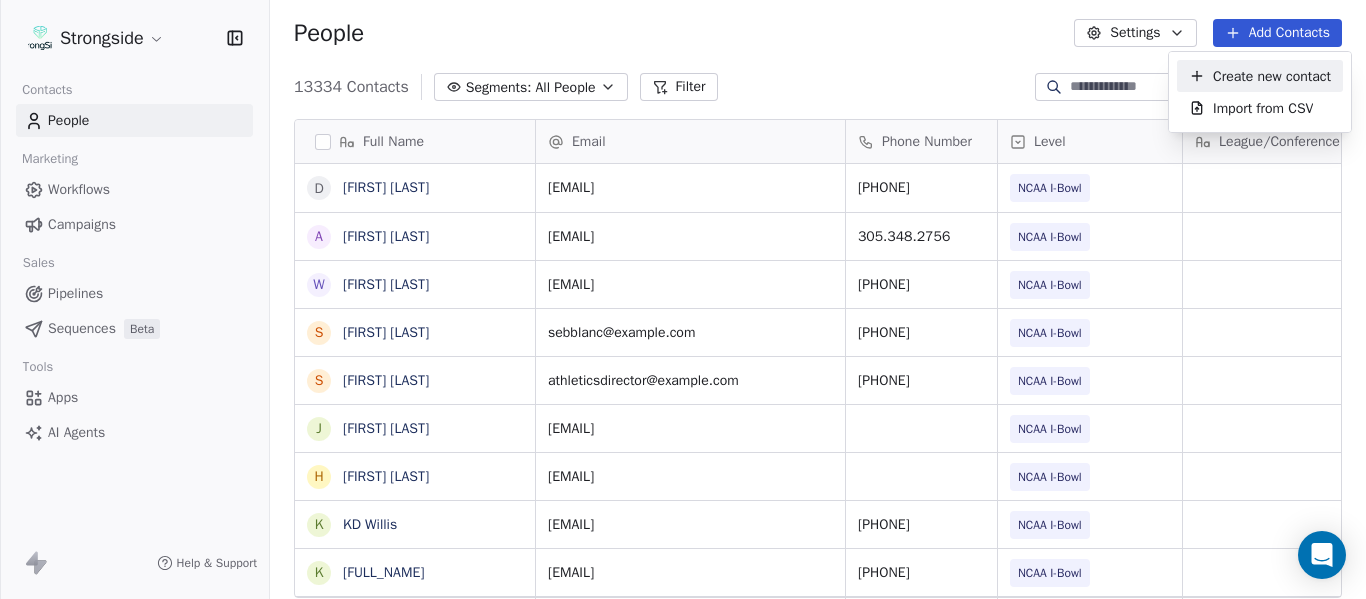 click on "Create new contact" at bounding box center [1272, 76] 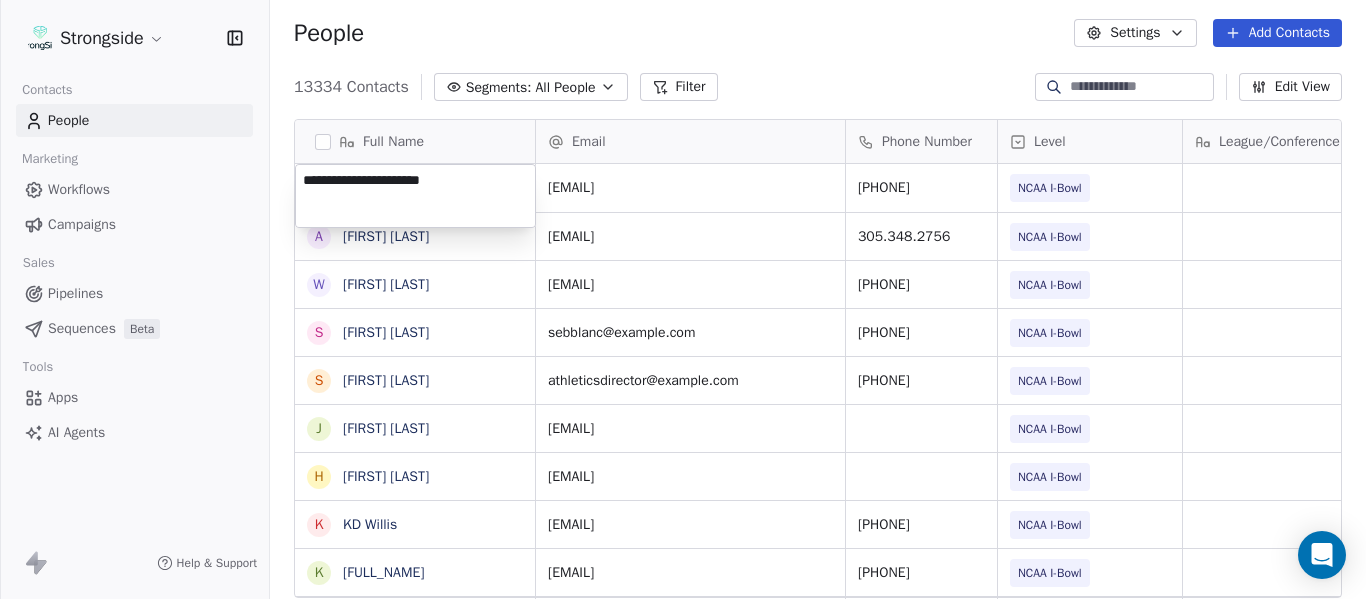 type on "**********" 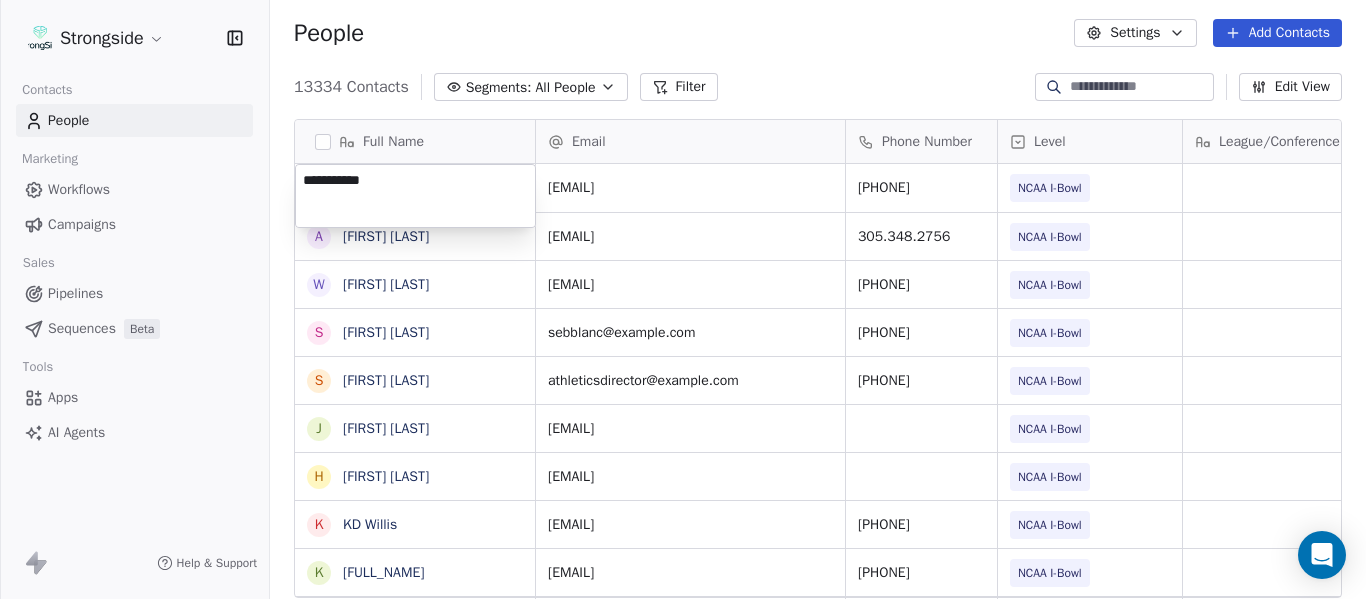 click on "Strongside Contacts People Marketing Workflows Campaigns Sales Pipelines Sequences Beta Tools Apps AI Agents Help & Support People Settings Add Contacts 13334 Contacts Segments: All People Filter Edit View Tag Add to Sequence Export Full Name D [FIRST] [LAST] A [FIRST] [LAST] W [FIRST] [LAST] S [FIRST] [LAST] S [FIRST] [LAST] J [FIRST] [LAST] H [FIRST] [LAST] K [FIRST] [LAST] K [FIRST] [LAST] C [FIRST] [LAST] L [FIRST] [LAST] D [FIRST] [LAST] K [FIRST] [LAST] B [FIRST] [LAST] C [FIRST] [LAST] D [FIRST] [LAST] K [FIRST] [LAST] K [FIRST] [LAST] C [FIRST] [LAST] T [FIRST] [LAST] A [FIRST] [LAST] B [FIRST] [LAST] D [FIRST] [LAST] A [FIRST] [LAST] S [FIRST] [LAST] J [FIRST] [LAST] D [FIRST] [LAST] C [FIRST] [LAST] Email Phone Number Level League/Conference Organization Tags Created Date BST [EMAIL] [PHONE]
NCAA I-Bowl FLORIDA INTERNATIONAL UNIV Jul 21, 2025 02:11 PM [EMAIL] [PHONE]
NCAA I-Bowl FLORIDA INTERNATIONAL UNIV Jul 21, 2025 02:09 PM Athletic Trainer [EMAIL] [PHONE]" at bounding box center [683, 299] 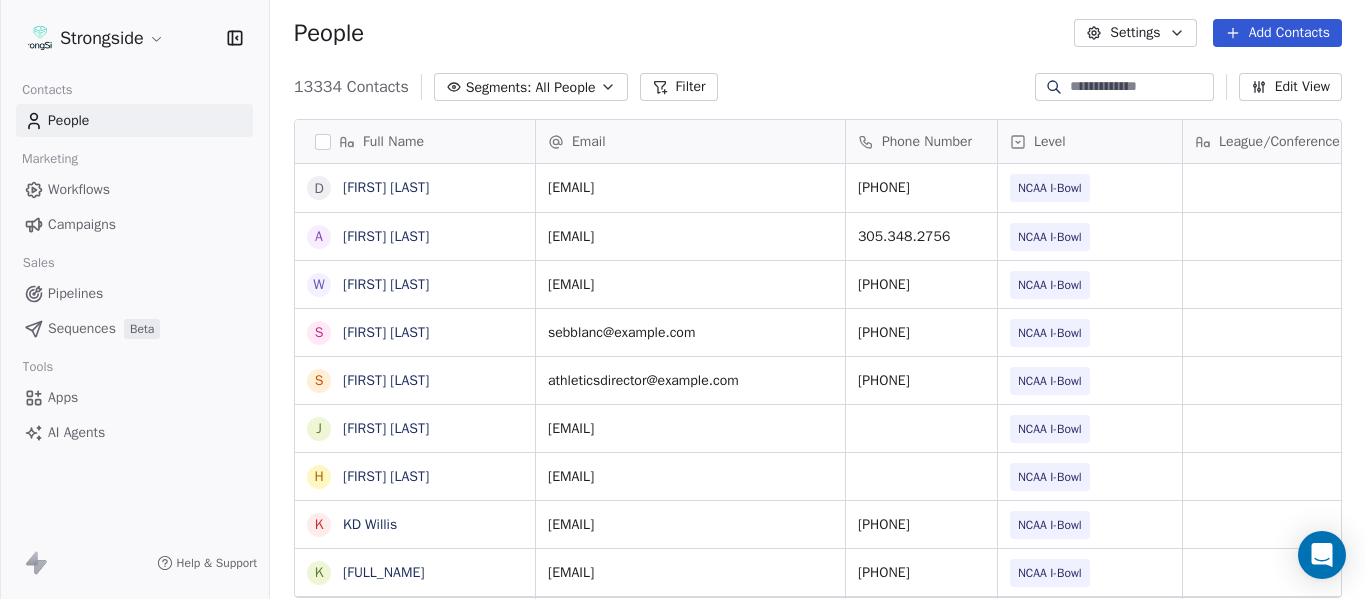 click on "Add Contacts" at bounding box center [1277, 33] 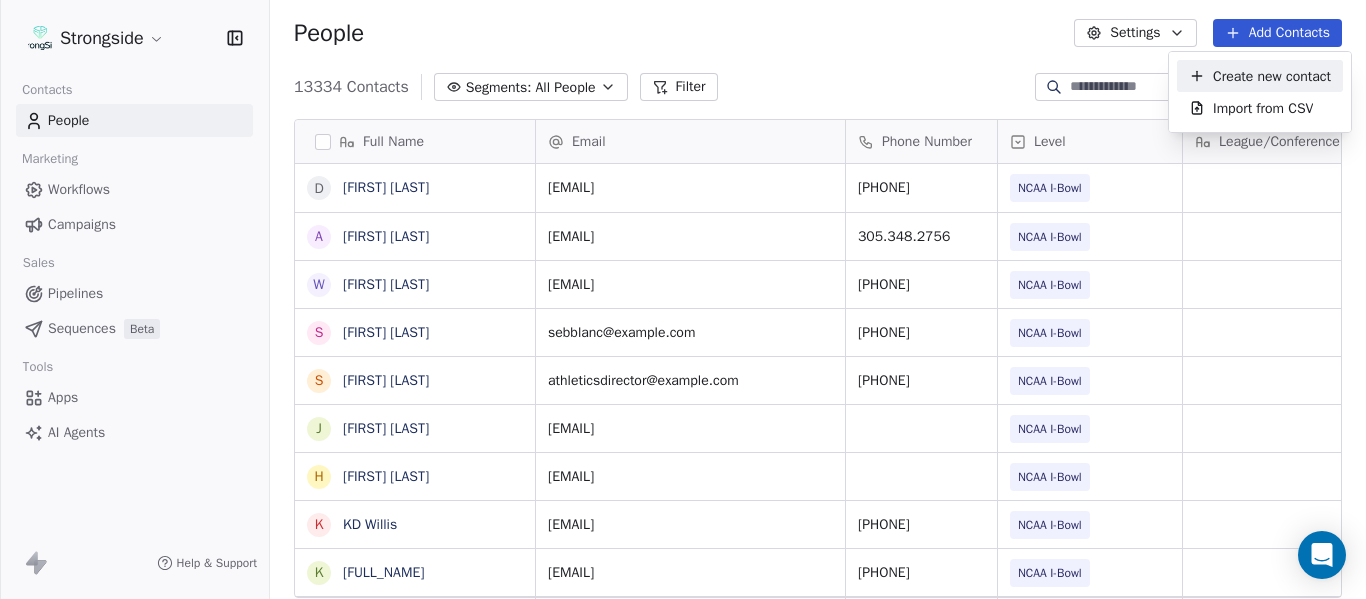 click on "Create new contact" at bounding box center [1272, 76] 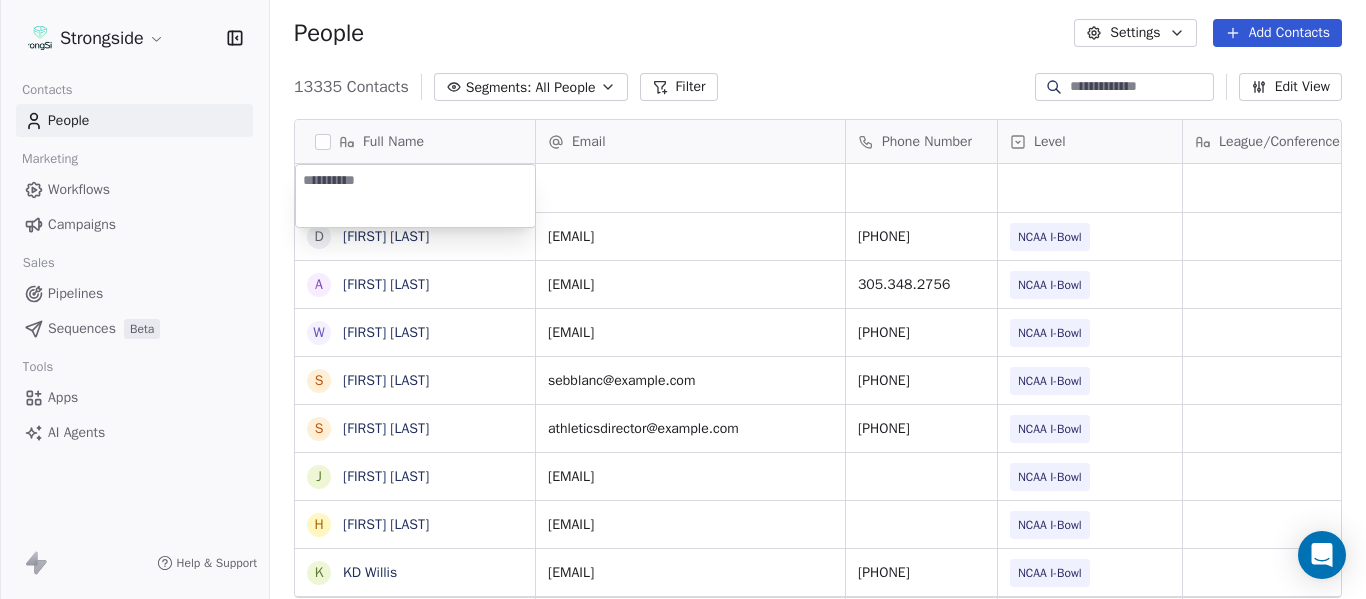 type on "**********" 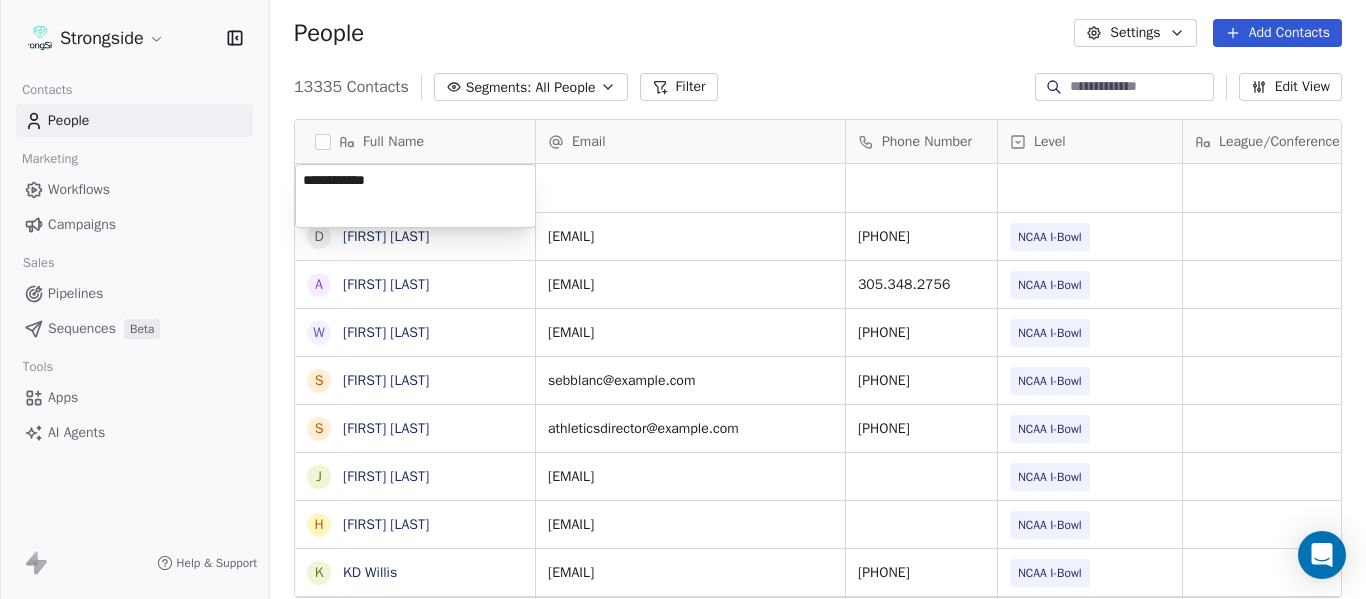 click on "Strongside Contacts People Marketing Workflows Campaigns Sales Pipelines Sequences Beta Tools Apps AI Agents Help & Support People Settings Add Contacts 13335 Contacts Segments: All People Filter Edit View Tag Add to Sequence Export Full Name D [FIRST] [LAST] R [FIRST] [LAST] D [FIRST] [LAST] A [FIRST] [LAST] W [FIRST] [LAST] S [FIRST] [LAST] S [FIRST] [LAST] J [FIRST] [LAST] H [FIRST] [LAST] K [FIRST] [LAST] K [FIRST] [LAST] C [FIRST] [LAST] C [FIRST] [LAST] L [FIRST] [LAST] D [FIRST] [LAST] K [FIRST] [LAST] B [FIRST] [LAST] C [FIRST] [LAST] D [FIRST] [LAST] K [FIRST] [LAST] K [FIRST] [LAST] C [FIRST] [LAST] T [FIRST] [LAST] A [FIRST] [LAST] B [FIRST] [LAST] D [FIRST] [LAST] A [FIRST] [LAST] S [FIRST] [LAST] J [FIRST] [LAST] D [FIRST] [LAST] D [FIRST] [LAST] C [FIRST] [LAST] T [FIRST] [LAST] Email Phone Number Level League/Conference Organization Tags Created Date BST Jul 21, 2025 02:16 PM [EMAIL] [PHONE]
NCAA I-Bowl FLORIDA INTERNATIONAL UNIV Jul 21, 2025 02:11 PM [EMAIL] [PHONE]
NCAA I-Bowl FLORIDA INTERNATIONAL UNIV Jul 21, 2025 02:09 PM [EMAIL] NCAA I-Bowl" at bounding box center [683, 299] 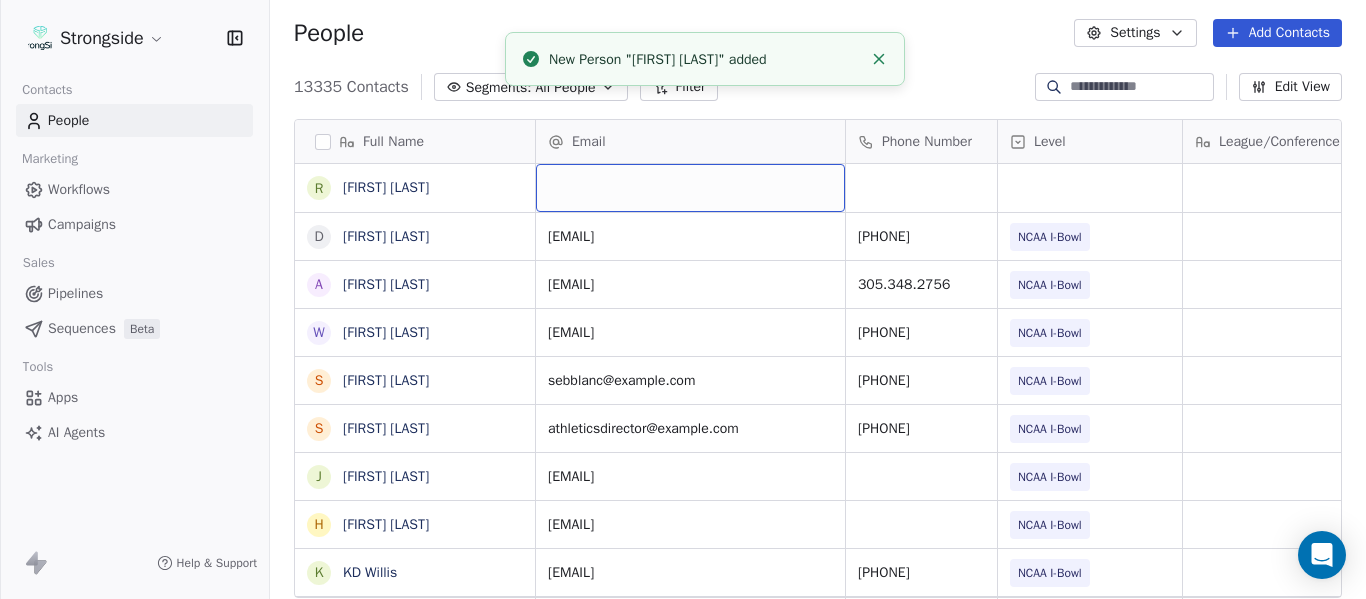 click at bounding box center [690, 188] 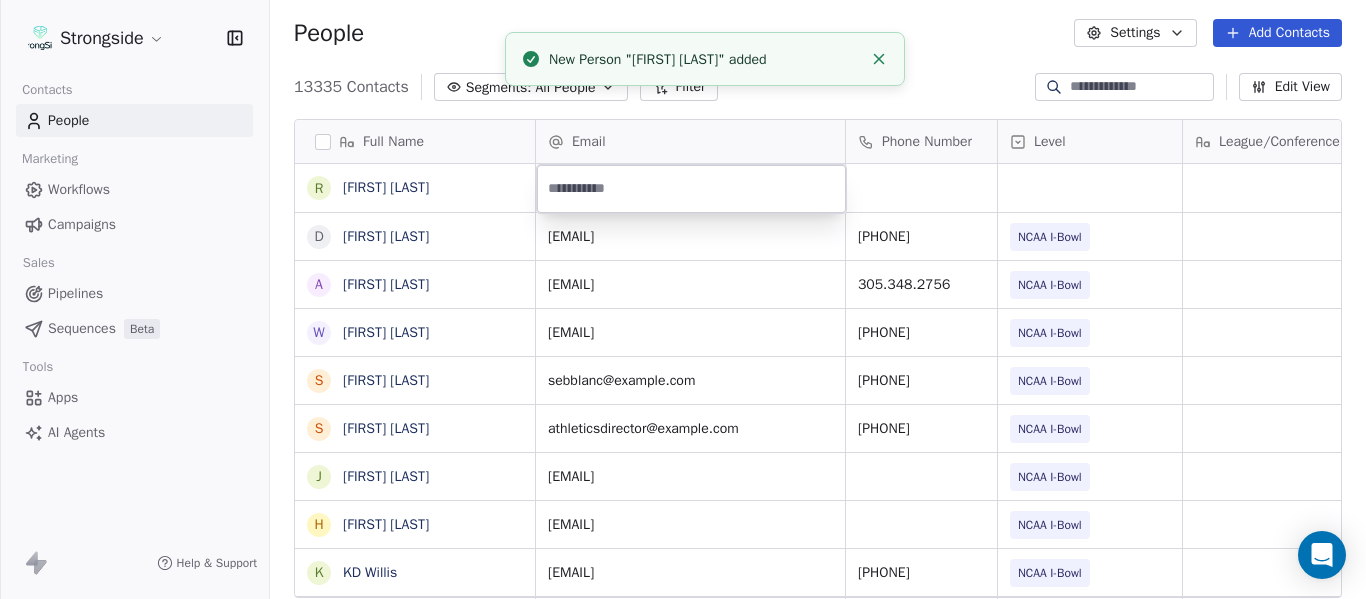 type on "**********" 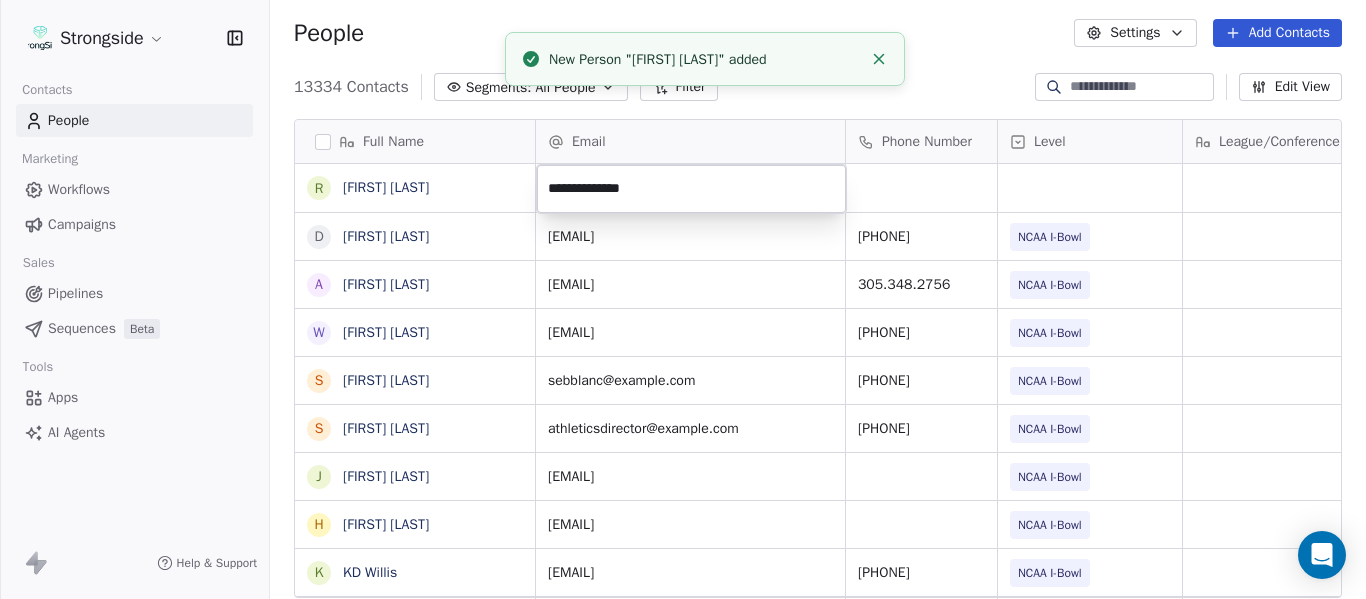 click 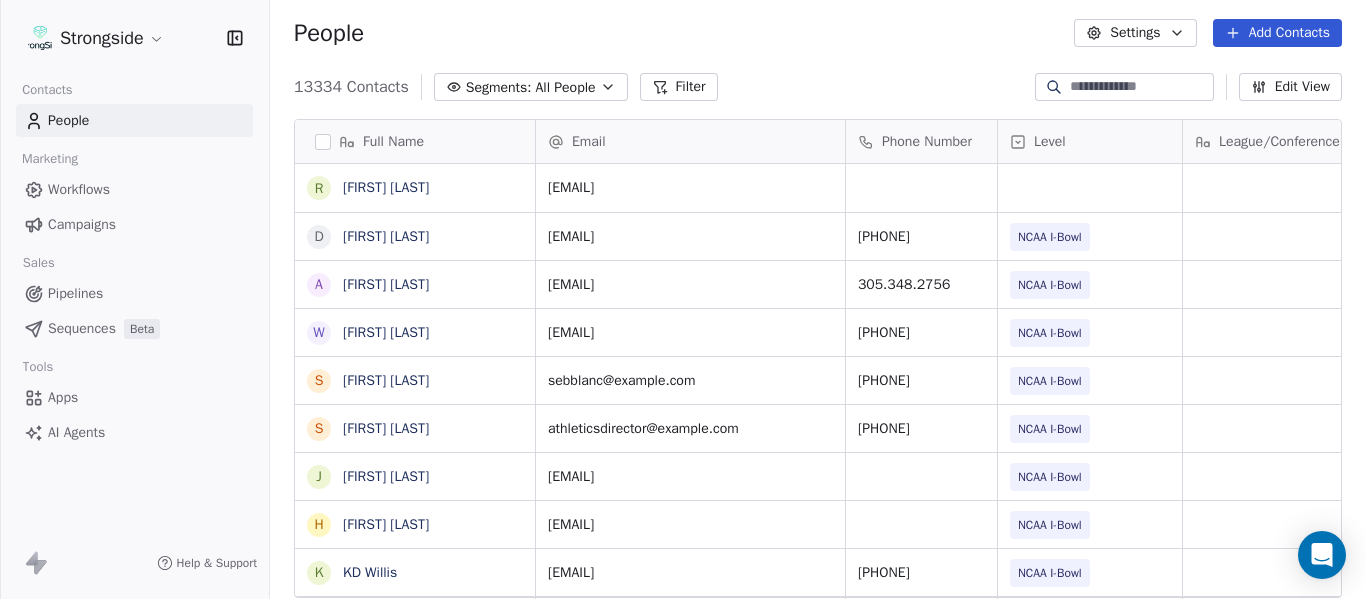 click on "13334 Contacts Segments: All People Filter  Edit View" at bounding box center [818, 87] 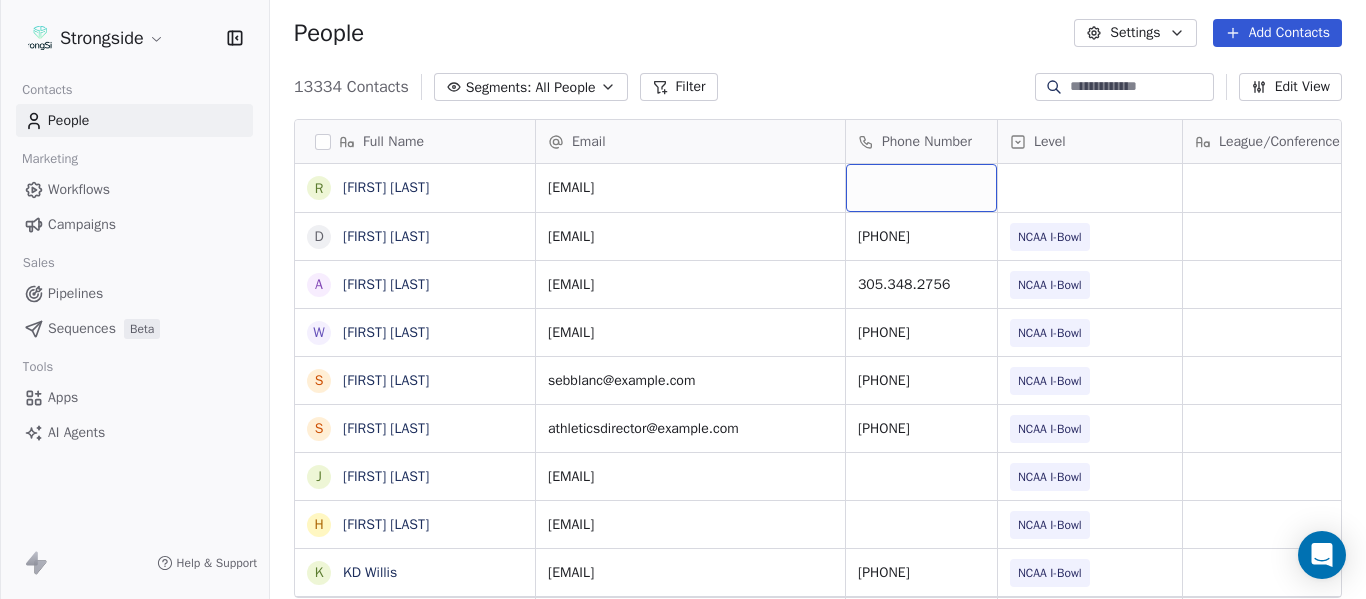 click at bounding box center (921, 188) 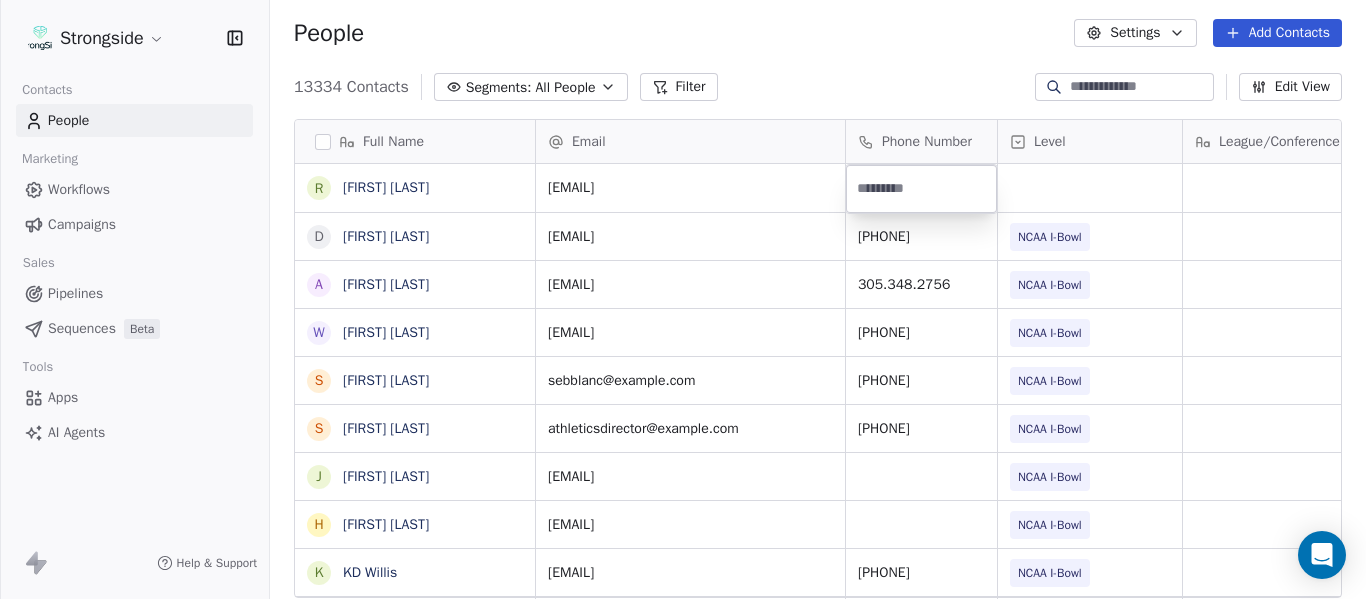 type on "**********" 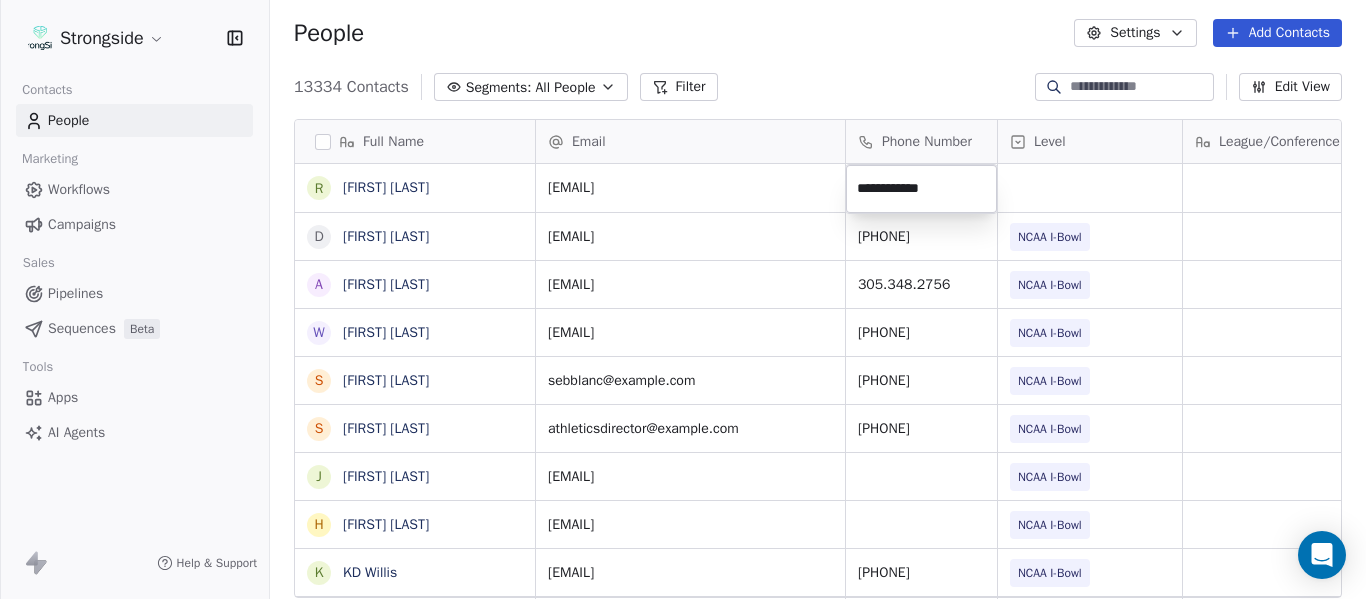 click on "Full Name R [LAST] D [LAST] R [LAST] A [LAST] A [LAST] K [LAST] W [LAST] W [LAST] S [LAST] S [LAST] J [LAST] H [LAST] K [LAST] K [LAST] C [LAST] C [LAST] L [LAST] J D [LAST] A [LAST] K [LAST] B [LAST] J C [LAST] C [LAST] D [LAST] B [LAST] K [LAST] K [LAST] C [LAST] S [LAST] T [LAST] V [LAST] A [LAST] F [LAST] B [LAST] L [LAST] D [LAST] S [LAST] A [LAST] S [LAST] S [LAST] H [LAST] J [LAST] D [LAST] D [LAST] M [LAST] C [LAST] P [LAST] T [LAST] S [LAST] Email Phone Number Level League/Conference Organization Tags Created Date BST rpress@example.com Jul 21, 2025 02:16 PM donald.reedjr@example.com 305-348-2756
NCAA I-Bowl FLORIDA INTERNATIONAL UNIV Jul 21, 2025 02:11 PM alking@example.com 305.348.2756
NCAA I-Bowl FLORIDA INTERNATIONAL UNIV Jul 21, 2025 02:09 PM" at bounding box center [683, 299] 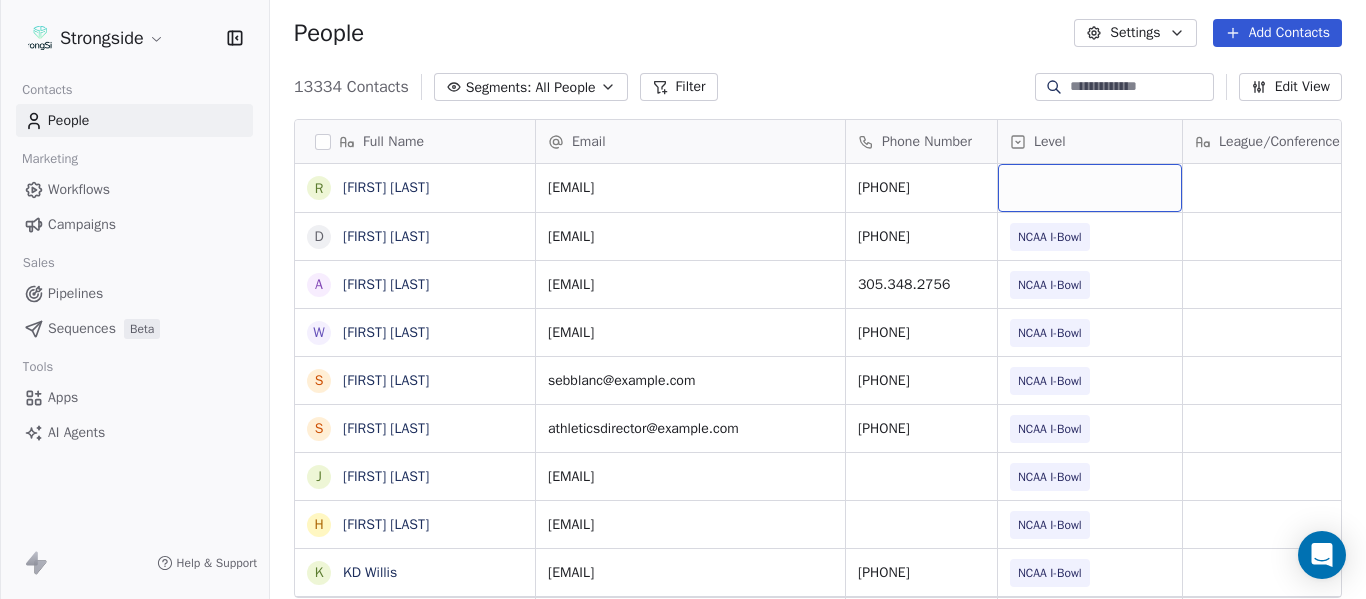 click at bounding box center (1090, 188) 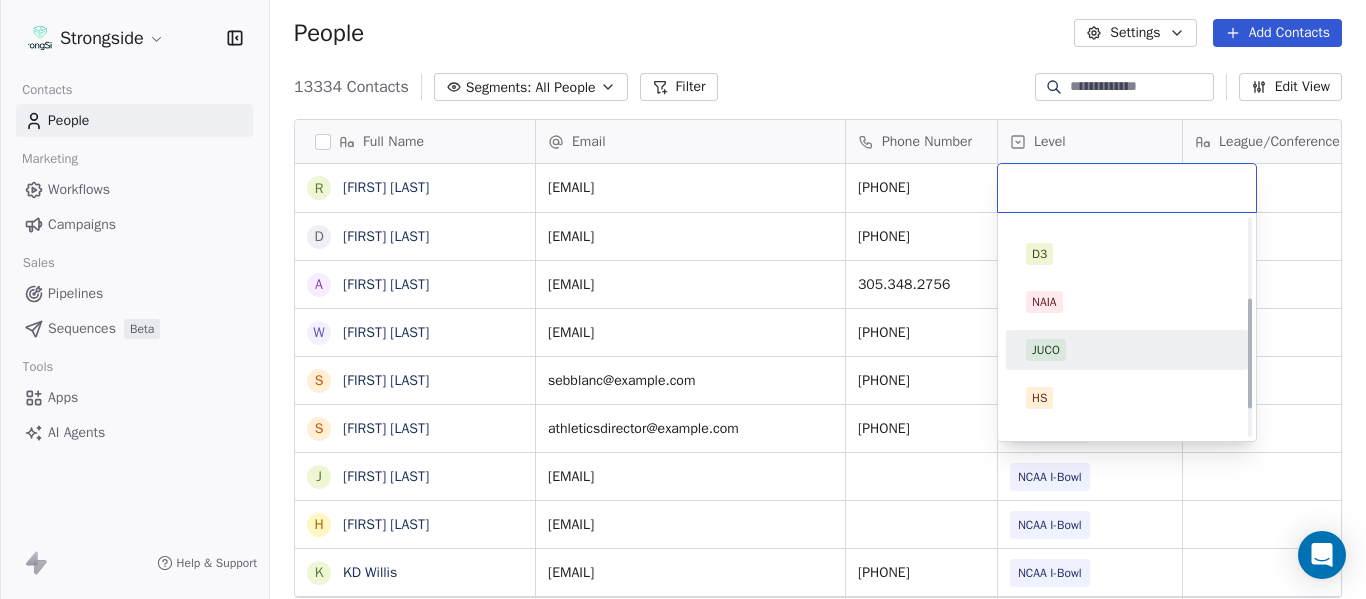 scroll, scrollTop: 212, scrollLeft: 0, axis: vertical 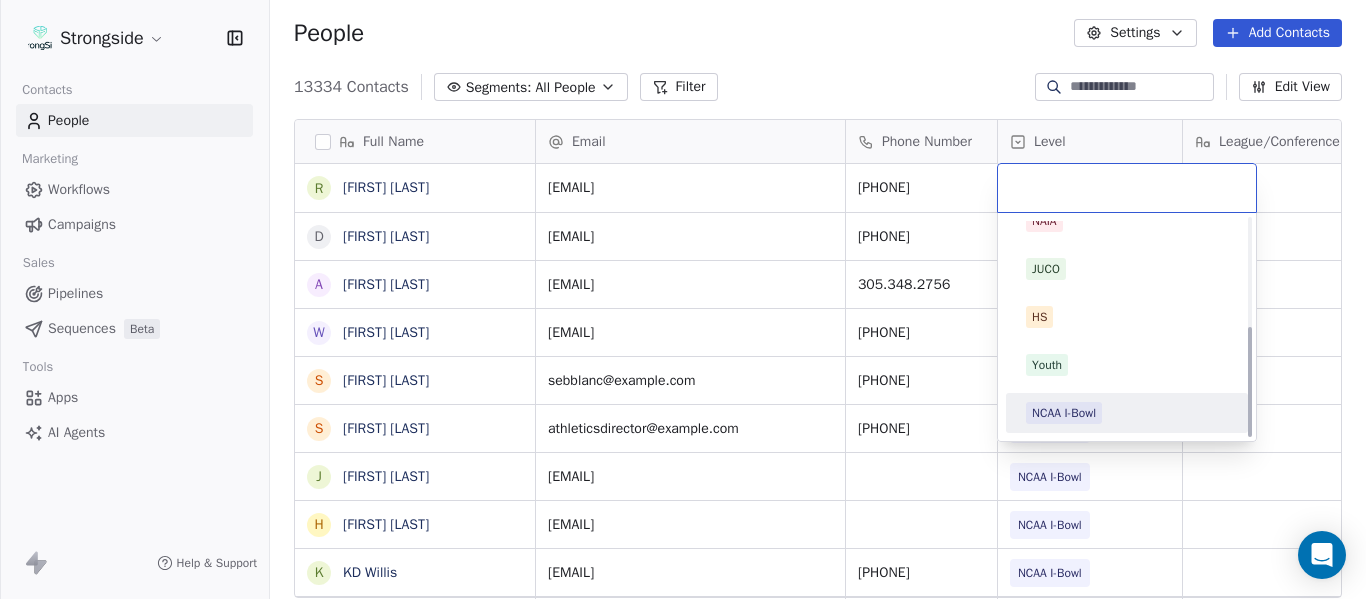 click on "NCAA I-Bowl" at bounding box center (1064, 413) 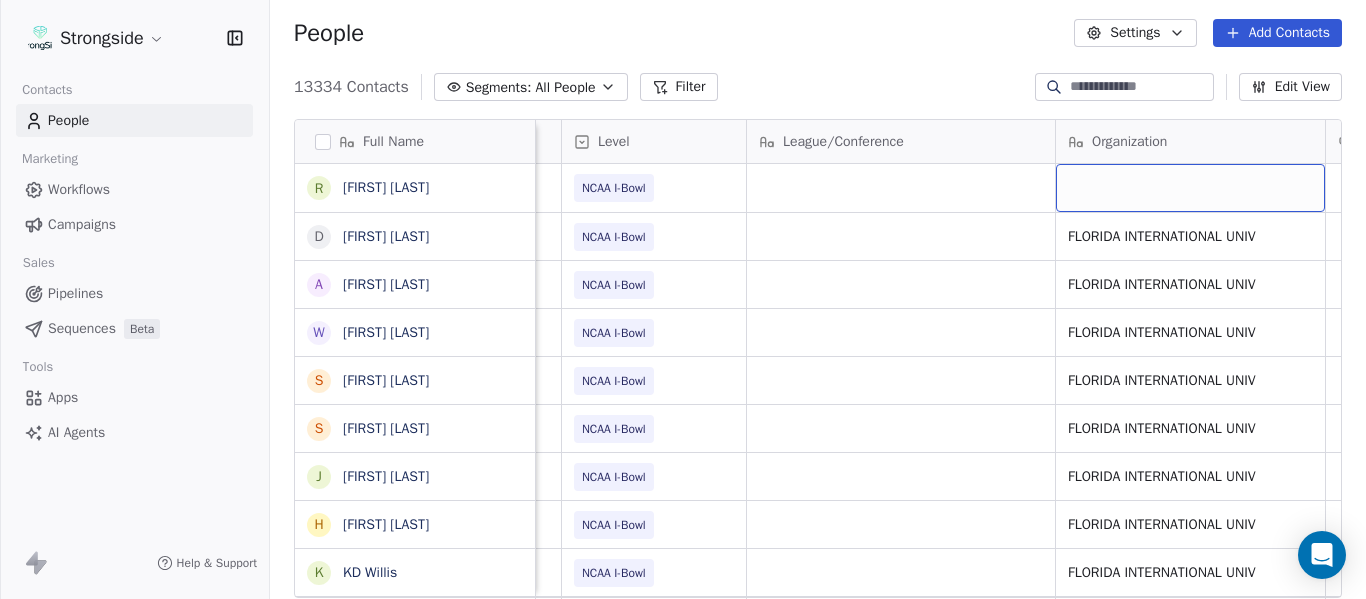scroll, scrollTop: 0, scrollLeft: 536, axis: horizontal 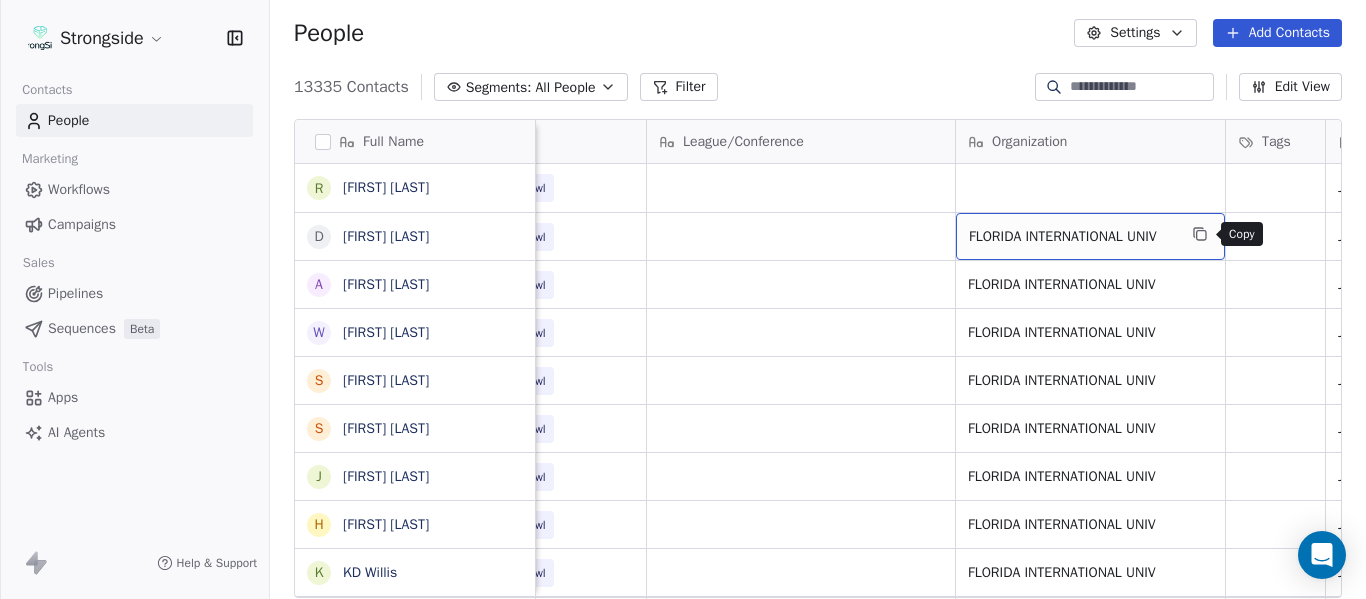 click 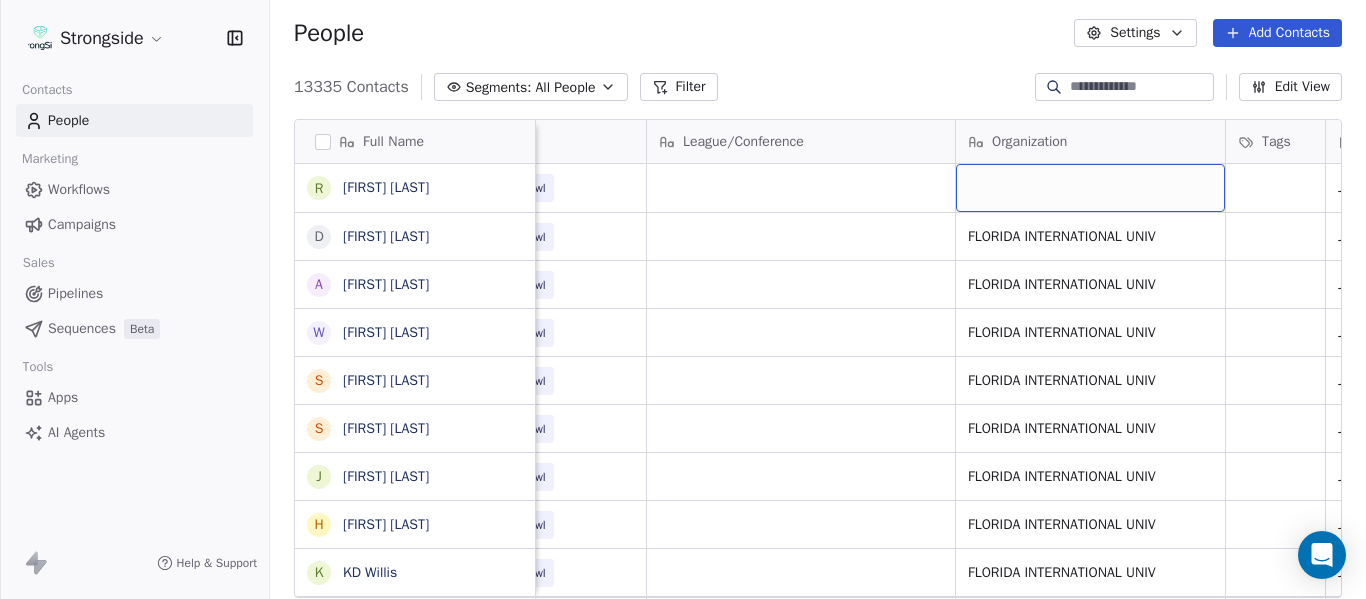 click at bounding box center [1090, 188] 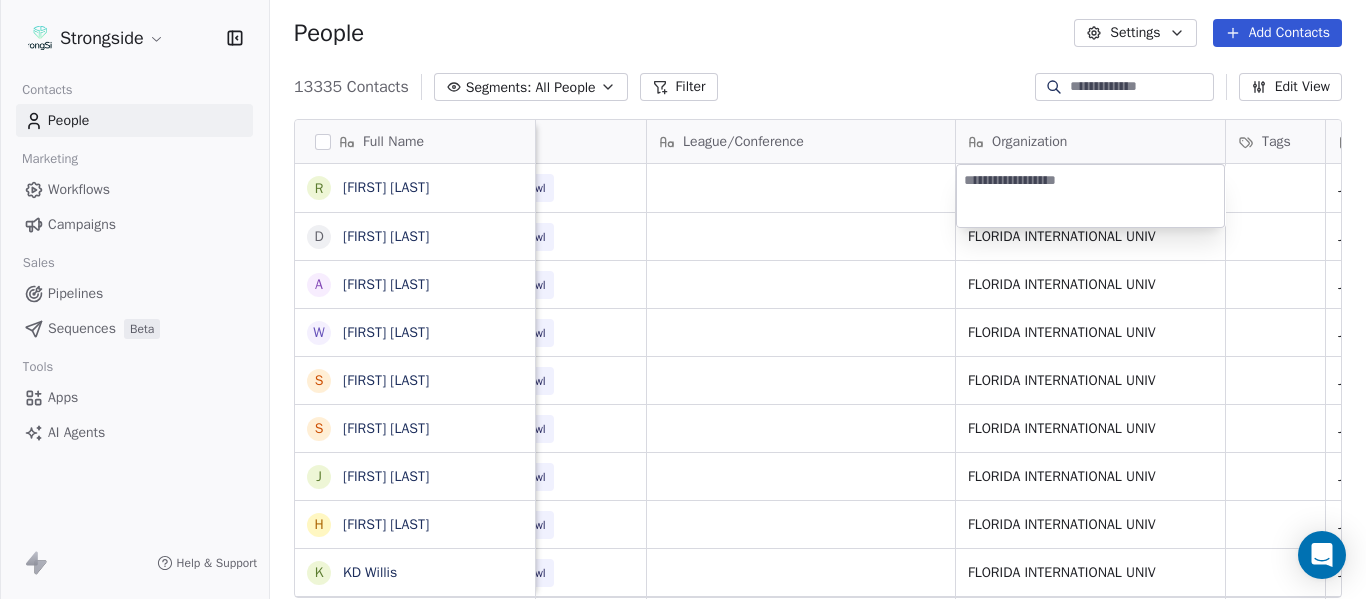 type on "**********" 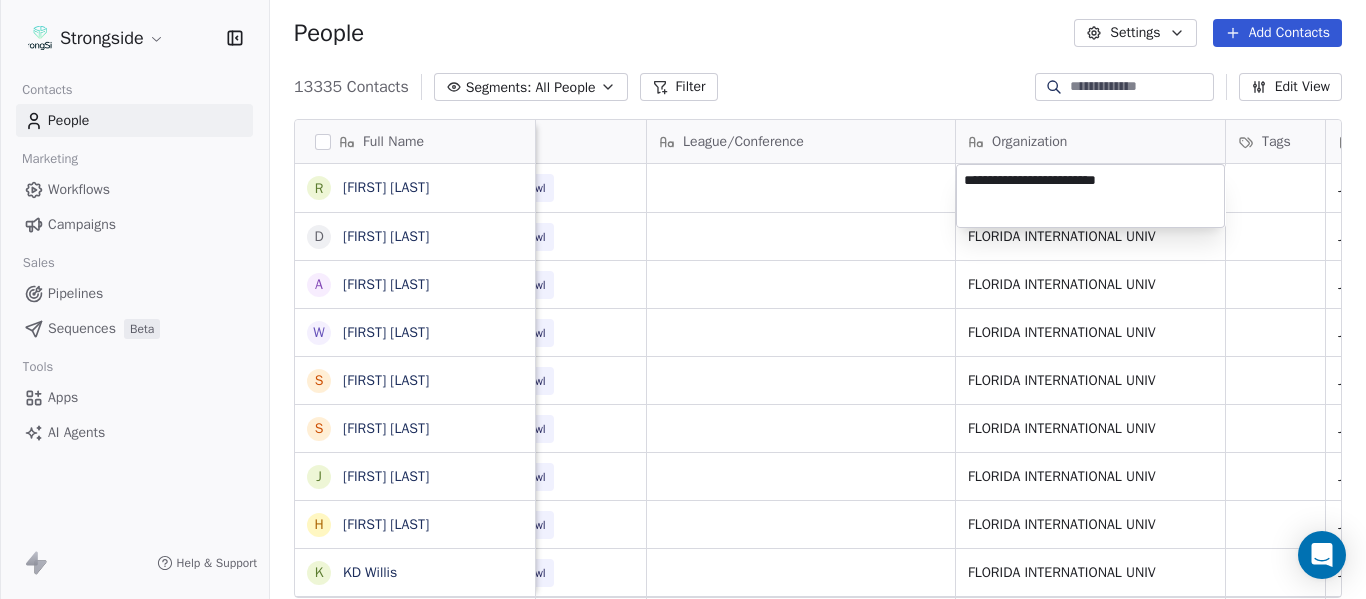click on "Strongside Contacts People Marketing Workflows Campaigns Sales Pipelines Sequences Beta Tools Apps AI Agents Help & Support People Settings  Add Contacts 13335 Contacts Segments: All People Filter  Edit View Tag Add to Sequence Export Full Name D [LAST] R [LAST] A [LAST] W [LAST] S [LAST] S [LAST] J [LAST] H [LAST] K [LAST] K [LAST] C [LAST] L [LAST] D [LAST] K [LAST] B [LAST] C [LAST] D [LAST] K [LAST] K [LAST] C [LAST] T [LAST] A [LAST] B [LAST] D [LAST] A [LAST] S [LAST] J [LAST] D [LAST] McCarthy C [LAST] T [LAST] B [LAST] Dewhurst Email Phone Number Level League/Conference Organization Tags Created Date BST Status Job Title Priority Emails Auto Clicked [EMAIL] [PHONE]
NCAA I-Bowl Jul 21, 2025 02:16 PM [EMAIL] [PHONE]
NCAA I-Bowl FLORIDA INTERNATIONAL UNIV Jul 21, 2025 02:11 PM Equipment Mgr [EMAIL] [PHONE]" at bounding box center [683, 299] 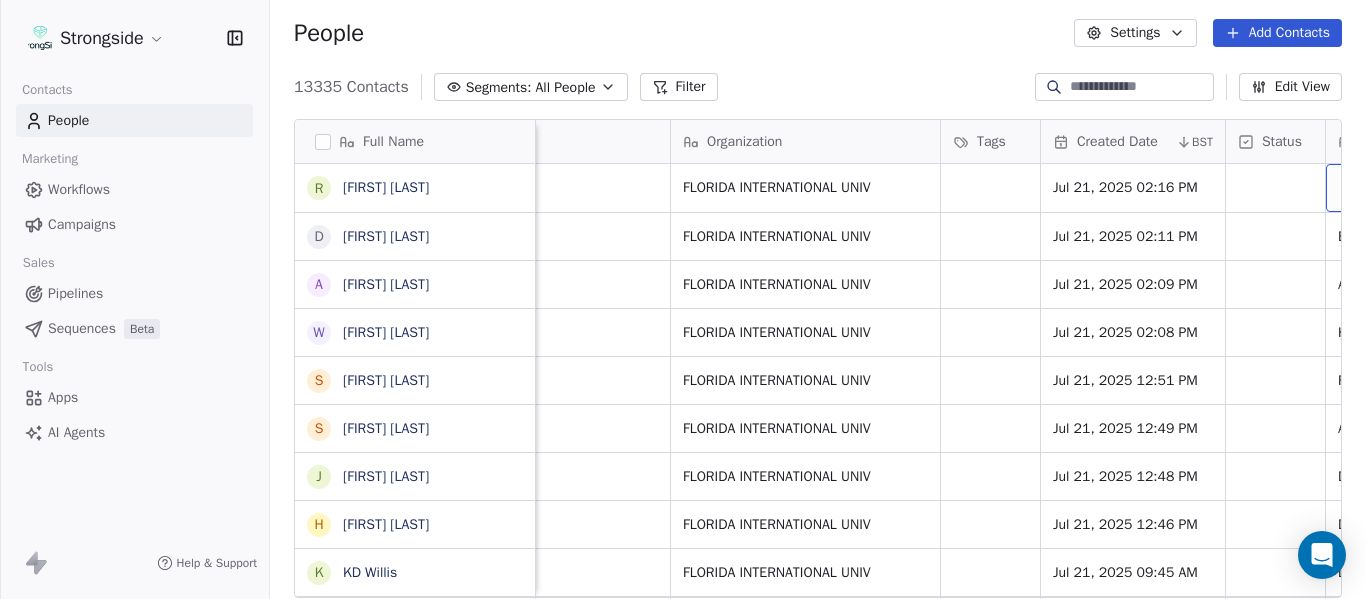 scroll, scrollTop: 0, scrollLeft: 1088, axis: horizontal 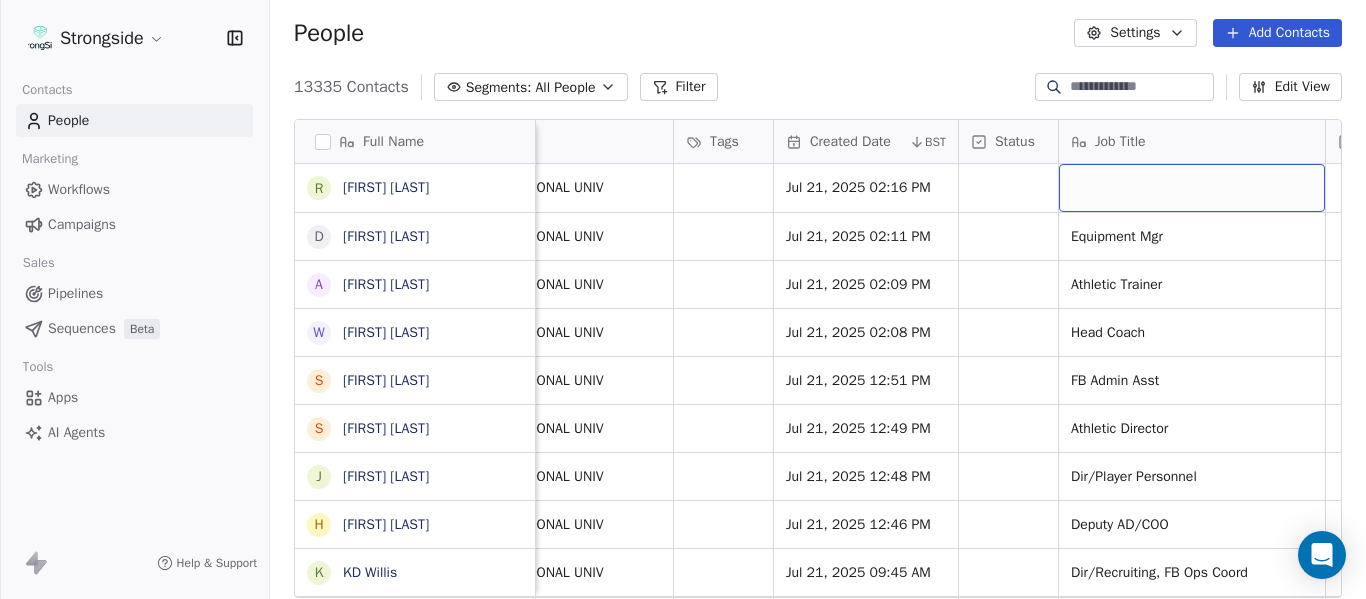 click at bounding box center [1192, 188] 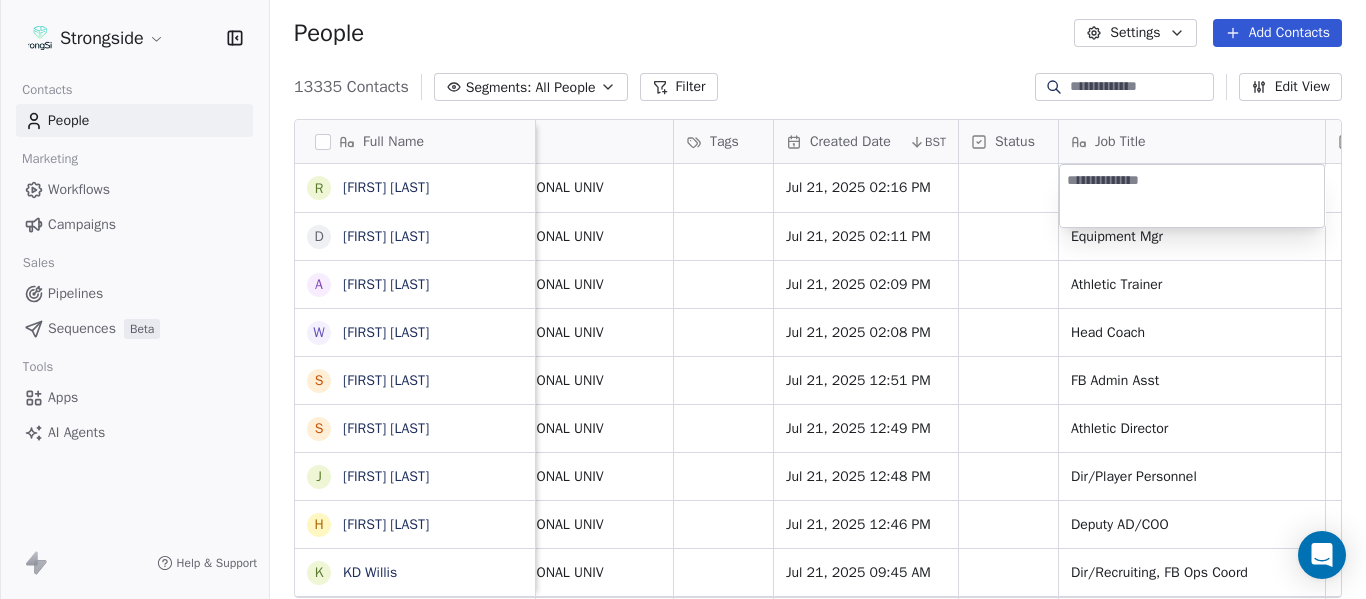type on "***" 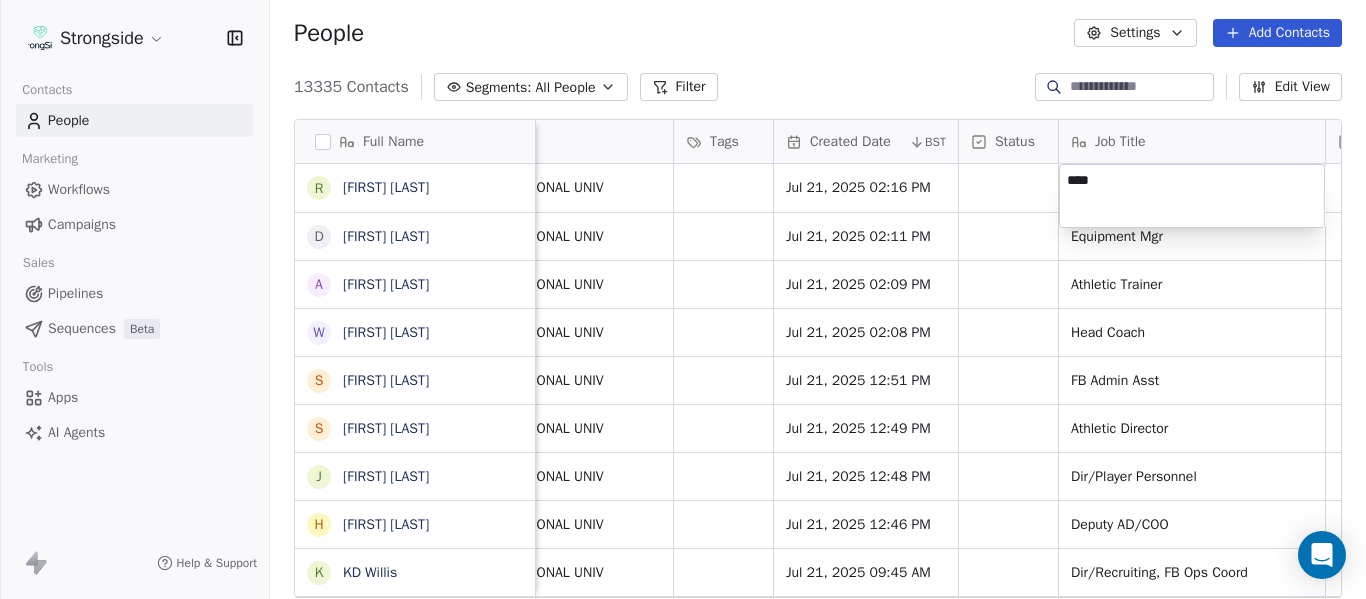 click on "Strongside Contacts People Marketing Workflows Campaigns Sales Pipelines Sequences Beta Tools Apps AI Agents Help & Support People Settings Add Contacts 13335 Contacts Segments: All People Filter Edit View Tag Add to Sequence Export Full Name R [FIRST] [LAST] D [FIRST] [LAST] A [FIRST] [LAST] W [FIRST] [LAST] S [FIRST] [LAST] S [FIRST] [LAST] J [FIRST] [LAST] H [FIRST] [LAST] K [FIRST] [LAST] K [FIRST] [LAST] C [FIRST] [LAST] L [FIRST] [LAST] D [FIRST] [LAST] K [FIRST] [LAST] B [FIRST] [LAST] C [FIRST] [LAST] D [FIRST] [LAST] K [FIRST] [LAST] K [FIRST] [LAST] C [FIRST] [LAST] T [FIRST] [LAST] A [FIRST] [LAST] B [FIRST] [LAST] D [FIRST] [LAST] A [FIRST] [LAST] S [FIRST] [LAST] J [FIRST] [LAST] D [FIRST] [LAST] C [FIRST] [LAST] T [FIRST] [LAST] Phone Number Level League/Conference Organization Tags Created Date BST Status Job Title Priority Emails Auto Clicked Last Activity Date BST In Open Phone   [PHONE]
NCAA I-Bowl FLORIDA INTERNATIONAL UNIV Jul 21, 2025 02:16 PM   [PHONE]
NCAA I-Bowl FLORIDA INTERNATIONAL UNIV Jul 21, 2025 02:11 PM" at bounding box center (683, 299) 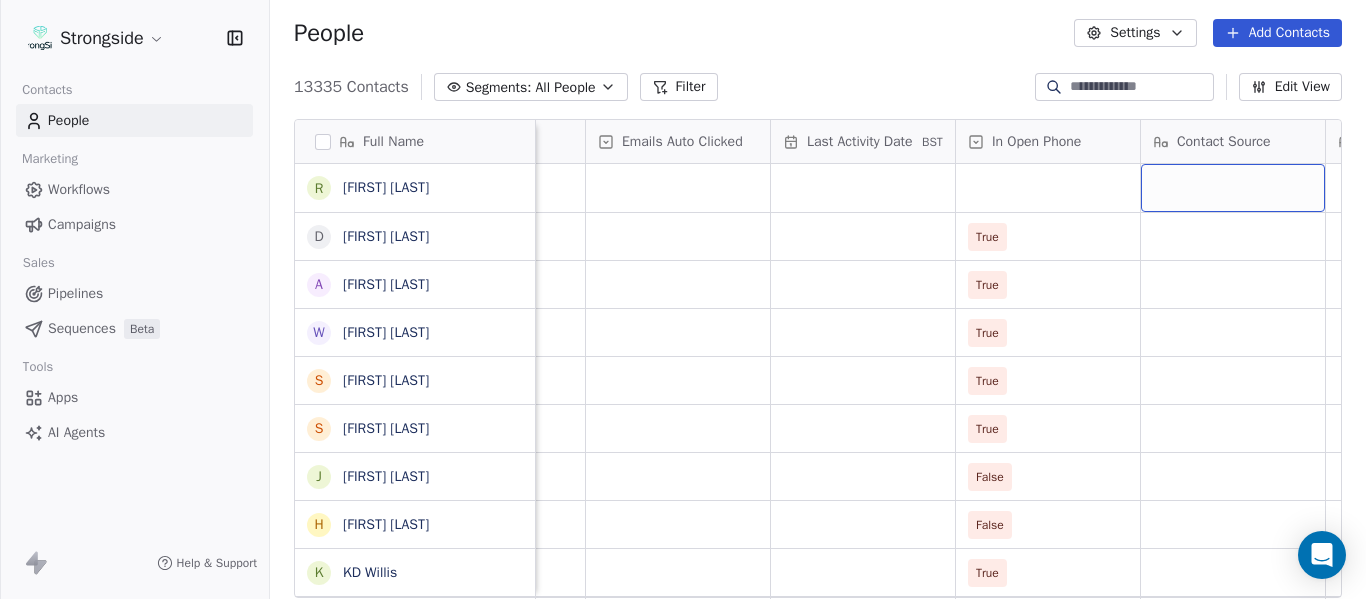 scroll, scrollTop: 0, scrollLeft: 2198, axis: horizontal 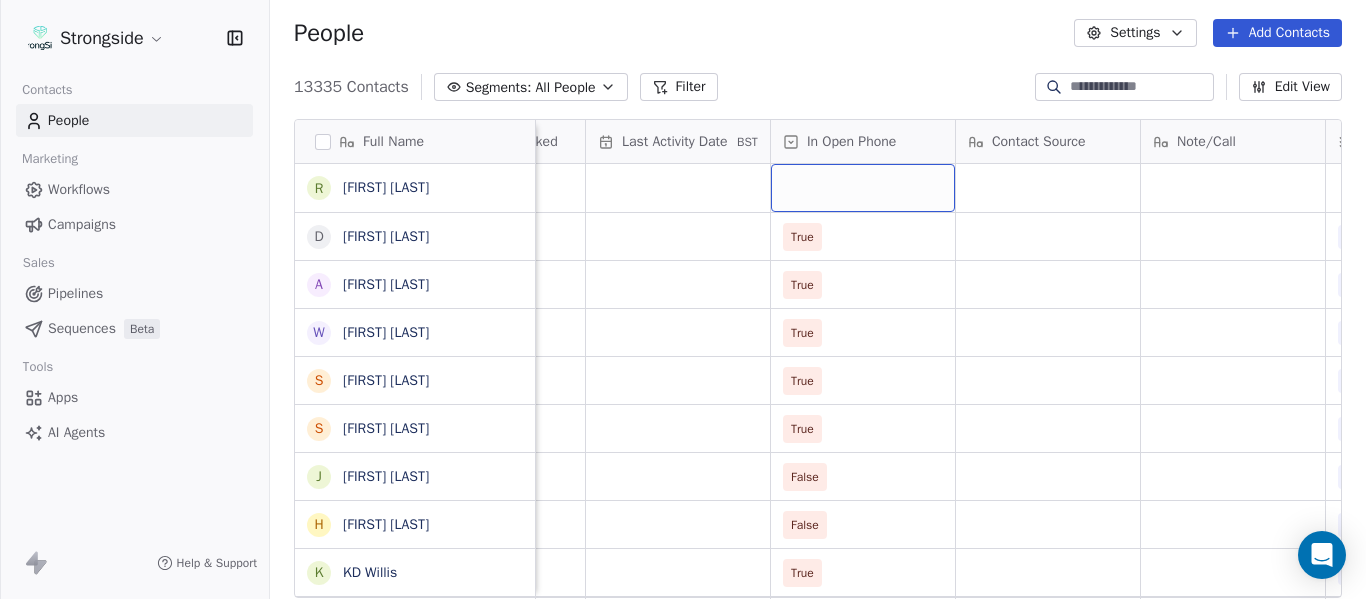 click at bounding box center [863, 188] 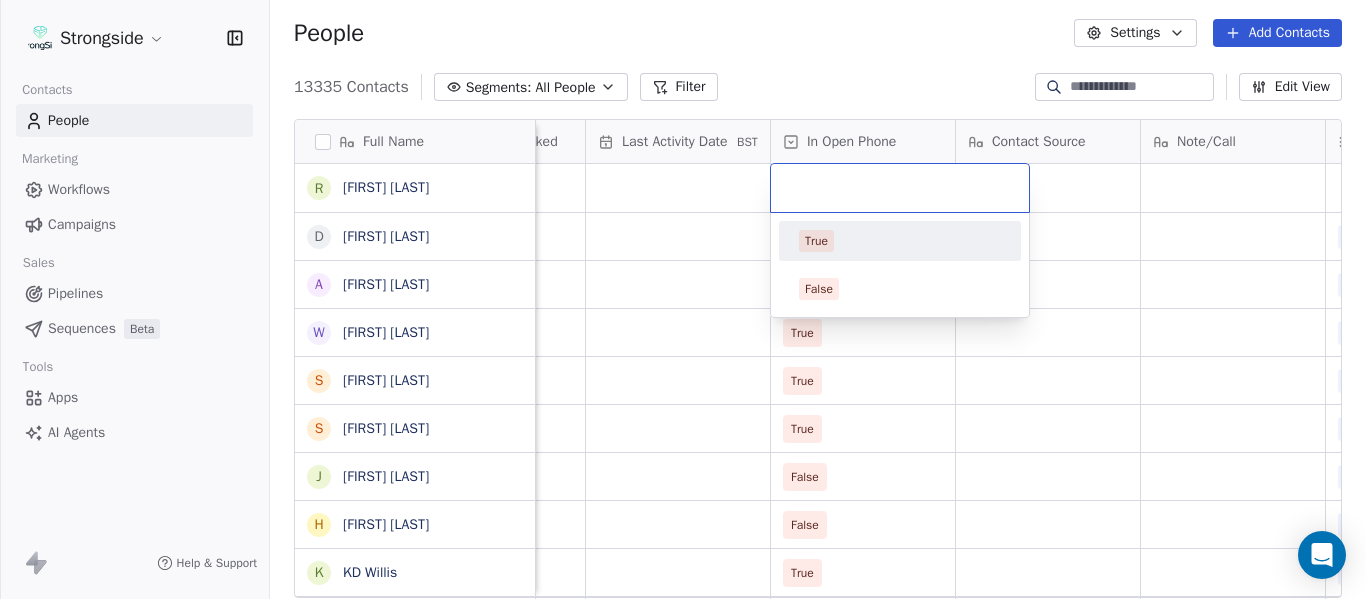 click on "True" at bounding box center [900, 241] 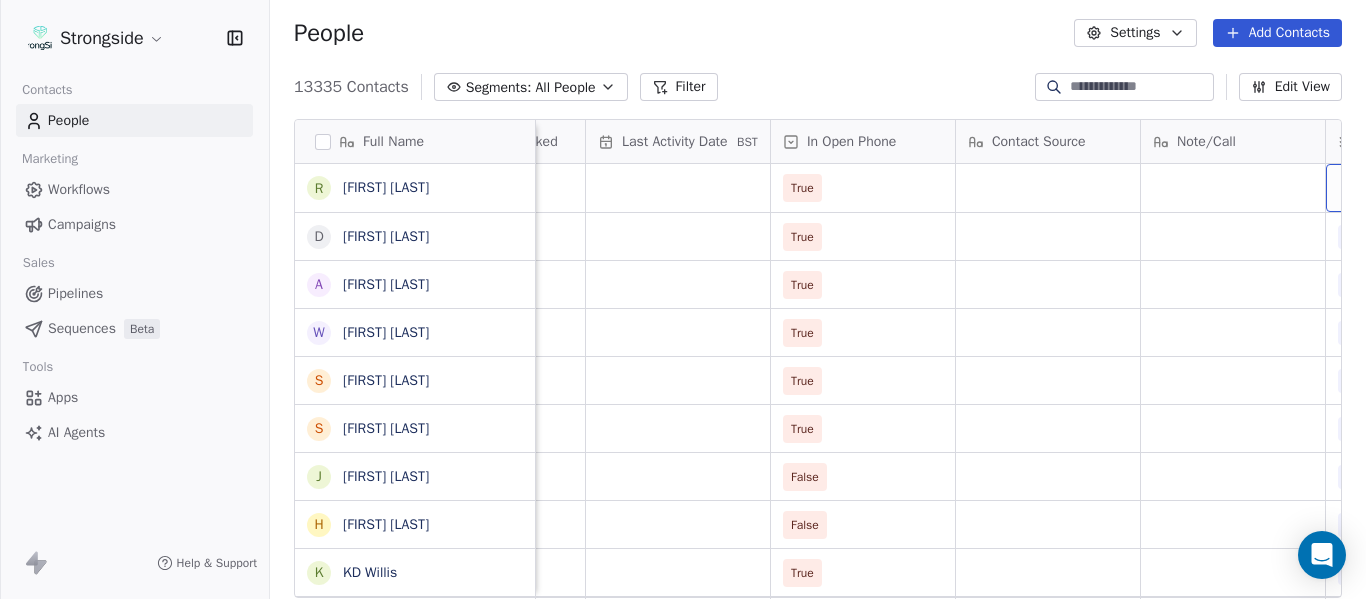 scroll, scrollTop: 0, scrollLeft: 2568, axis: horizontal 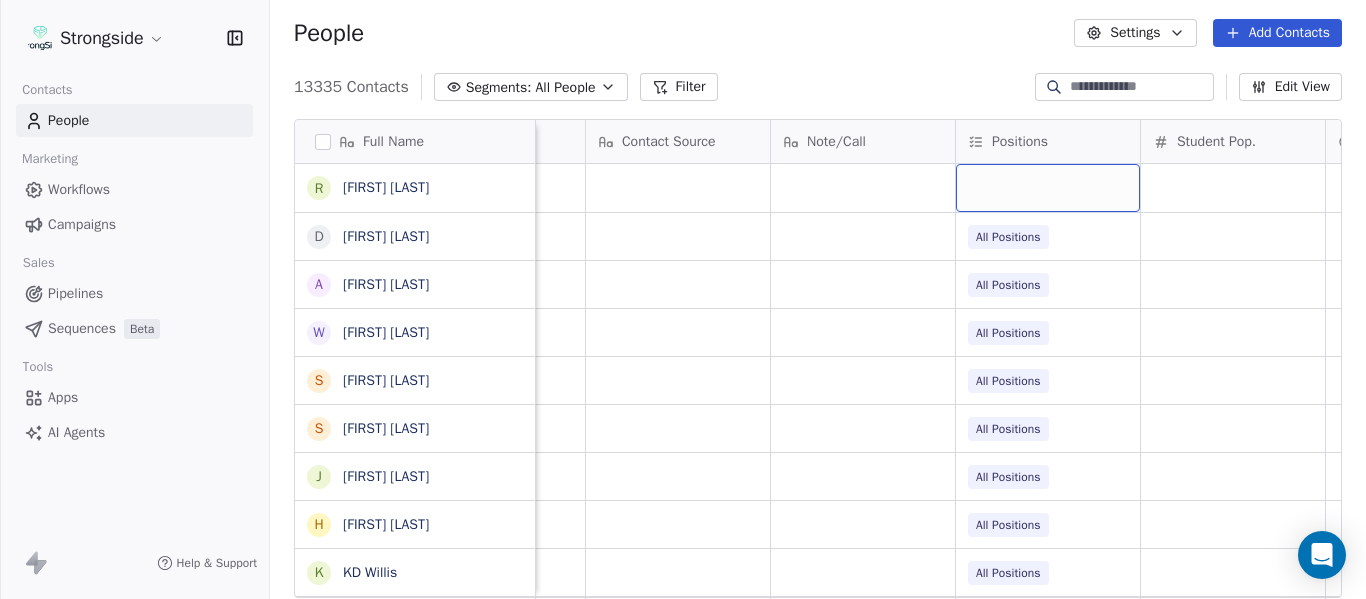 click at bounding box center (1048, 188) 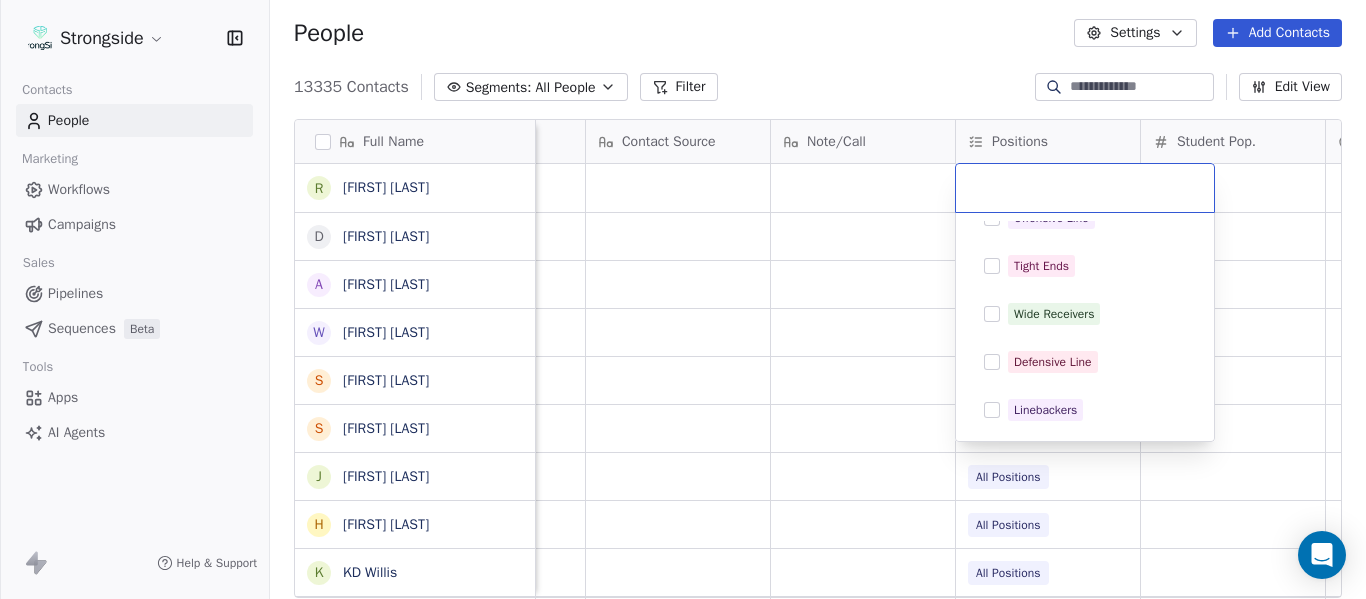 scroll, scrollTop: 400, scrollLeft: 0, axis: vertical 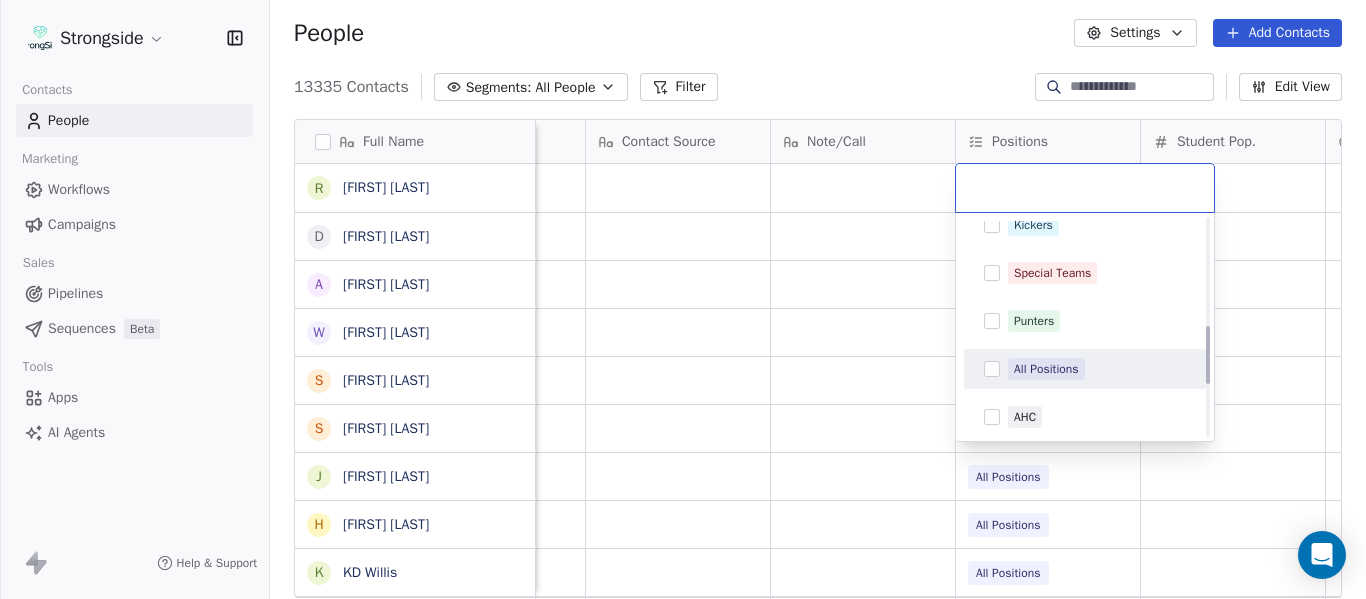 click on "All Positions" at bounding box center [1085, 369] 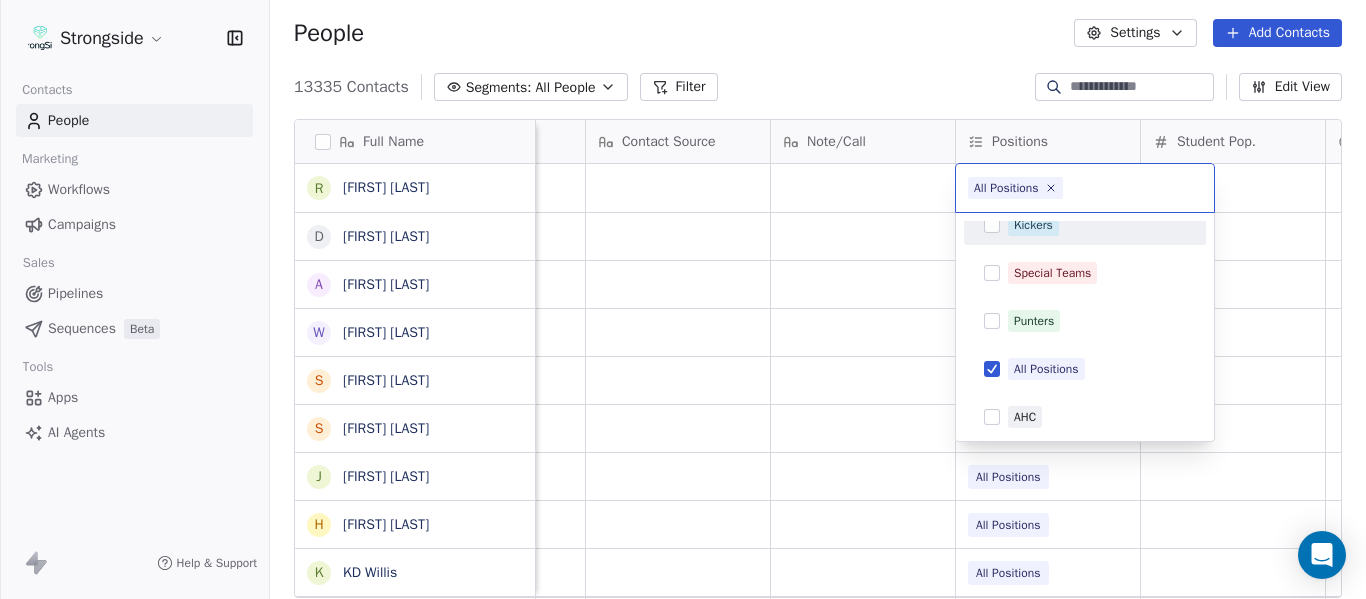 click on "Strongside Contacts People Marketing Workflows Campaigns Sales Pipelines Sequences Beta Tools Apps AI Agents Help & Support People Settings Add Contacts 13335 Contacts Segments: All People Filter Edit View Tag Add to Sequence Export Full Name R [FIRST] [LAST] D [FIRST] [LAST] A [FIRST] [LAST] W [FIRST] [LAST] S [FIRST] [LAST] S [FIRST] [LAST] J [FIRST] [LAST] H [FIRST] [LAST] K [FIRST] [LAST] K [FIRST] [LAST] C [FIRST] [LAST] C [FIRST] [LAST] L [FIRST] [LAST] D [FIRST] [LAST] K [FIRST] [LAST] B [FIRST] [LAST] C [FIRST] [LAST] D [FIRST] [LAST] K [FIRST] [LAST] K [FIRST] [LAST] C [FIRST] [LAST] T [FIRST] [LAST] A [FIRST] [LAST] B [FIRST] [LAST] D [FIRST] [LAST] A [FIRST] [LAST] S [FIRST] [LAST] J [FIRST] [LAST] D [FIRST] [LAST] D [FIRST] [LAST] C [FIRST] [LAST] T [FIRST] [LAST] Priority Emails Auto Clicked Last Activity Date BST In Open Phone Contact Source Note/Call Positions Student Pop. Lead Account True True All Positions True All Positions True All Positions True All Positions True All Positions False All Positions False All Positions True All Positions True" at bounding box center (683, 299) 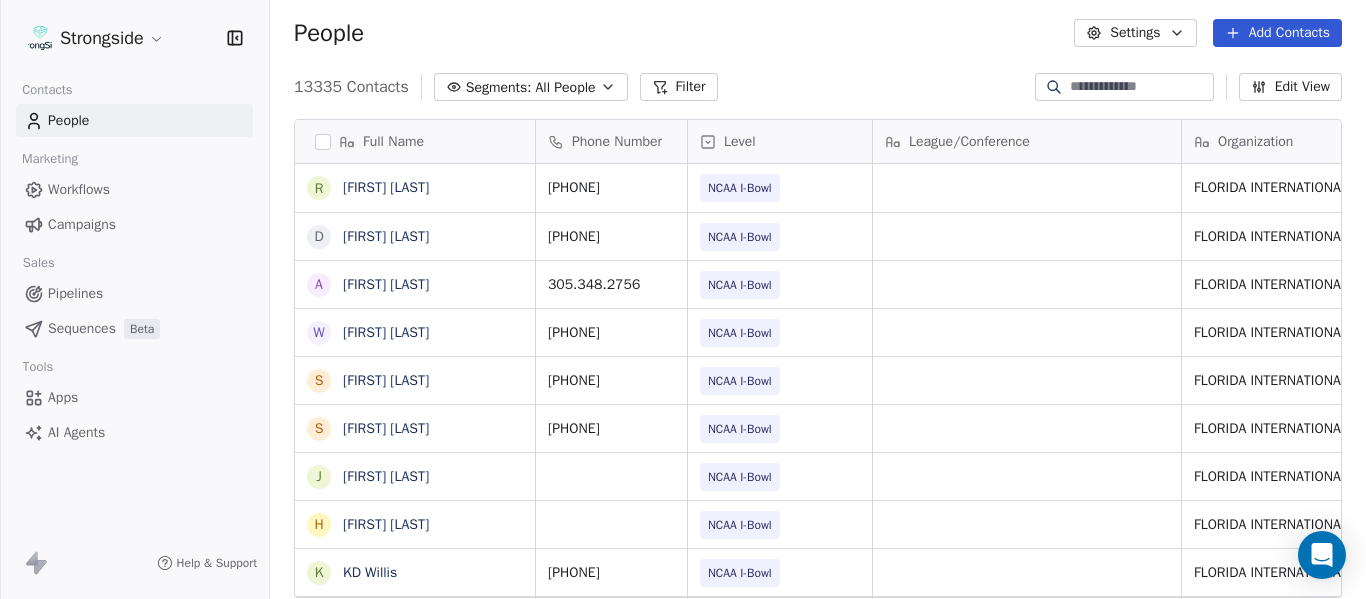 scroll, scrollTop: 0, scrollLeft: 0, axis: both 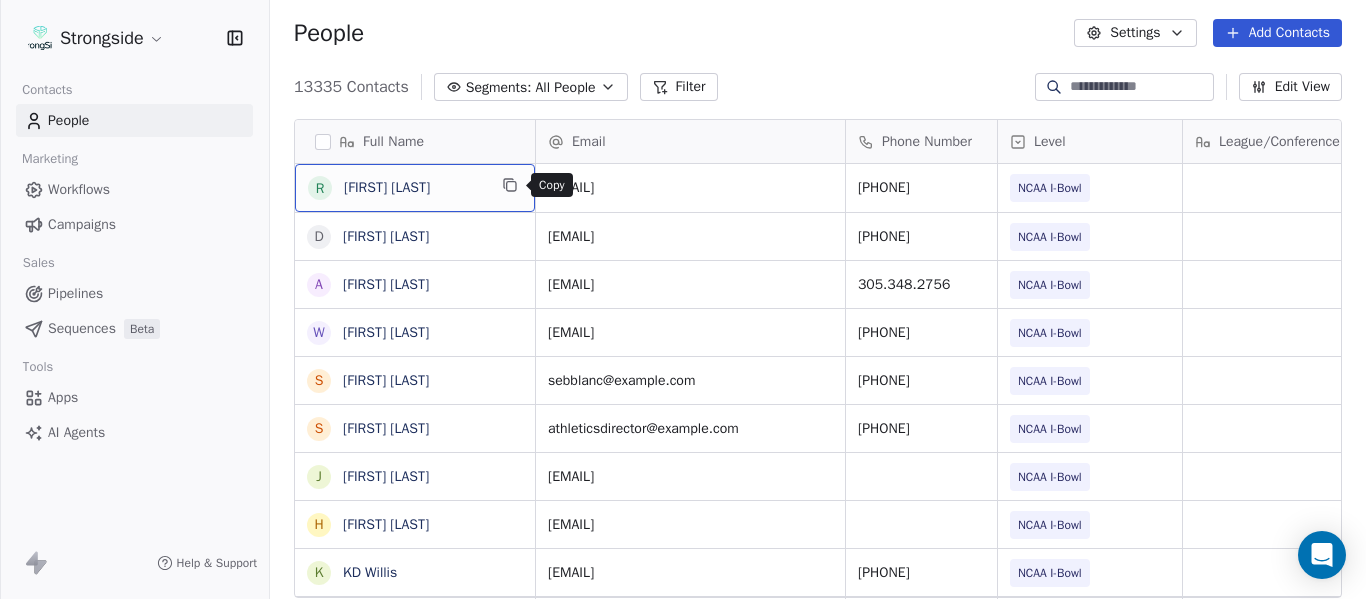 click at bounding box center [510, 185] 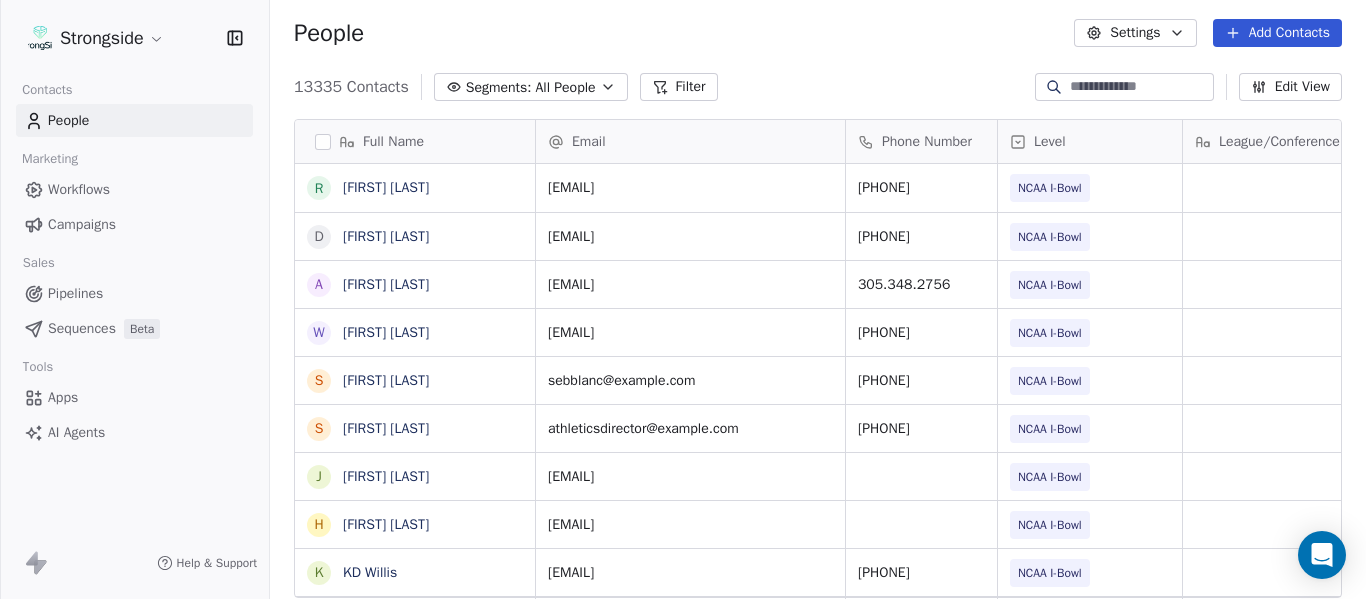 click on "Add Contacts" at bounding box center (1277, 33) 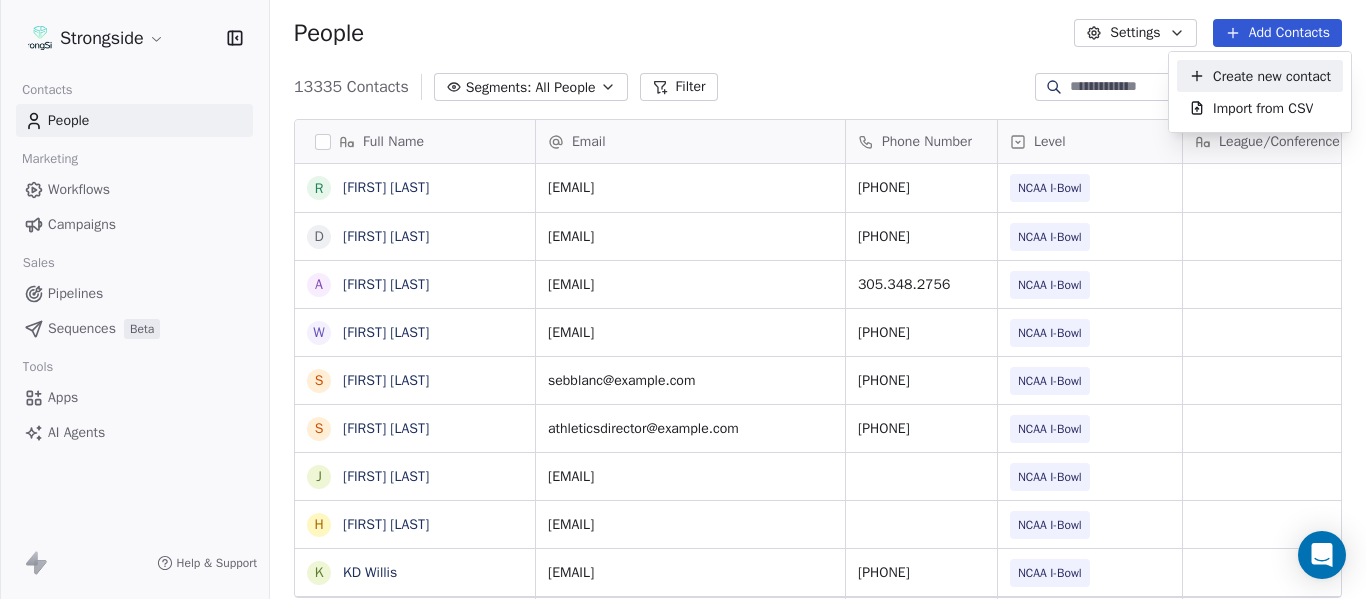 click on "Create new contact" at bounding box center [1272, 76] 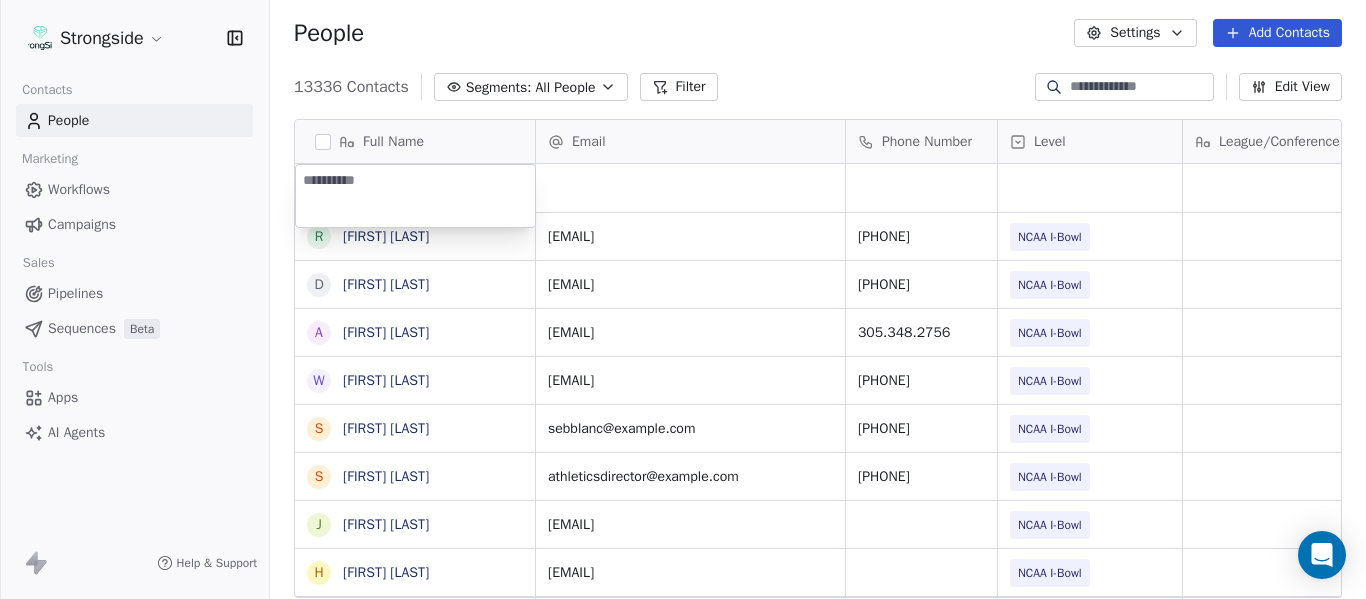 click on "Full Name R [LAST] D [LAST] R [LAST] S [LAST] S [LAST] J [LAST] H [LAST] K [LAST] K [LAST] C [LAST] L [LAST] J D [LAST] A [LAST] K [LAST] B [LAST] J C [LAST] C [LAST] D [LAST] B [LAST] K [LAST] K [LAST] C [LAST] S [LAST] T [LAST] V [LAST] A [LAST] F [LAST] B [LAST] L [LAST] D [LAST] S [LAST] A [LAST] S [LAST] S [LAST] H [LAST] J [LAST] D [LAST] D [LAST] M [LAST] C [LAST] P [LAST] T [LAST] S [LAST] Email Phone Number Level League/Conference Organization Tags Created Date BST rpress@example.com 305.348.3164
NCAA I-Bowl FLORIDA INTERNATIONAL UNIV Jul 21, 2025 02:16 PM donald.reedjr@example.com 305-348-2756
NCAA I-Bowl FLORIDA INTERNATIONAL UNIV Jul 21, 2025 02:11 PM alking@example.com 305.348.2756" at bounding box center [683, 299] 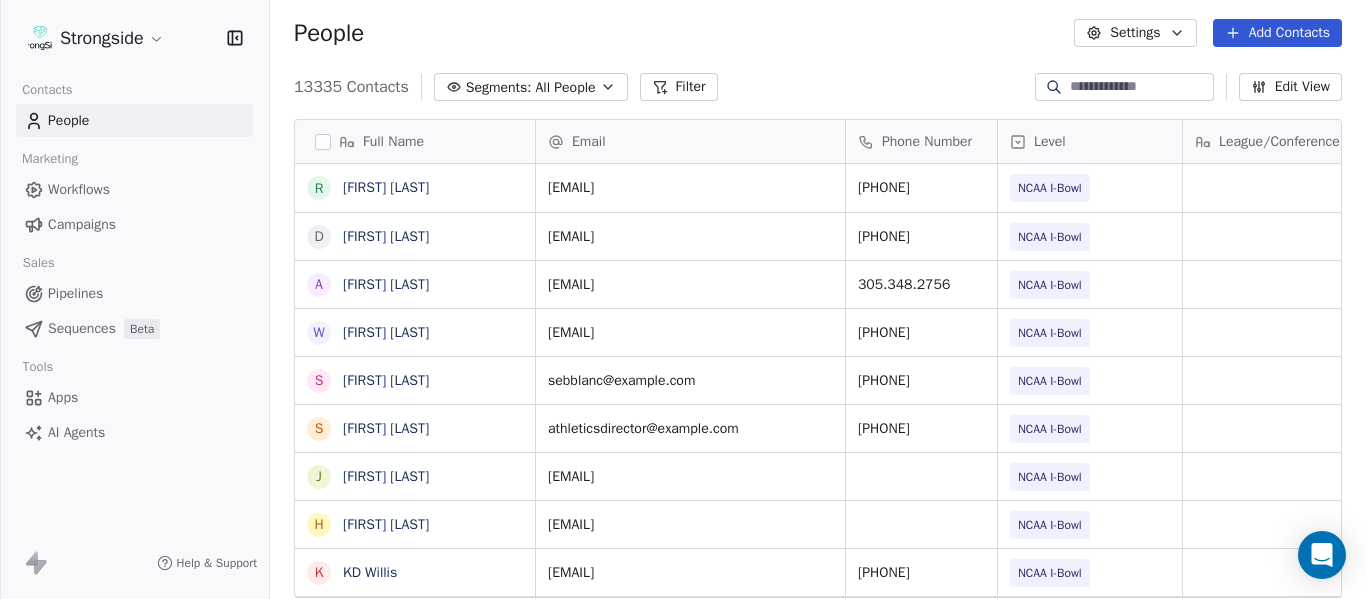 click 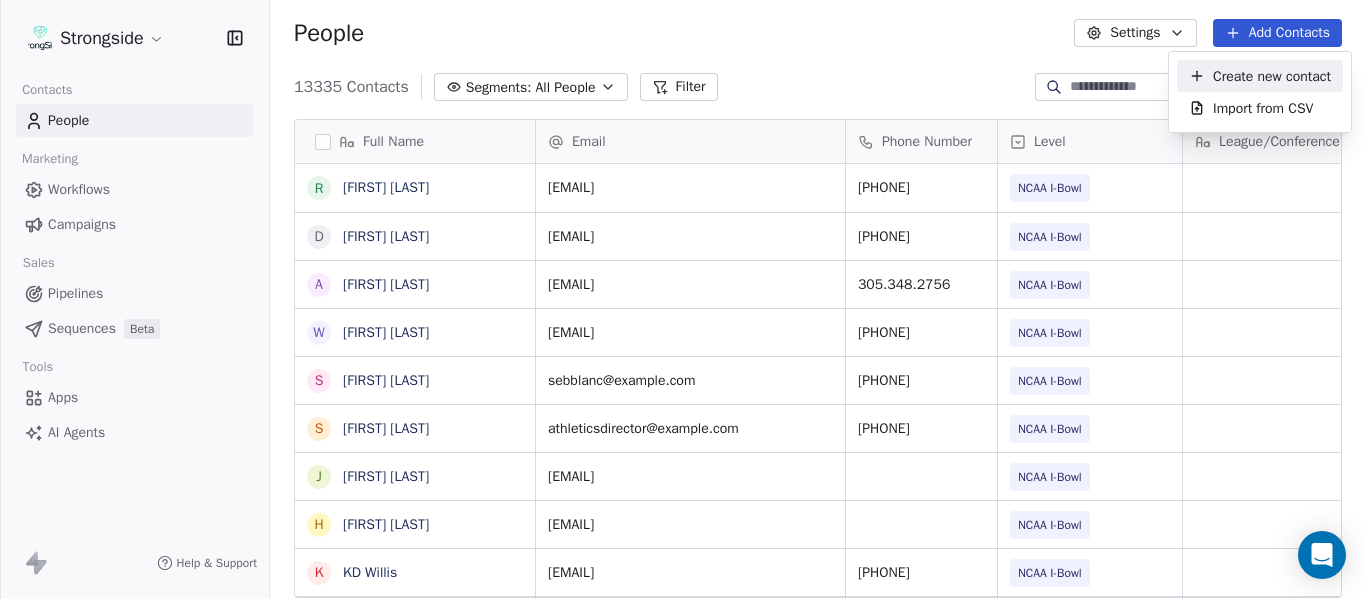 click on "Create new contact" at bounding box center (1272, 76) 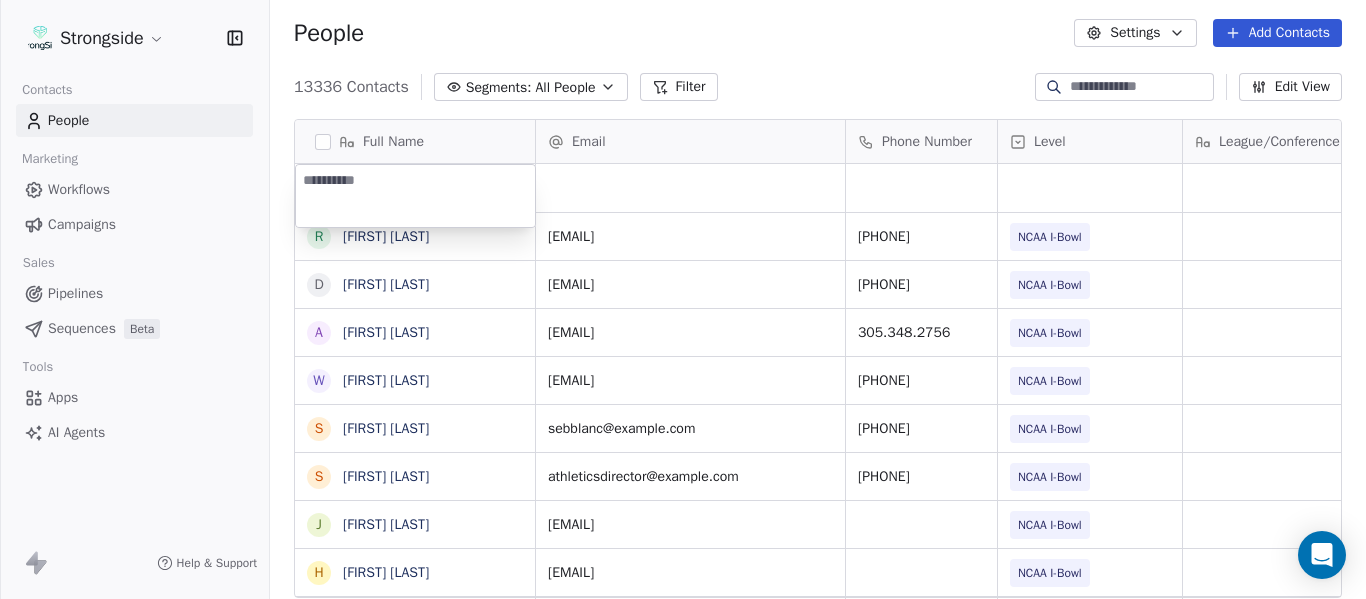 type on "**********" 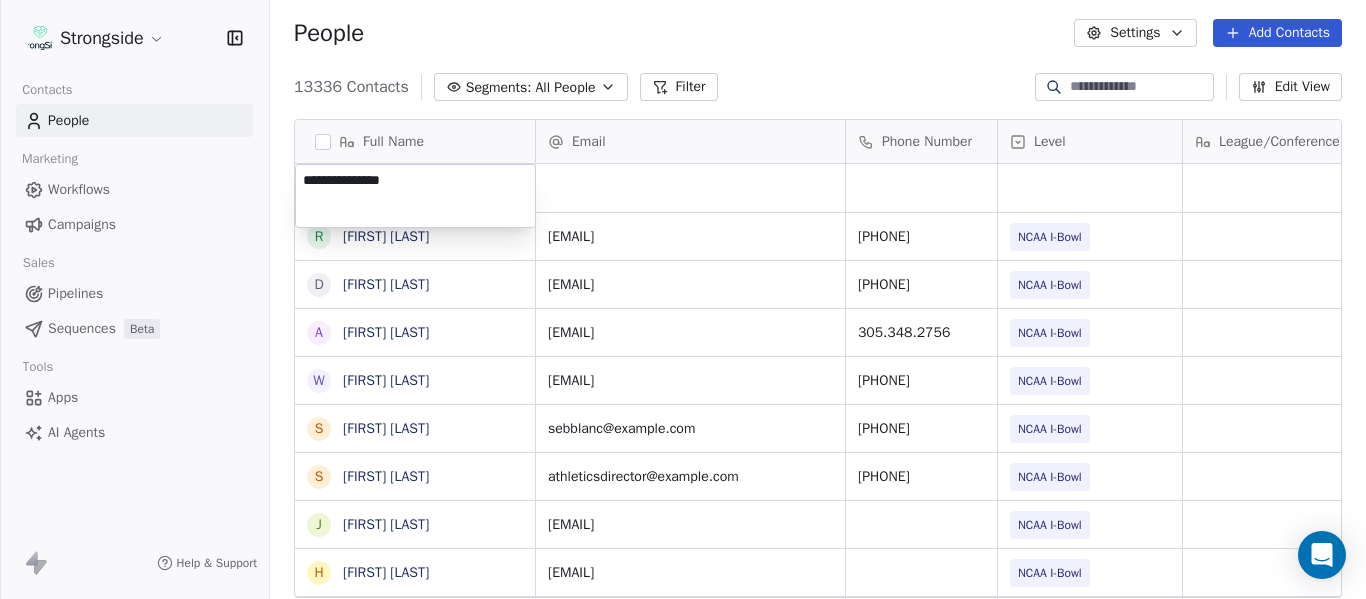 click on "Full Name R [LAST] D [LAST] R [LAST] S [LAST] S [LAST] J [LAST] H [LAST] K [LAST] K [LAST] C [LAST] L [LAST] J D [LAST] A [LAST] K [LAST] B [LAST] J C [LAST] C [LAST] D [LAST] B [LAST] K [LAST] K [LAST] C [LAST] S [LAST] T [LAST] V [LAST] A [LAST] F [LAST] B [LAST] L [LAST] D [LAST] S [LAST] A [LAST] S [LAST] S [LAST] H [LAST] J [LAST] D [LAST] D [LAST] M [LAST] C [LAST] P [LAST] T [LAST] S [LAST] Email Phone Number Level League/Conference Organization Tags Created Date BST rpress@example.com 305.348.3164
NCAA I-Bowl FLORIDA INTERNATIONAL UNIV Jul 21, 2025 02:16 PM donald.reedjr@example.com 305-348-2756
NCAA I-Bowl FLORIDA INTERNATIONAL UNIV Jul 21, 2025 02:11 PM alking@example.com 305.348.2756" at bounding box center (683, 299) 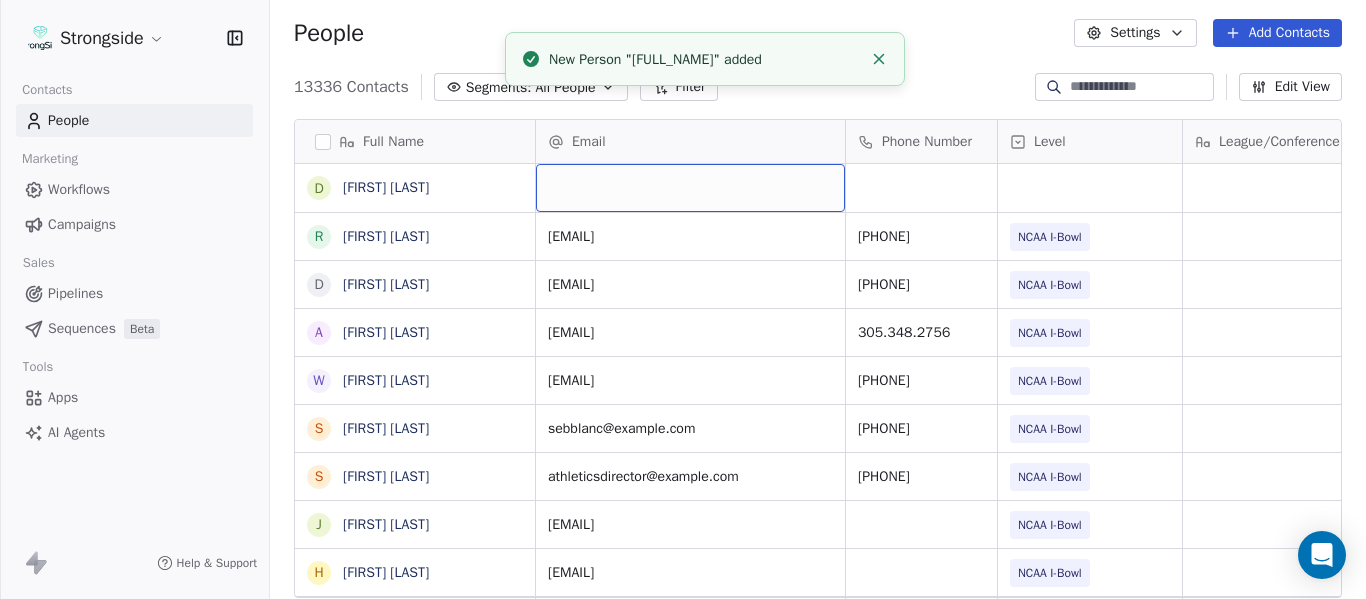 click at bounding box center [690, 188] 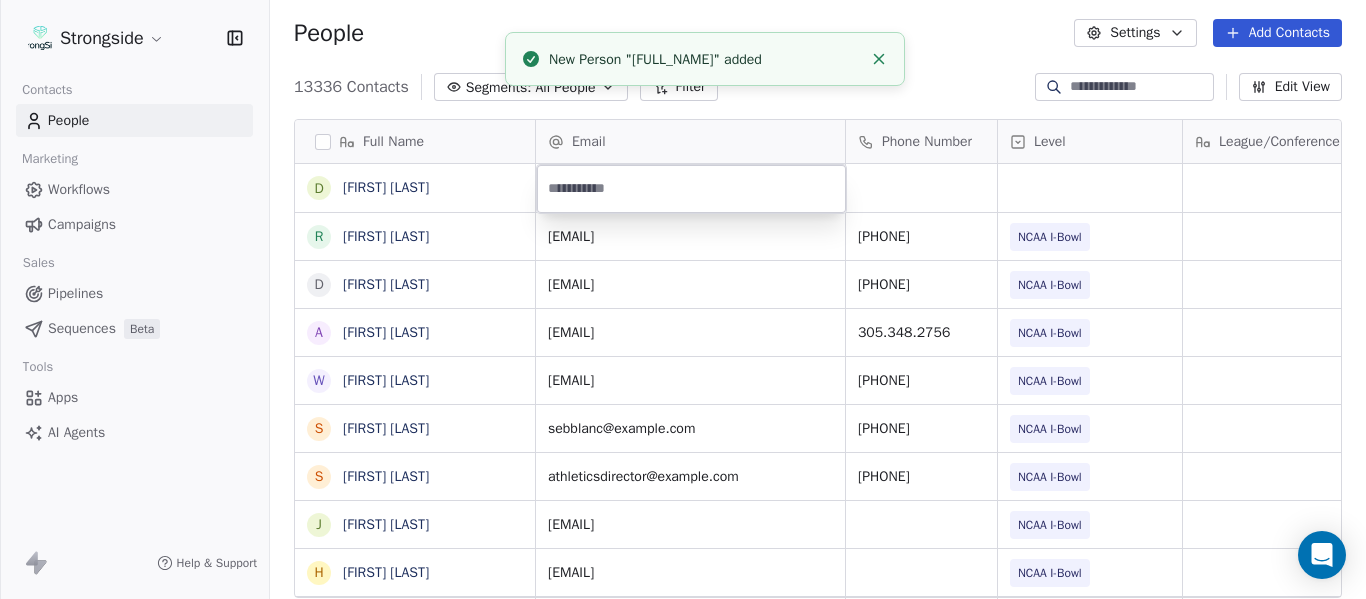 type on "**********" 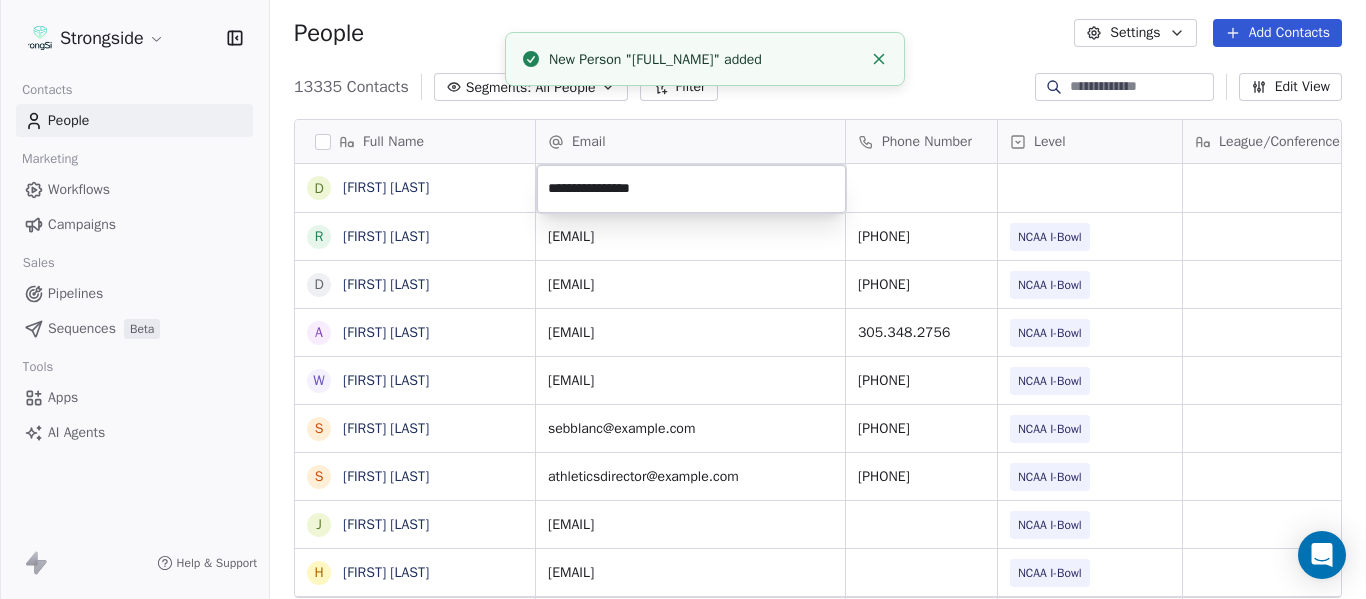 click 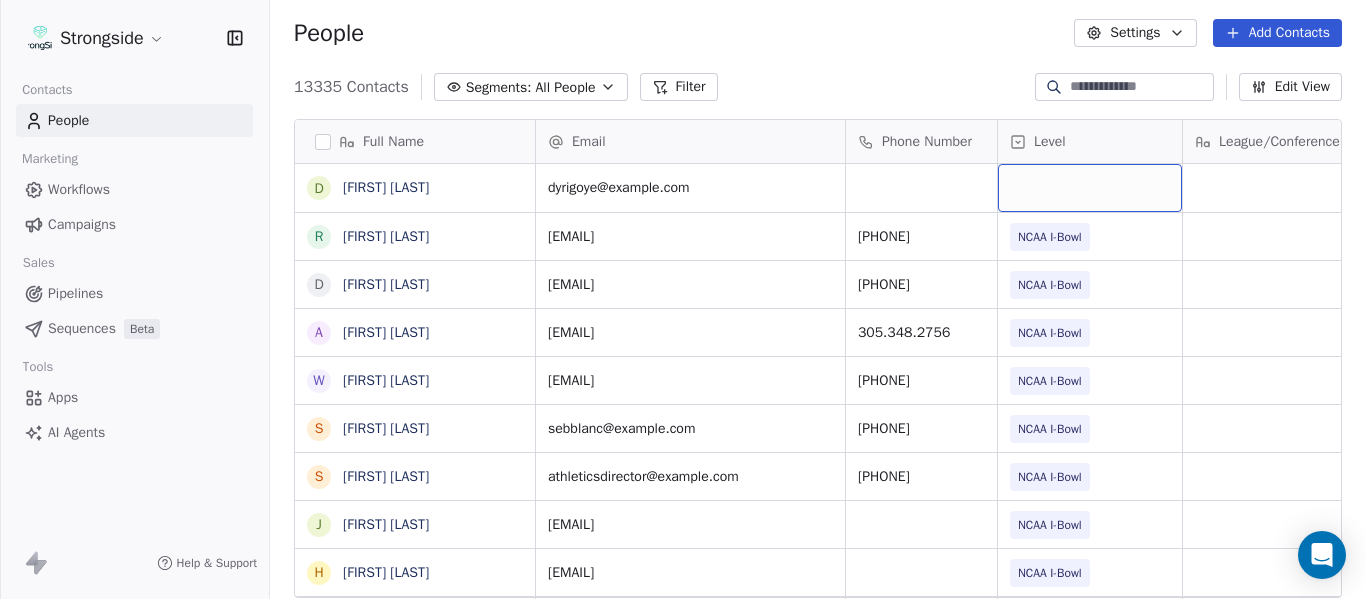 click at bounding box center [1090, 188] 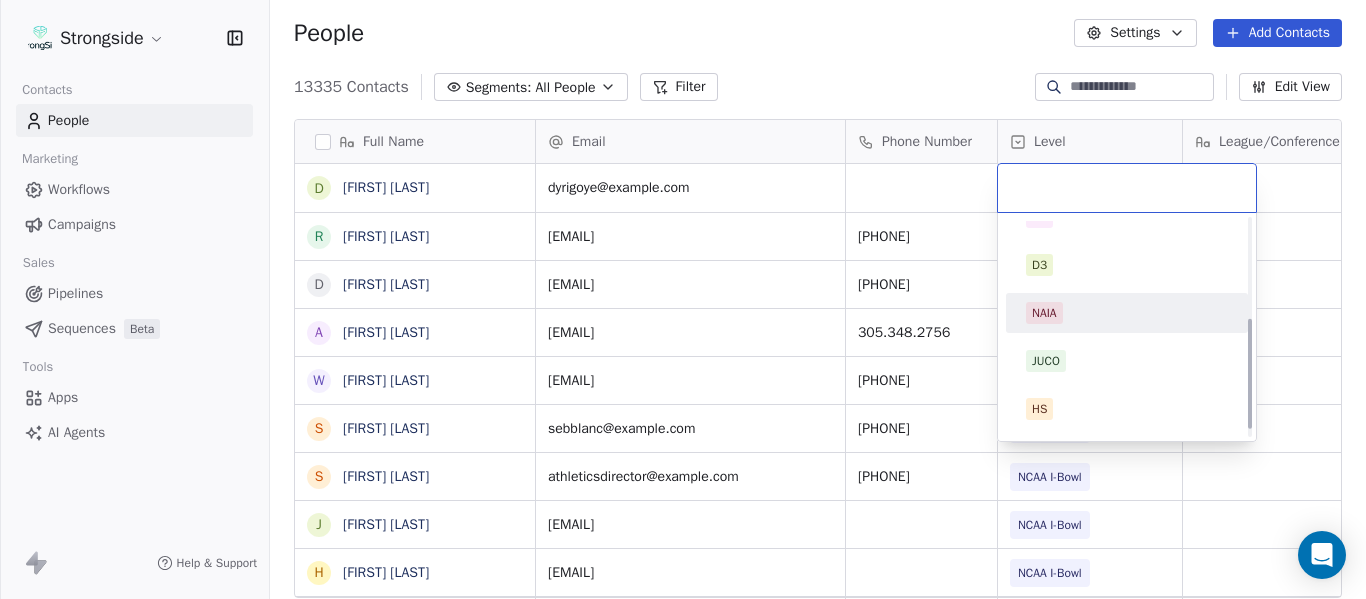 scroll, scrollTop: 212, scrollLeft: 0, axis: vertical 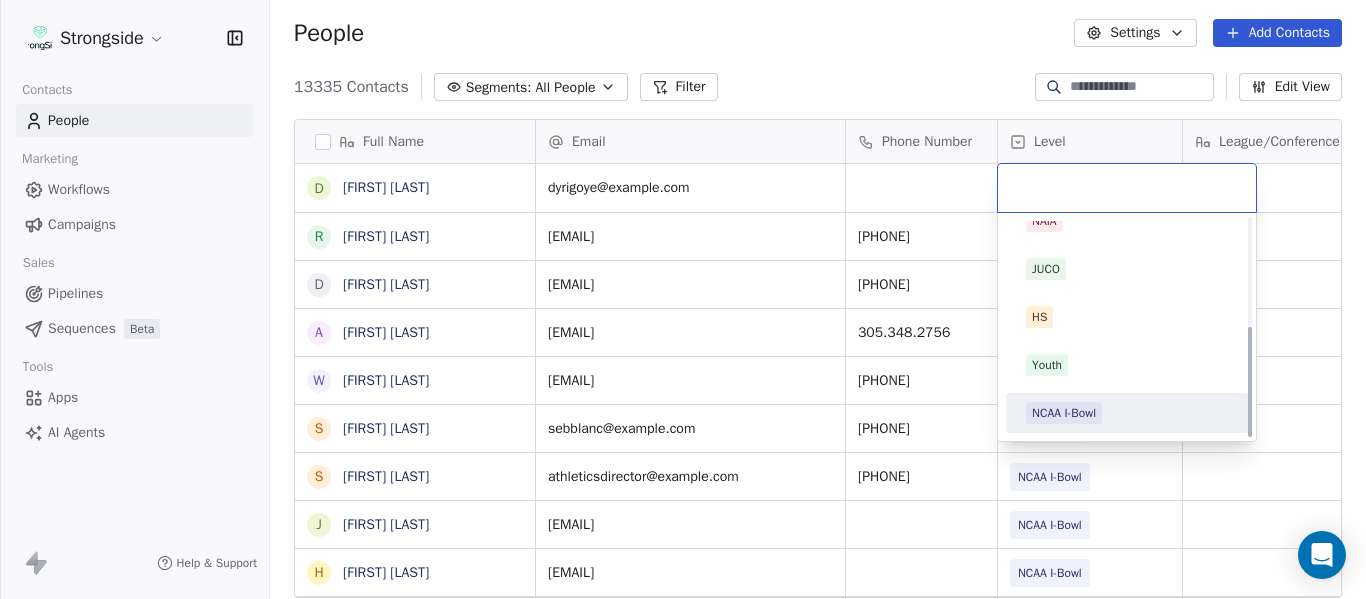 click on "NCAA I-Bowl" at bounding box center (1064, 413) 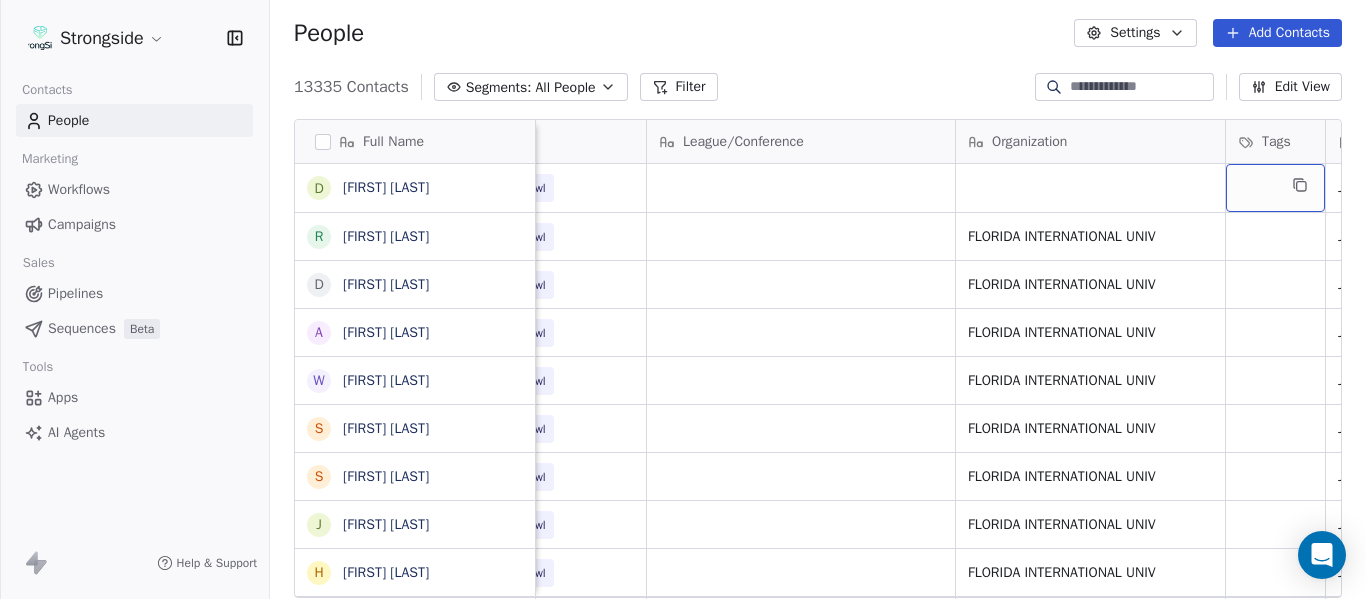 scroll, scrollTop: 0, scrollLeft: 721, axis: horizontal 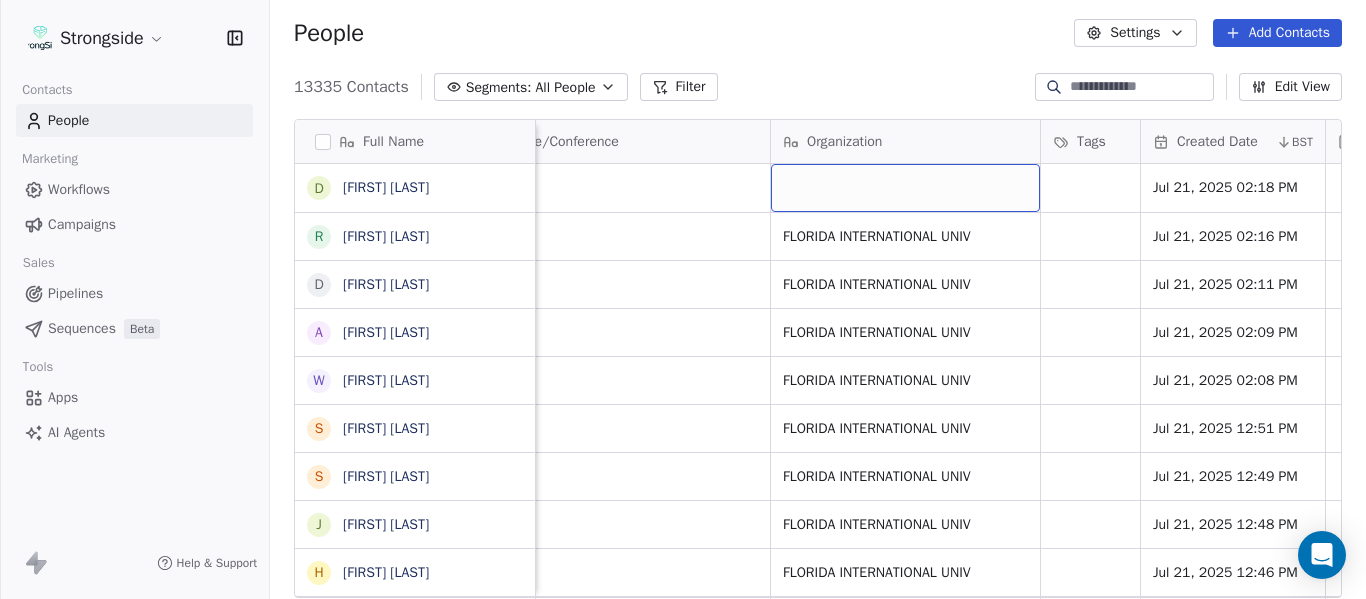 click at bounding box center [905, 188] 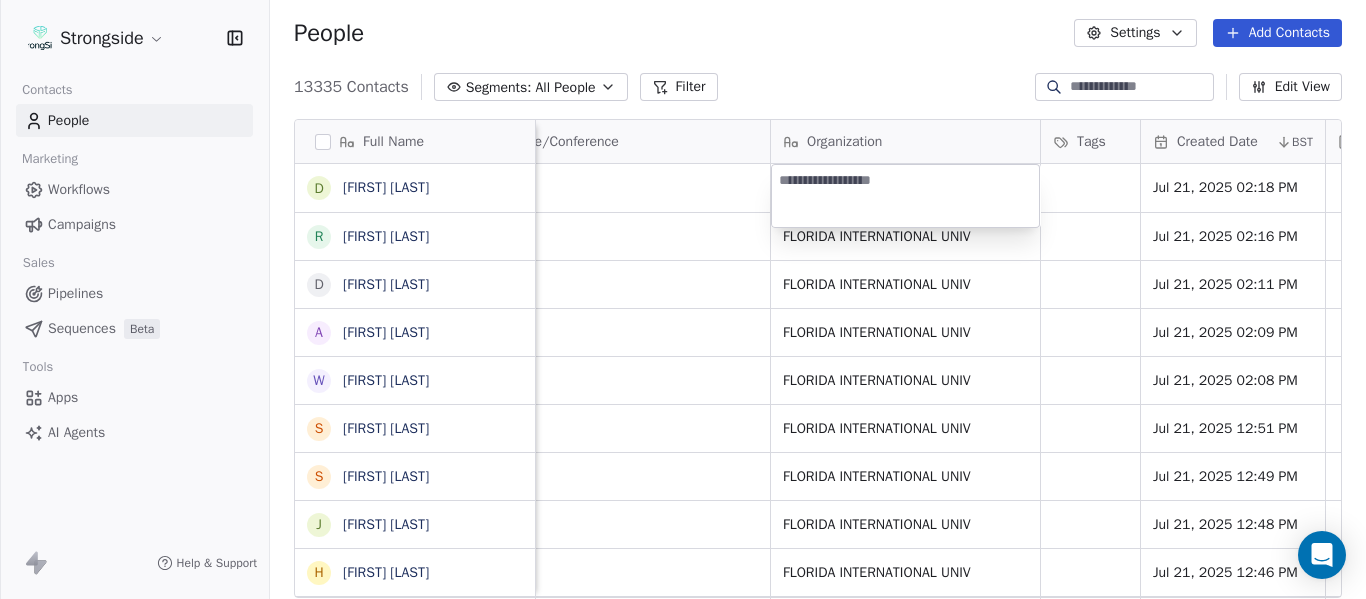 click on "Strongside Contacts People Marketing Workflows Campaigns Sales Pipelines Sequences Beta Tools Apps AI Agents Help & Support People Settings  Add Contacts 13335 Contacts Segments: All People Filter  Edit View Tag Add to Sequence Export Full Name D [LAST] R [LAST] A [LAST] W [LAST] S [LAST] S [LAST] J [LAST] H [LAST] K [LAST] K [LAST] C [LAST] L [LAST] D [LAST] K [LAST] B [LAST] C [LAST] D [LAST] K [LAST] K [LAST] C [LAST] T [LAST] A [LAST] B [LAST] D [LAST] A [LAST] S [LAST] J [LAST] D [LAST] McCarthy C [LAST] Perkins Email Phone Number Level League/Conference Organization Tags Created Date BST Status Job Title Priority Emails Auto Clicked [EMAIL] NCAA I-Bowl Jul 21, 2025 02:18 PM [EMAIL] [PHONE]
NCAA I-Bowl FLORIDA INTERNATIONAL UNIV Jul 21, 2025 02:16 PM SID [EMAIL] [PHONE]" at bounding box center [683, 299] 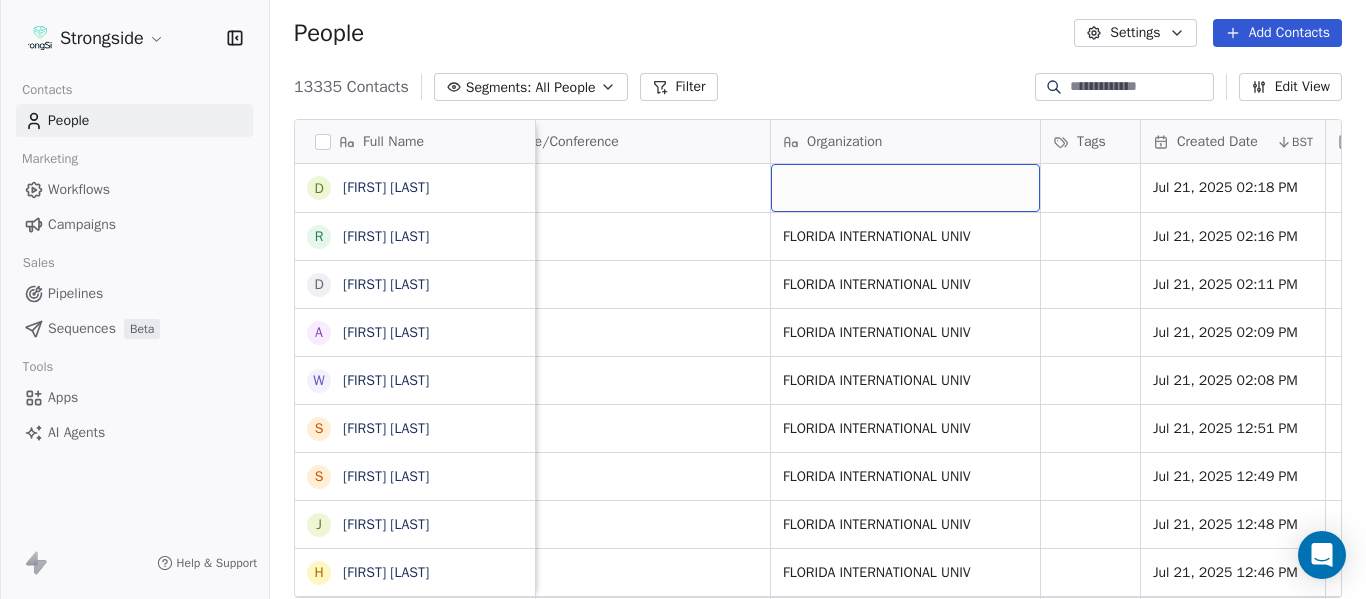click at bounding box center [905, 188] 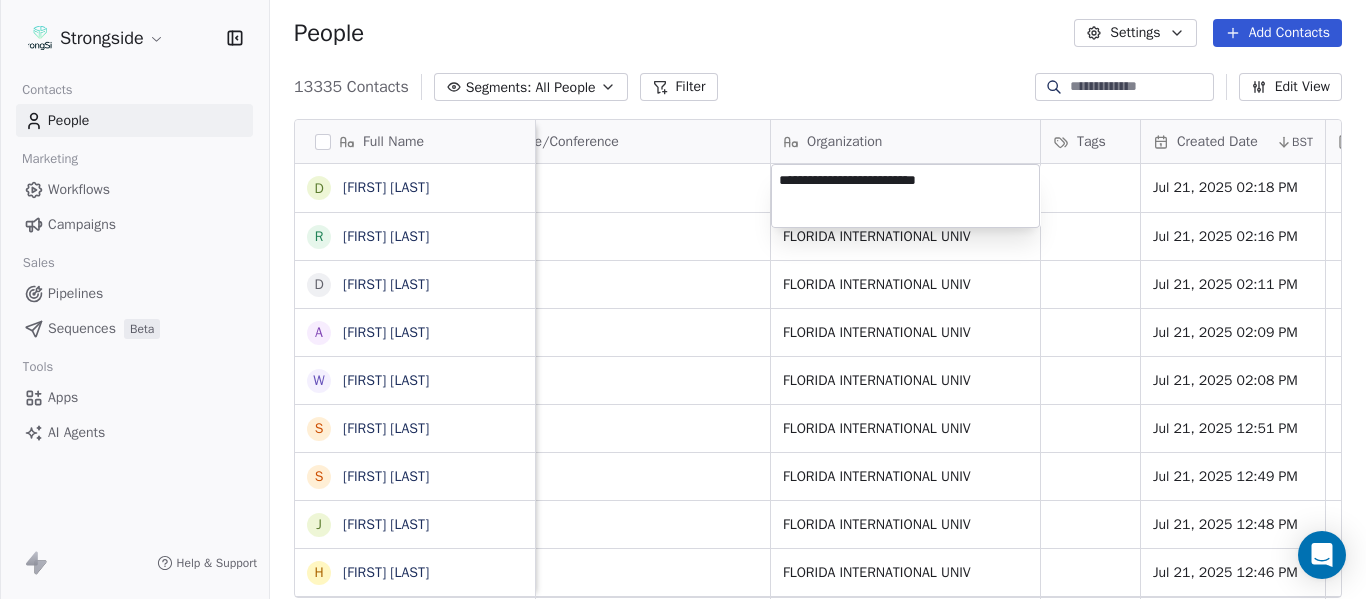 type on "**********" 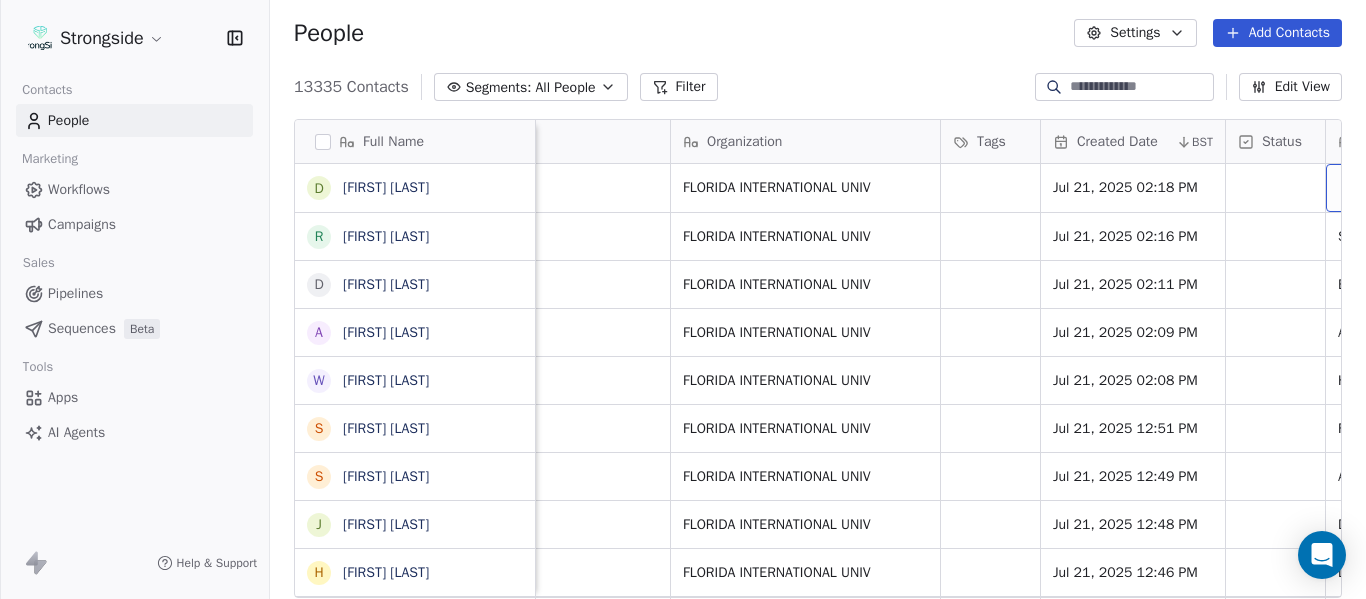 scroll, scrollTop: 0, scrollLeft: 1088, axis: horizontal 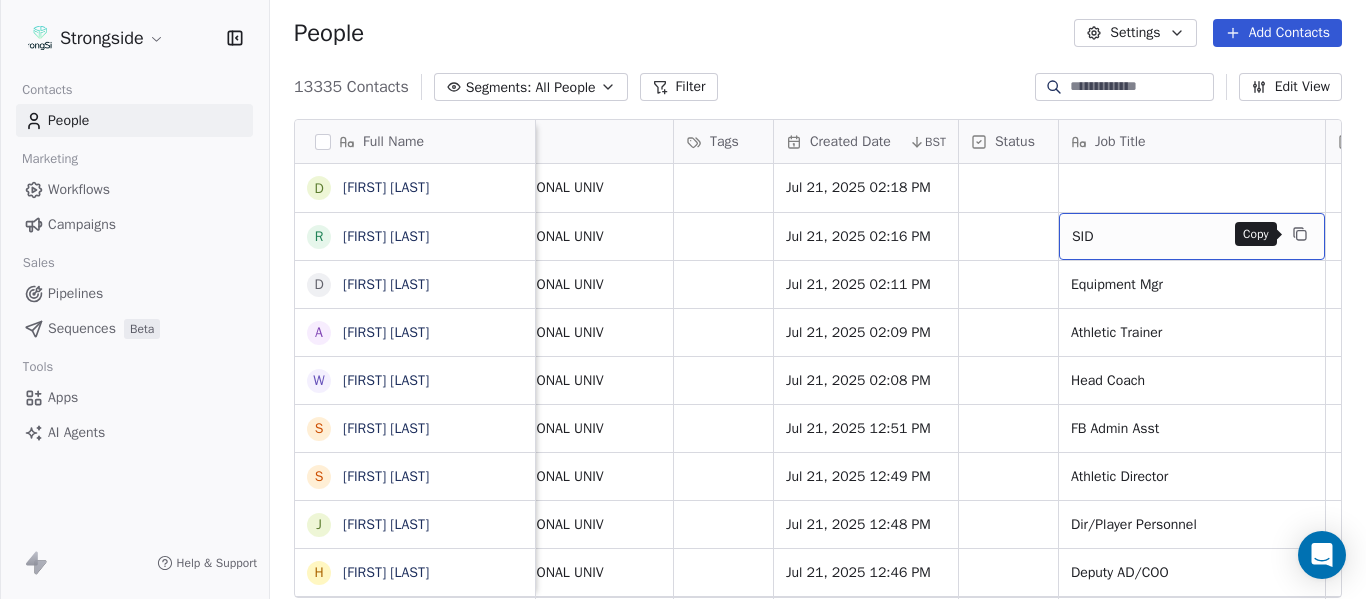 click at bounding box center [1300, 234] 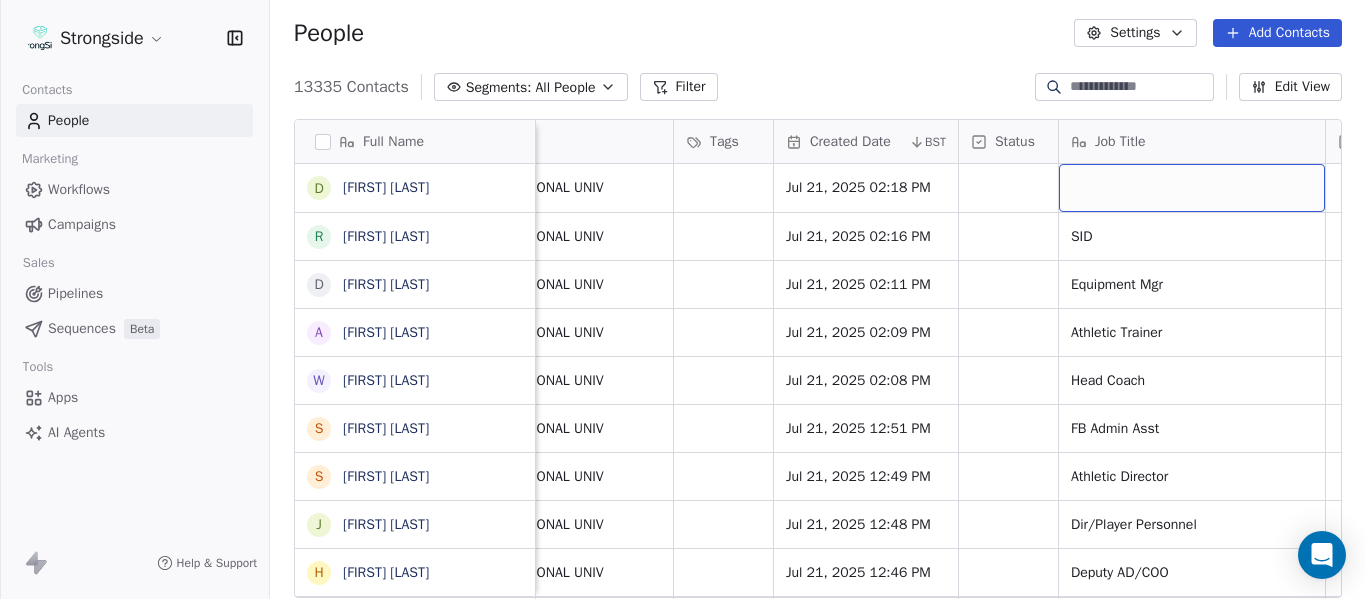 click at bounding box center (1192, 188) 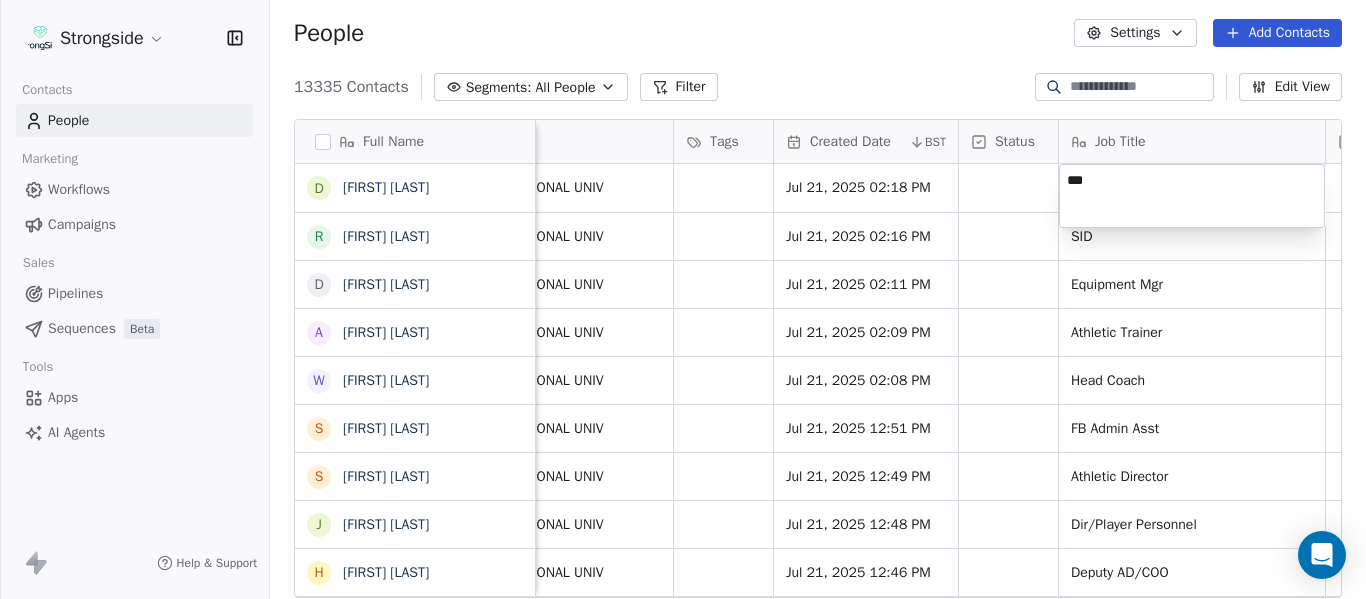 type on "***" 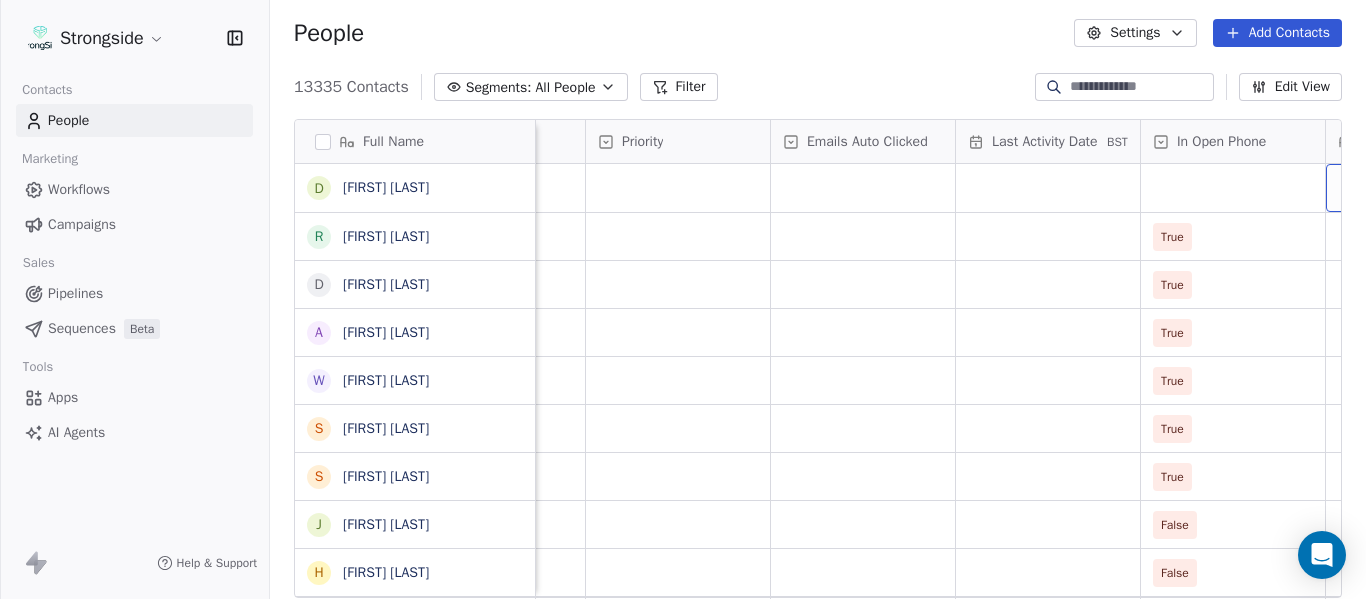 scroll, scrollTop: 0, scrollLeft: 2013, axis: horizontal 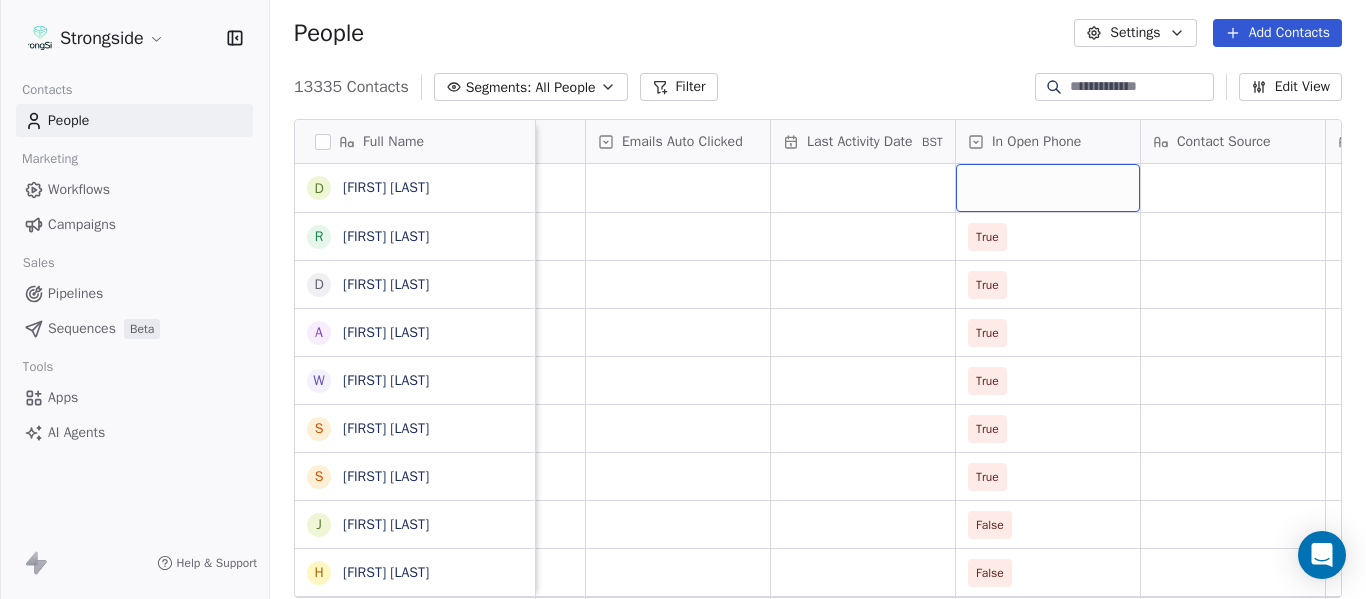 click at bounding box center (1048, 188) 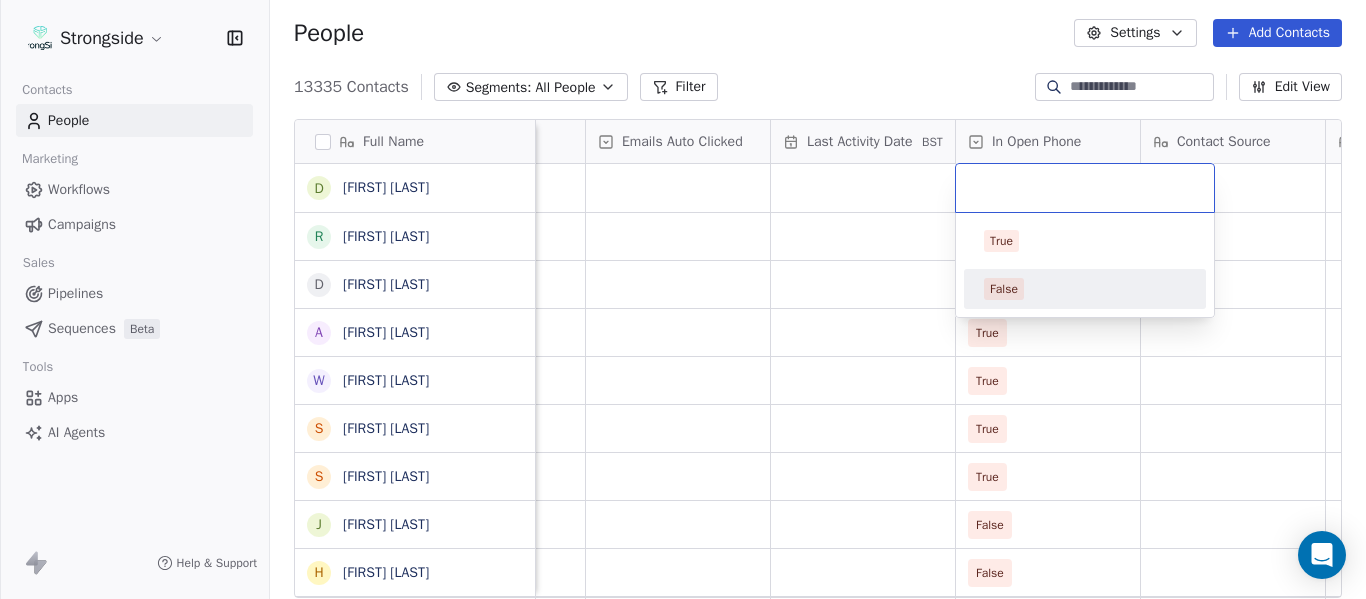 click on "False" at bounding box center (1085, 289) 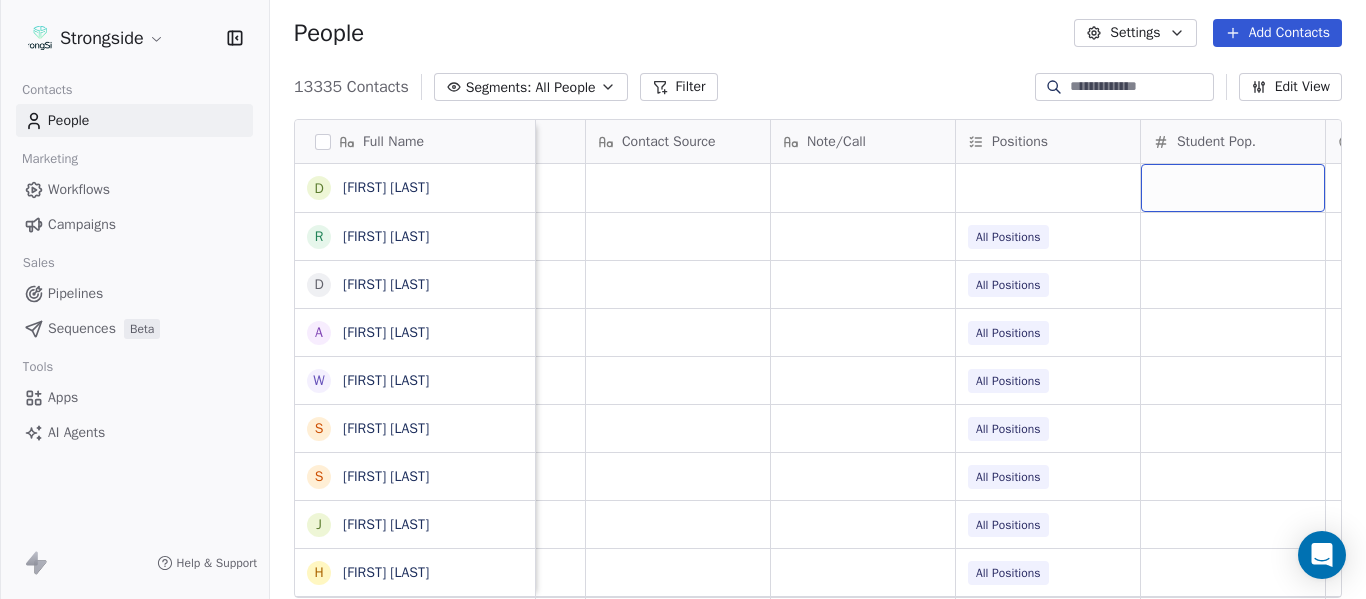 scroll, scrollTop: 0, scrollLeft: 2753, axis: horizontal 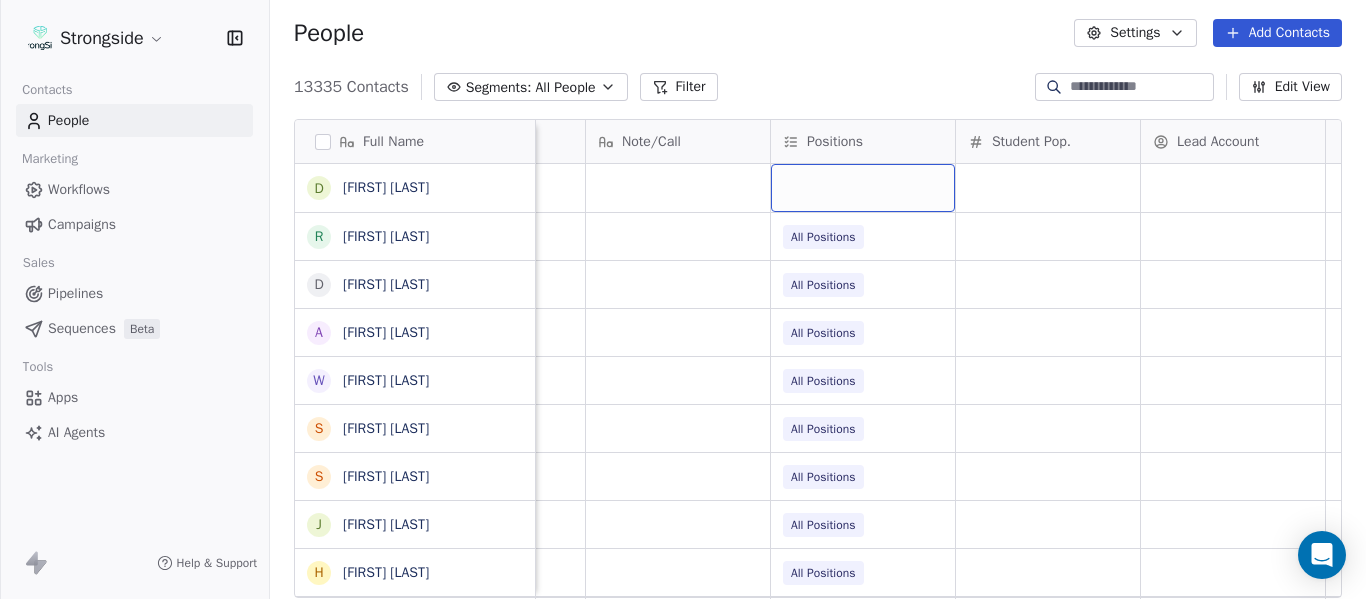 click at bounding box center (863, 188) 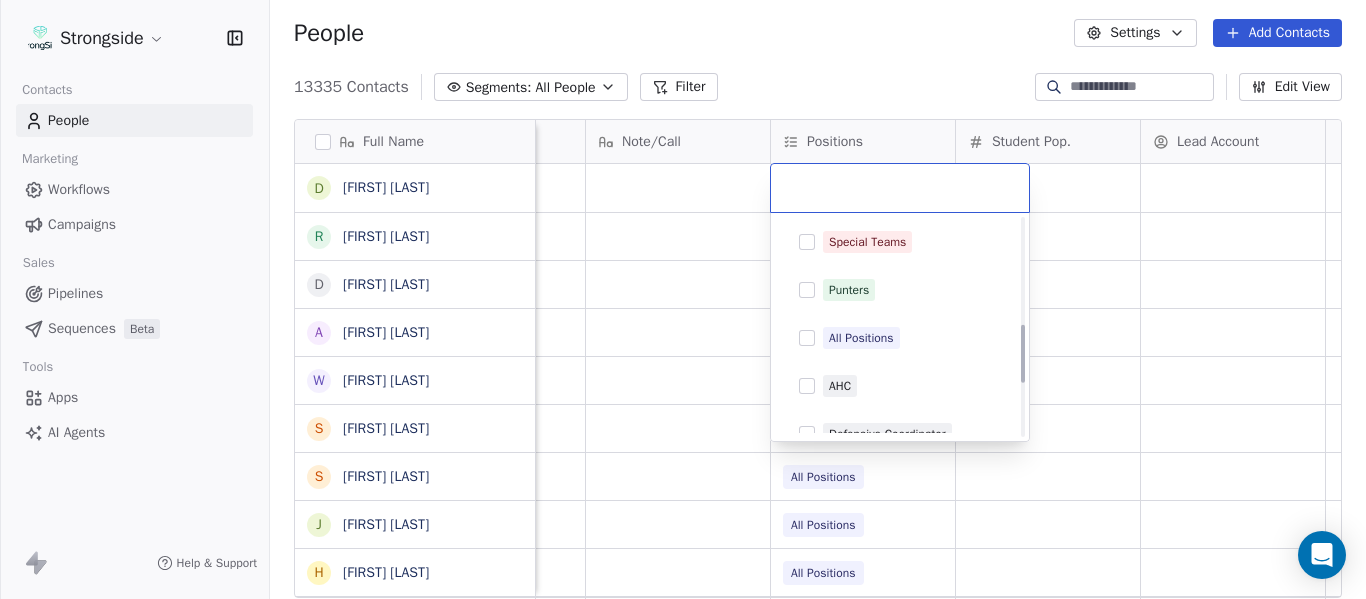 scroll, scrollTop: 396, scrollLeft: 0, axis: vertical 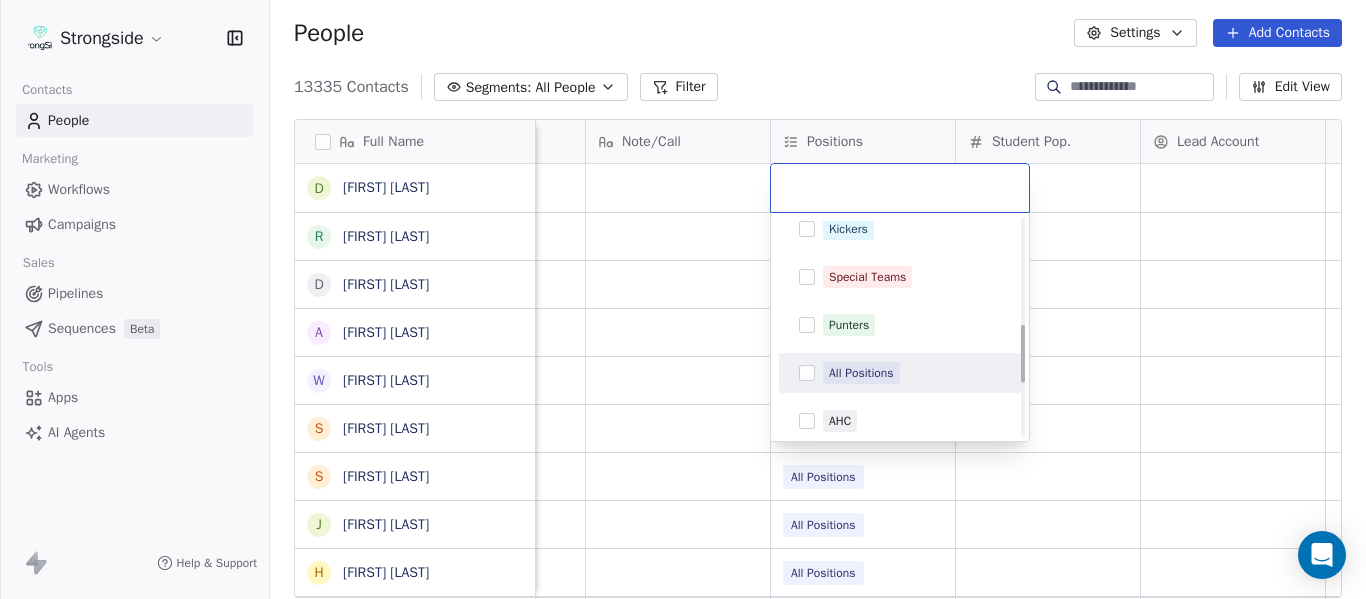 click on "All Positions" at bounding box center (900, 373) 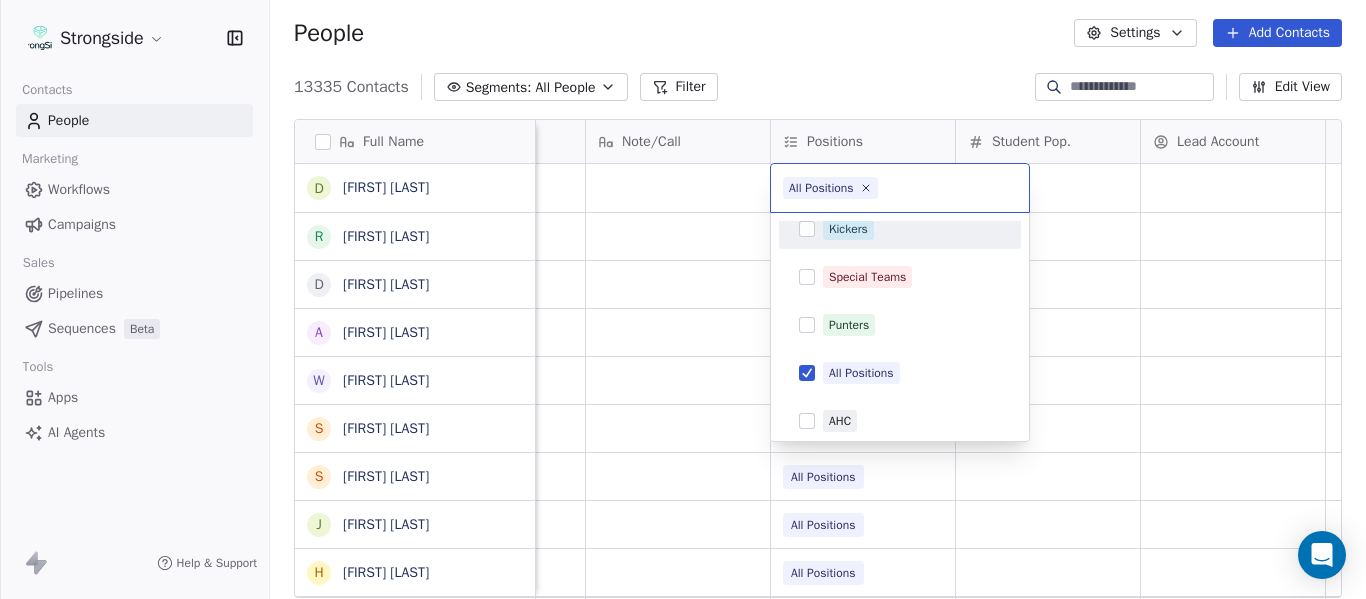 click on "Strongside Contacts People Marketing Workflows Campaigns Sales Pipelines Sequences Beta Tools Apps AI Agents Help & Support People Settings Add Contacts 13335 Contacts Segments: All People Filter Edit View Tag Add to Sequence Export Full Name D [FULL_NAME] R [FULL_NAME] D [FULL_NAME] A [FULL_NAME] W [FULL_NAME] S [FULL_NAME] S [FULL_NAME] J [FULL_NAME] H [FULL_NAME] K [FULL_NAME] K [FULL_NAME] C [FULL_NAME] L [FULL_NAME] D [FULL_NAME] K [FULL_NAME] B [FULL_NAME] C [FULL_NAME] D [FULL_NAME] K [FULL_NAME] K [FULL_NAME] C [FULL_NAME] T [FULL_NAME] A [FULL_NAME] B [FULL_NAME] D [FULL_NAME] A [FULL_NAME] S [FULL_NAME] J [FULL_NAME] D [FULL_NAME] C [FULL_NAME] Emails Auto Clicked Last Activity Date BST In Open Phone Contact Source Note/Call Positions Student Pop. Lead Account False True All Positions True All Positions True All Positions True All Positions True All Positions True All Positions False All Positions False All Positions True True" at bounding box center (683, 299) 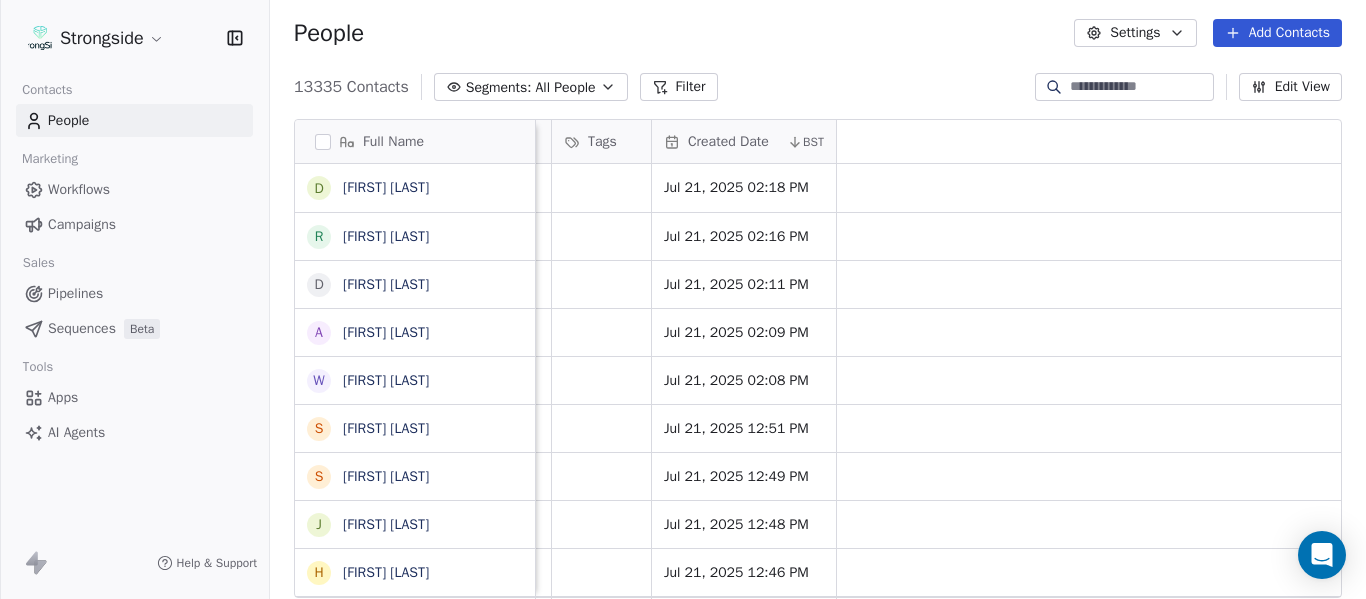 scroll, scrollTop: 0, scrollLeft: 0, axis: both 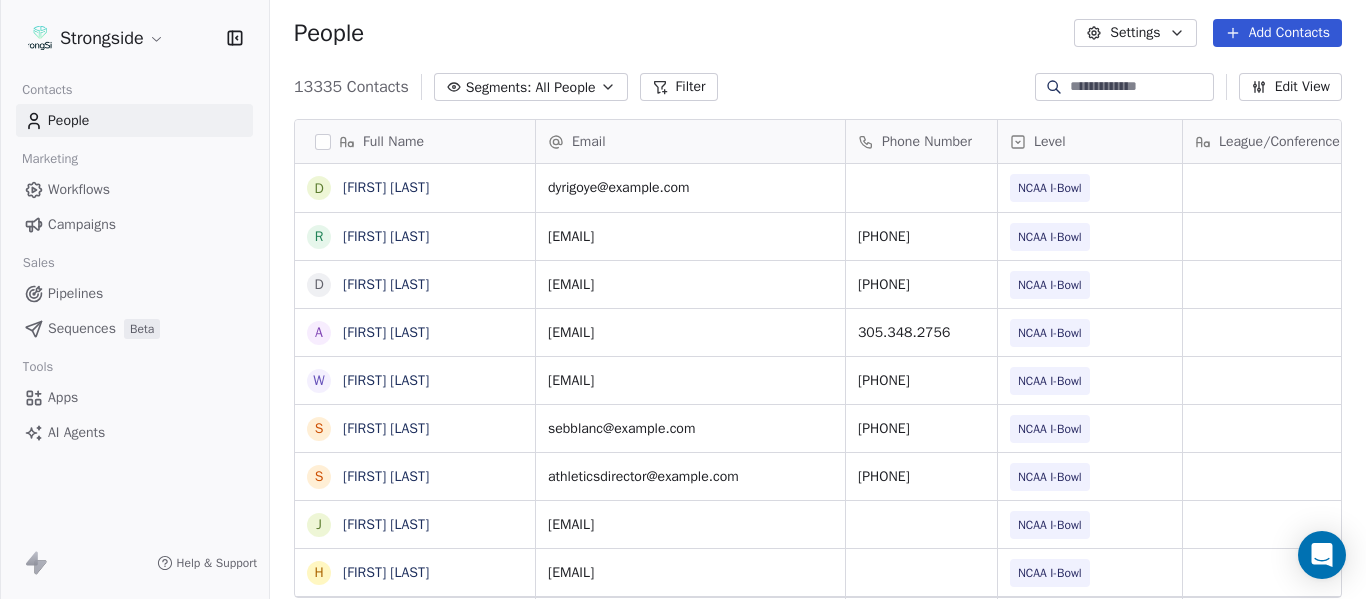 click on "Add Contacts" at bounding box center [1277, 33] 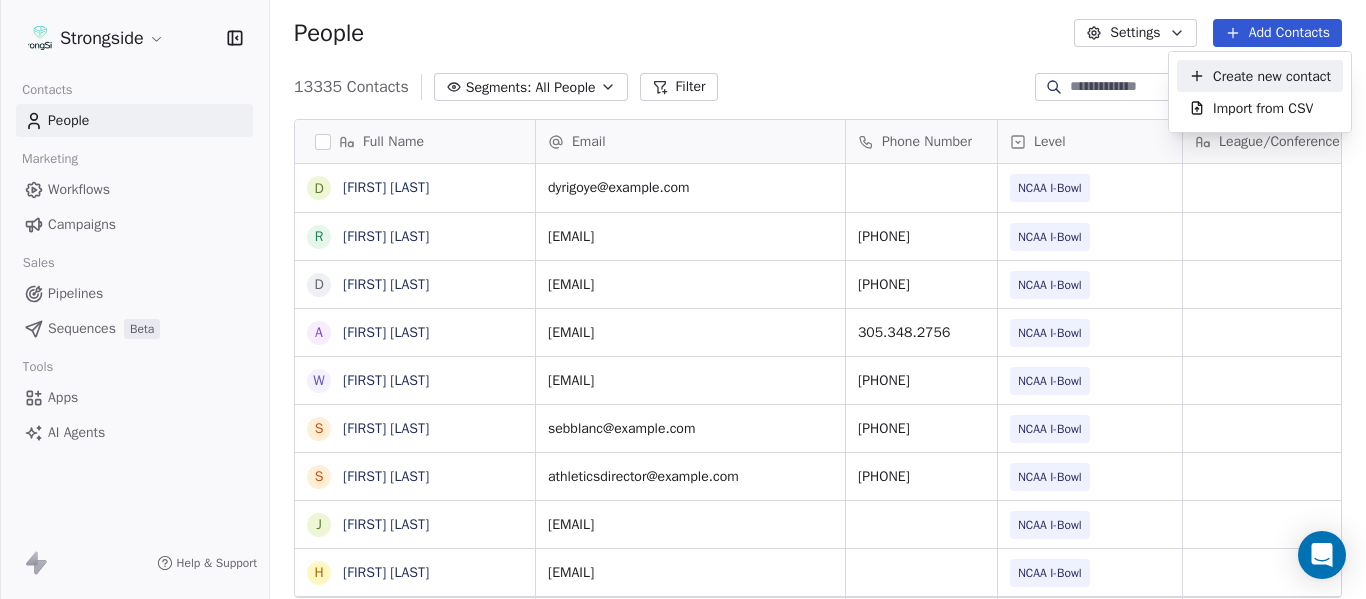 click on "Create new contact" at bounding box center [1260, 76] 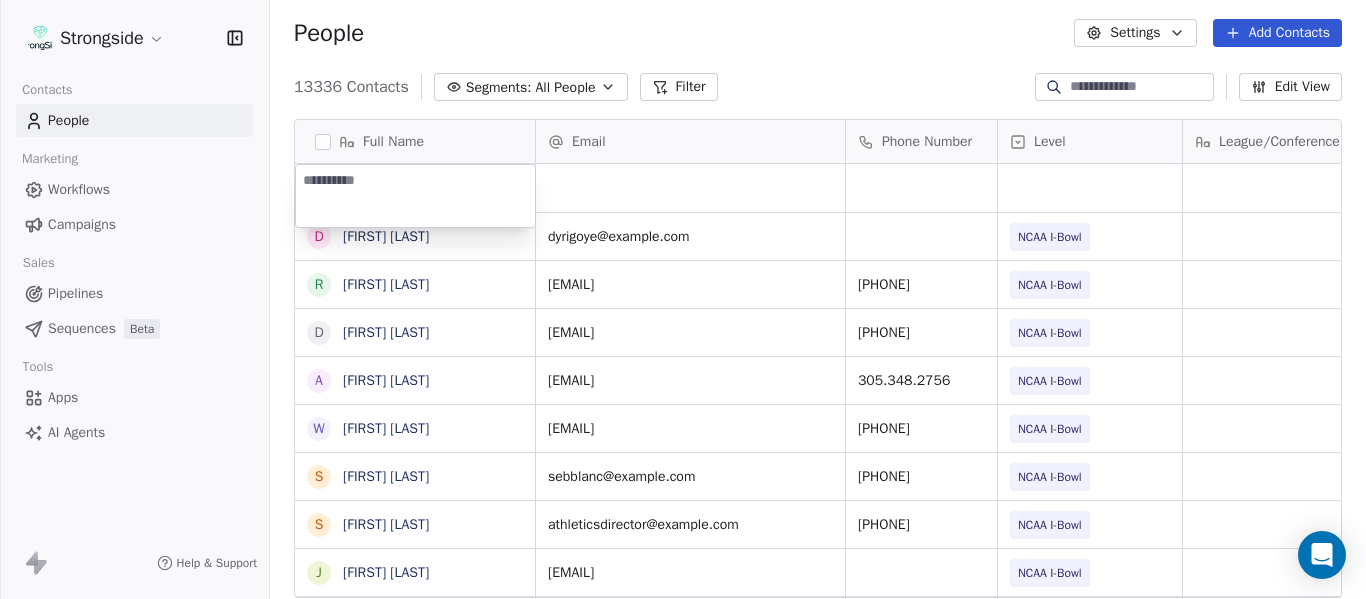 click at bounding box center [415, 196] 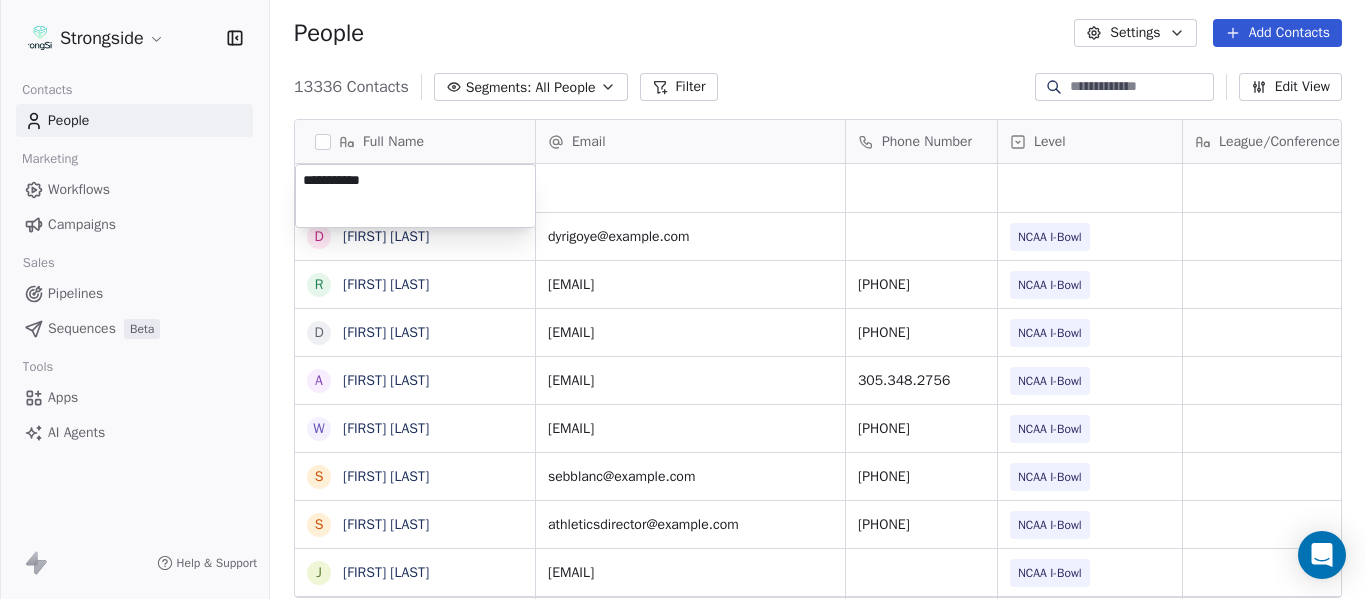 click on "Strongside Contacts People Marketing Workflows Campaigns Sales Pipelines Sequences Beta Tools Apps AI Agents Help & Support People Settings Add Contacts 13336 Contacts Segments: All People Filter Edit View Tag Add to Sequence Export Full Name D [FIRST] [LAST] R [FIRST] [LAST] D [FIRST] [LAST] A [FIRST] [LAST] W [FIRST] [LAST] S [FIRST] [LAST] S [FIRST] [LAST] J [FIRST] [LAST] H [FIRST] [LAST] K [FIRST] [LAST] K [FIRST] [LAST] C [FIRST] [LAST] C [FIRST] [LAST] L [FIRST] [LAST] D [FIRST] [LAST] K [FIRST] [LAST] B [FIRST] [LAST] C [FIRST] [LAST] D [FIRST] [LAST] K [FIRST] [LAST] K [FIRST] [LAST] C [FIRST] [LAST] T [FIRST] [LAST] A [FIRST] [LAST] B [FIRST] [LAST] D [FIRST] [LAST] A [FIRST] [LAST] S [FIRST] [LAST] J [FIRST] [LAST] D [FIRST] [LAST] D [FIRST] [LAST] Email Phone Number Level League/Conference Organization Tags Created Date BST Jul 21, 2025 02:19 PM [EMAIL] NCAA I-Bowl FLORIDA INTERNATIONAL UNIV Jul 21, 2025 02:18 PM [EMAIL] [PHONE]
NCAA I-Bowl FLORIDA INTERNATIONAL UNIV Jul 21, 2025 02:16 PM [EMAIL] [PHONE]
NCAA I-Bowl" at bounding box center (683, 299) 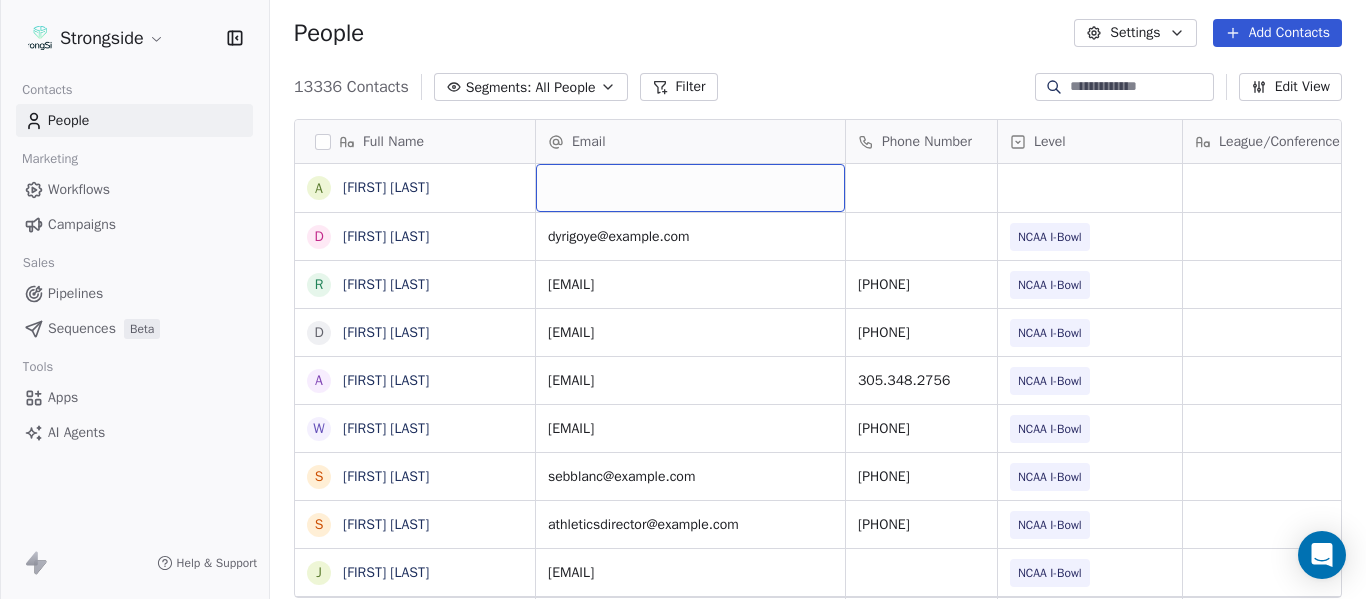click at bounding box center (690, 188) 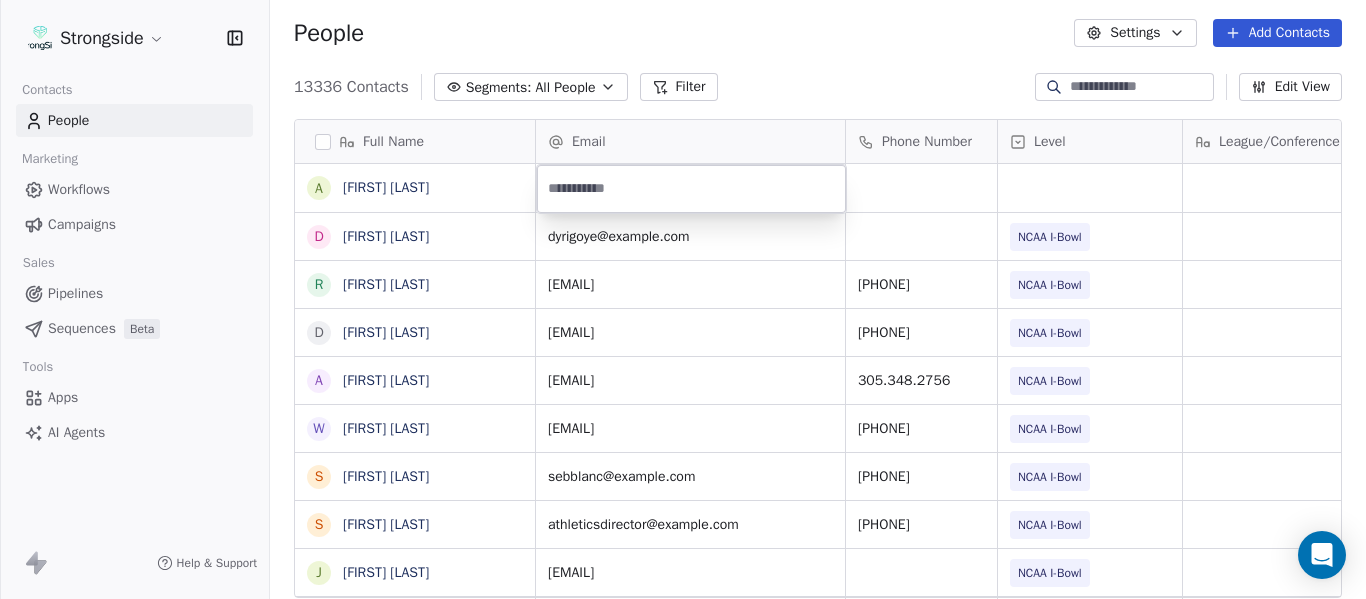type on "**********" 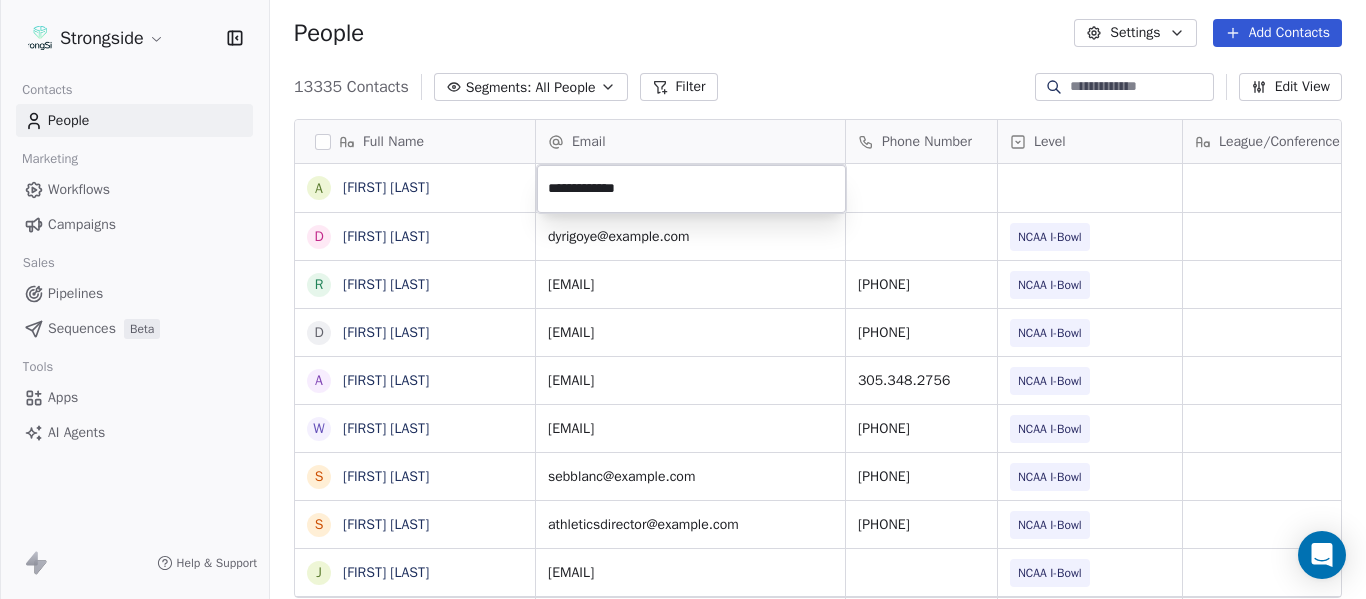 click on "Strongside Contacts People Marketing Workflows Campaigns Sales Pipelines Sequences Beta Tools Apps AI Agents Help & Support People Settings  Add Contacts 13335 Contacts Segments: All People Filter  Edit View Tag Add to Sequence Export Full Name A [LAST] D [LAST] R [LAST] D [LAST] A [LAST] W [LAST] S [LAST] S [LAST] J [LAST] H [LAST] K [LAST] K [LAST] C [LAST] L [LAST] D [LAST] K [LAST] B [LAST] C [LAST] D [LAST] K [LAST] K [LAST] C [LAST] T [LAST] A [LAST] B [LAST] D [LAST] A [LAST] S [LAST] J [LAST] D [LAST] McCarthy Email Phone Number Level League/Conference Organization Tags Created Date BST Jul 21, 2025 02:19 PM [EMAIL] NCAA I-Bowl FLORIDA INTERNATIONAL UNIV Jul 21, 2025 02:18 PM [EMAIL] [PHONE]
NCAA I-Bowl FLORIDA INTERNATIONAL UNIV Jul 21, 2025 02:16 PM [EMAIL] [PHONE]" at bounding box center [683, 299] 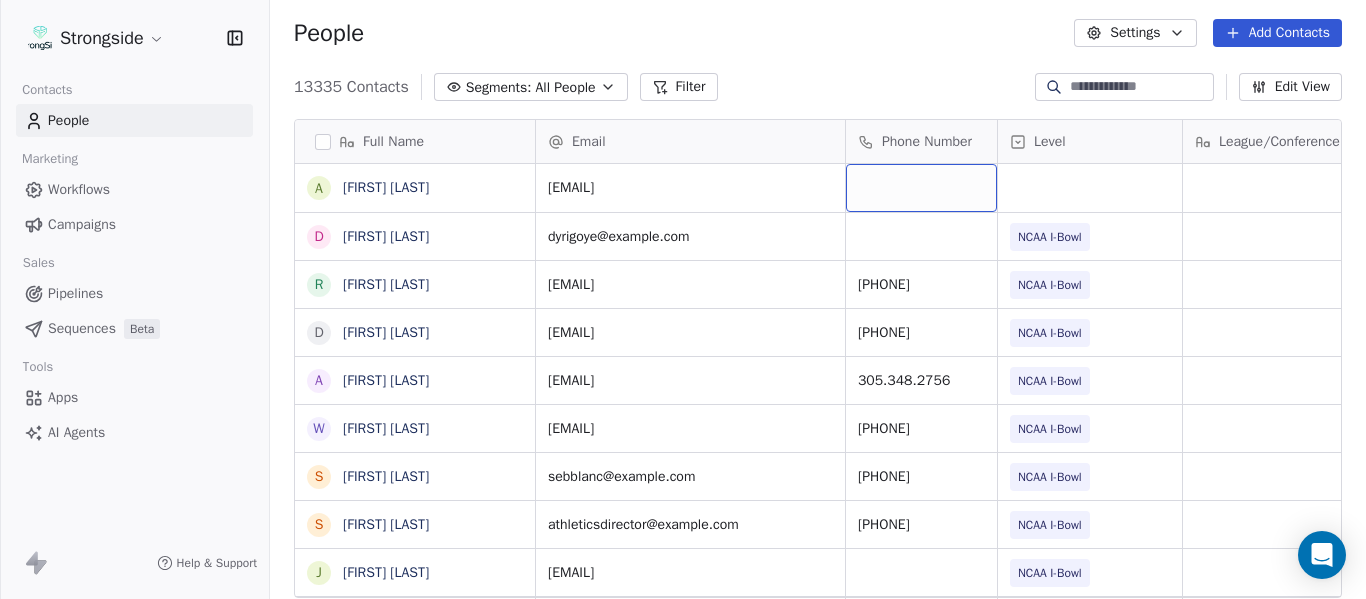click at bounding box center (921, 188) 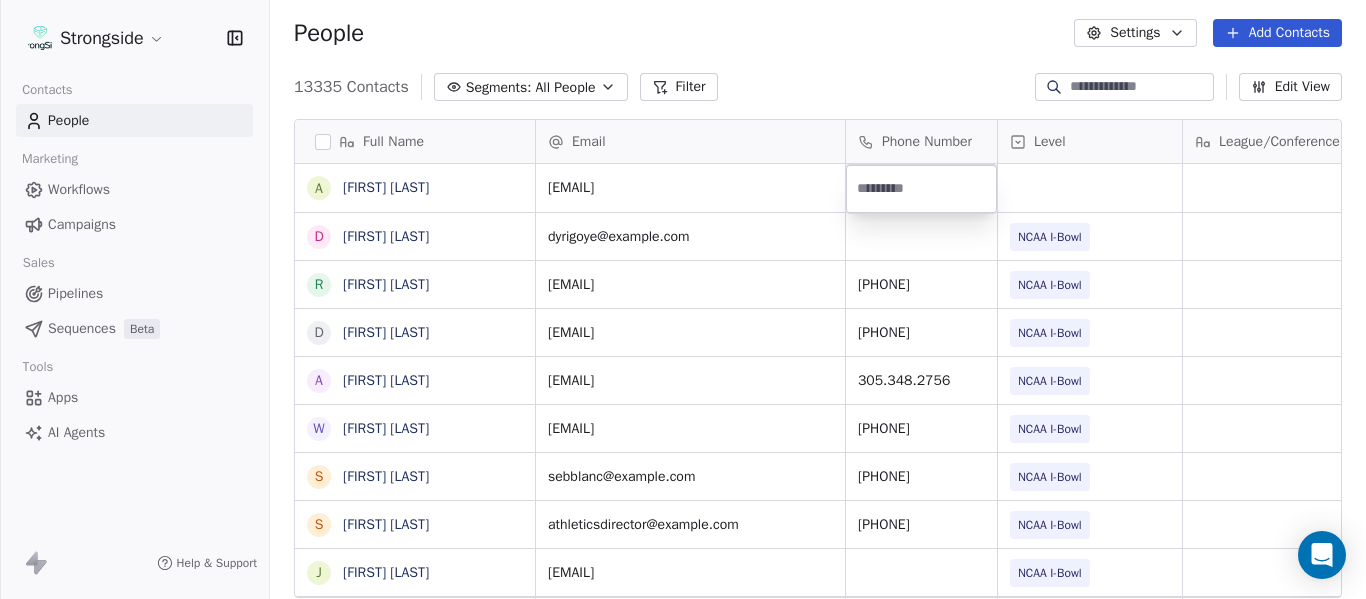 type on "**********" 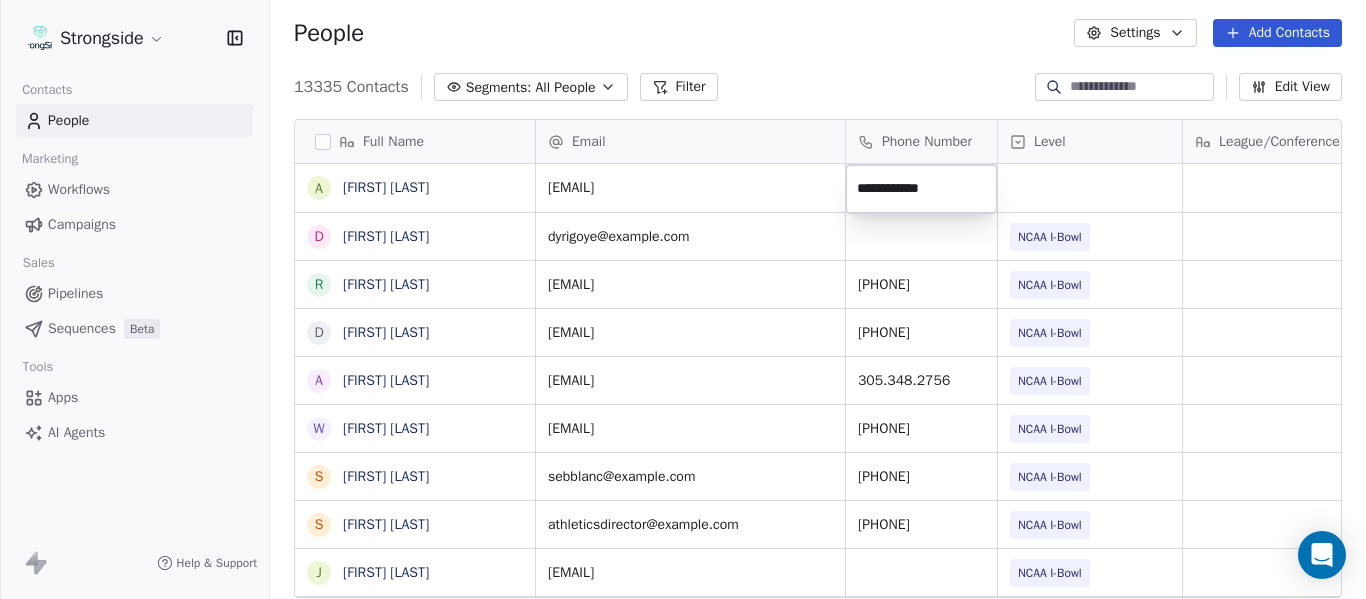 click on "Strongside Contacts People Marketing Workflows Campaigns Sales Pipelines Sequences Beta Tools Apps AI Agents Help & Support People Settings  Add Contacts 13335 Contacts Segments: All People Filter  Edit View Tag Add to Sequence Export Full Name A [LAST] D [LAST] R [LAST] D [LAST] A [LAST] W [LAST] S [LAST] S [LAST] J [LAST] H [LAST] K [LAST] K [LAST] C [LAST] L [LAST] D [LAST] K [LAST] B [LAST] C [LAST] D [LAST] K [LAST] K [LAST] C [LAST] T [LAST] A [LAST] B [LAST] D [LAST] A [LAST] S [LAST] J [LAST] D [LAST] McCarthy Email Phone Number Level League/Conference Organization Tags Created Date BST [EMAIL] Jul 21, 2025 02:19 PM [EMAIL] NCAA I-Bowl FLORIDA INTERNATIONAL UNIV Jul 21, 2025 02:18 PM [EMAIL] [PHONE]
NCAA I-Bowl FLORIDA INTERNATIONAL UNIV Jul 21, 2025 02:16 PM [EMAIL]" at bounding box center [683, 299] 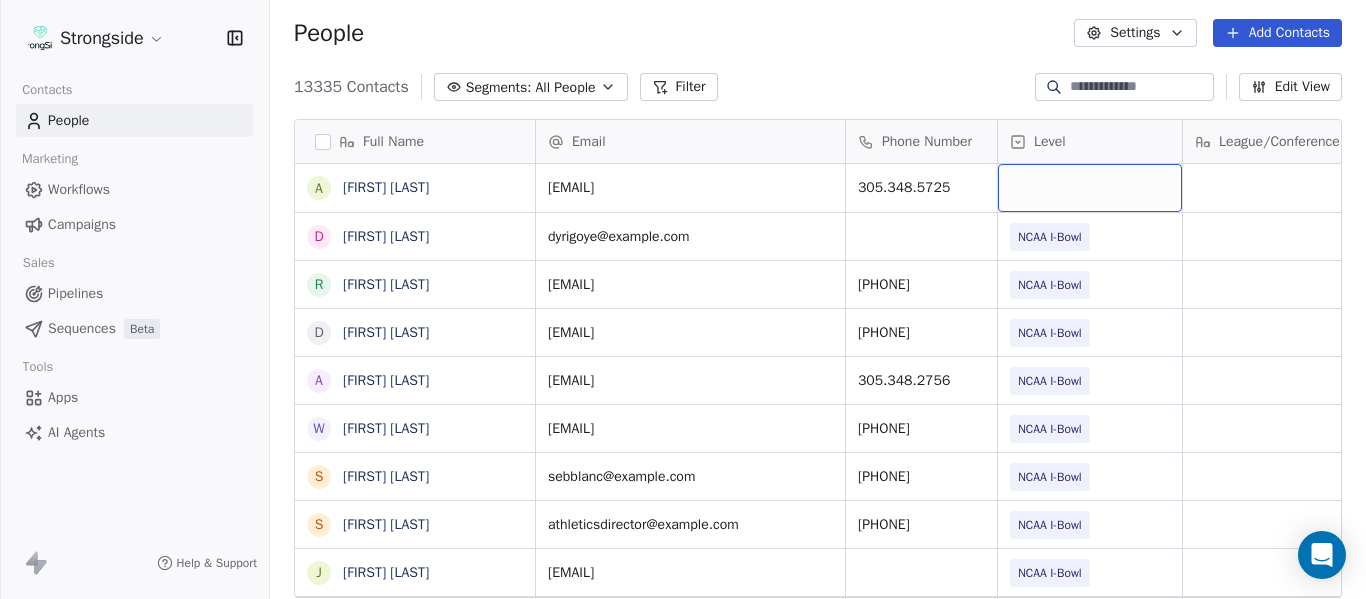 click at bounding box center [1090, 188] 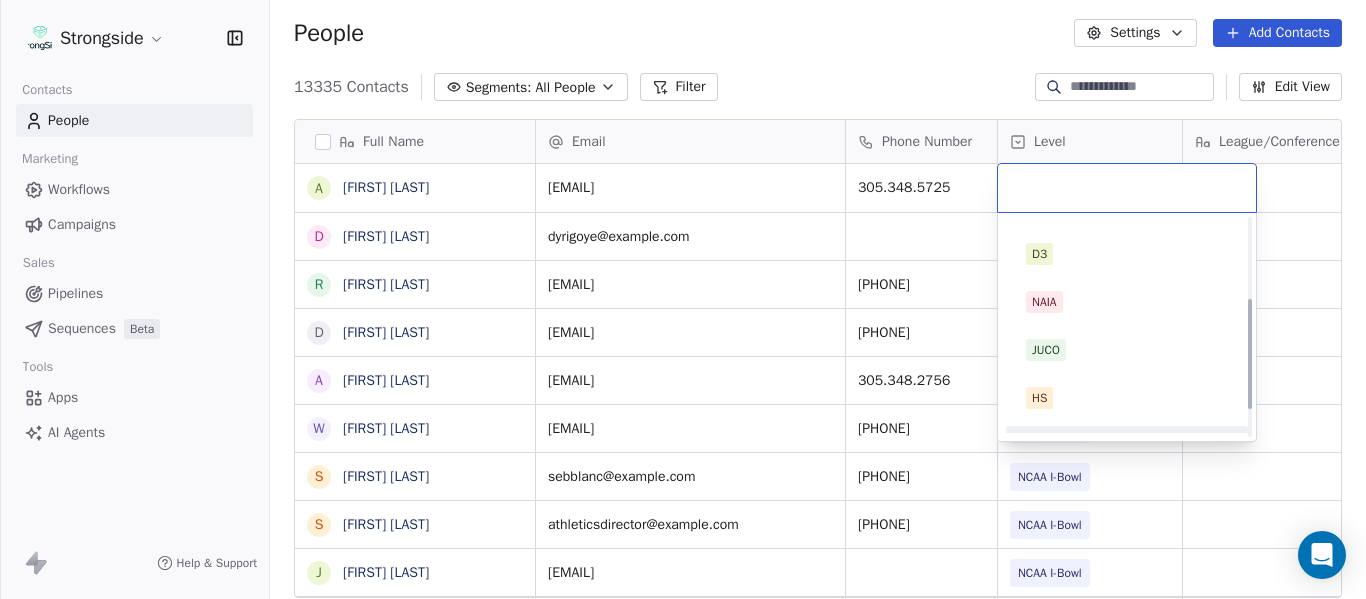 scroll, scrollTop: 212, scrollLeft: 0, axis: vertical 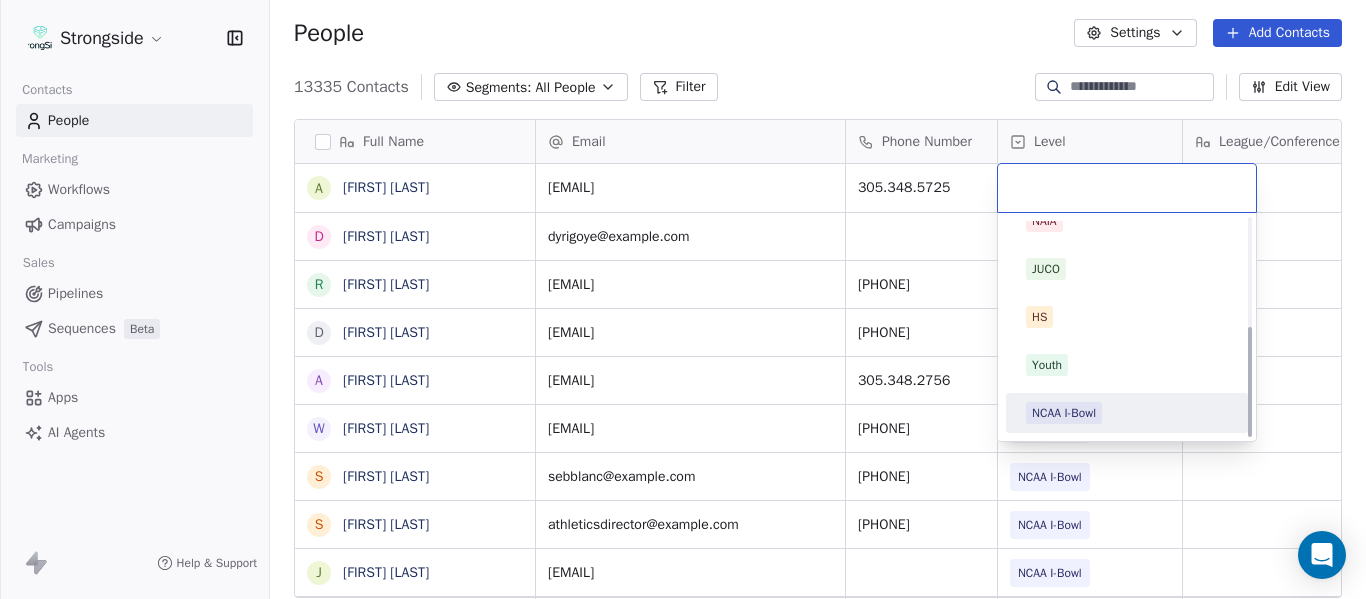 click on "NCAA I-Bowl" at bounding box center [1064, 413] 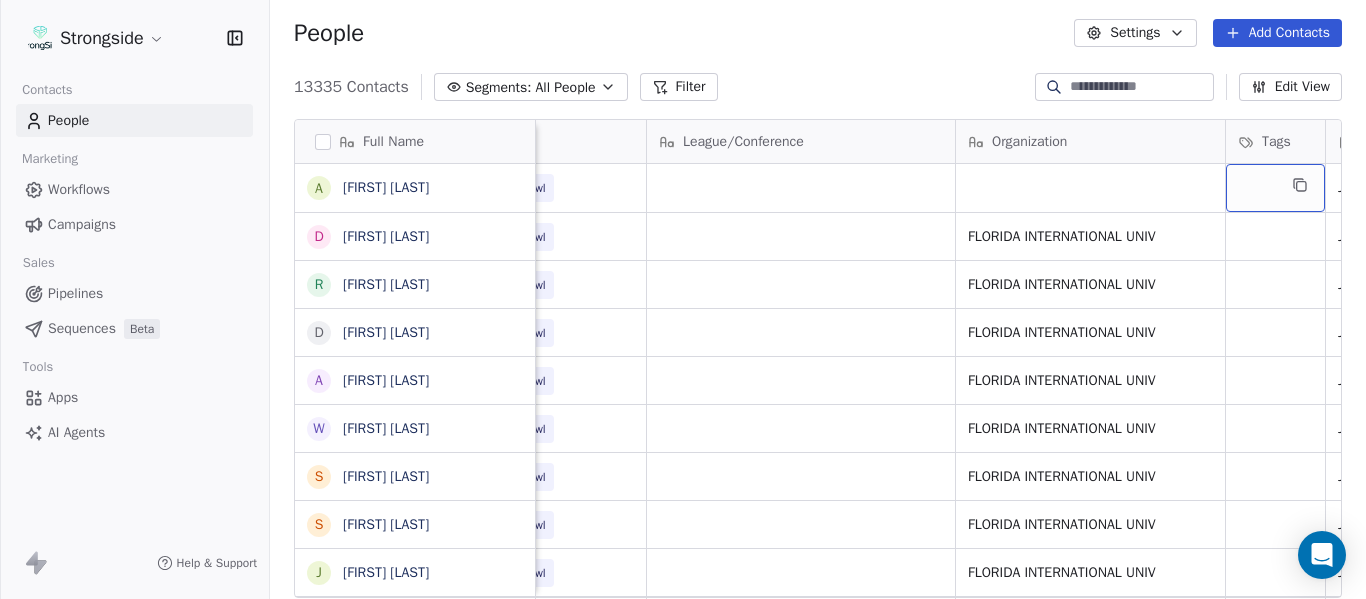 scroll, scrollTop: 0, scrollLeft: 721, axis: horizontal 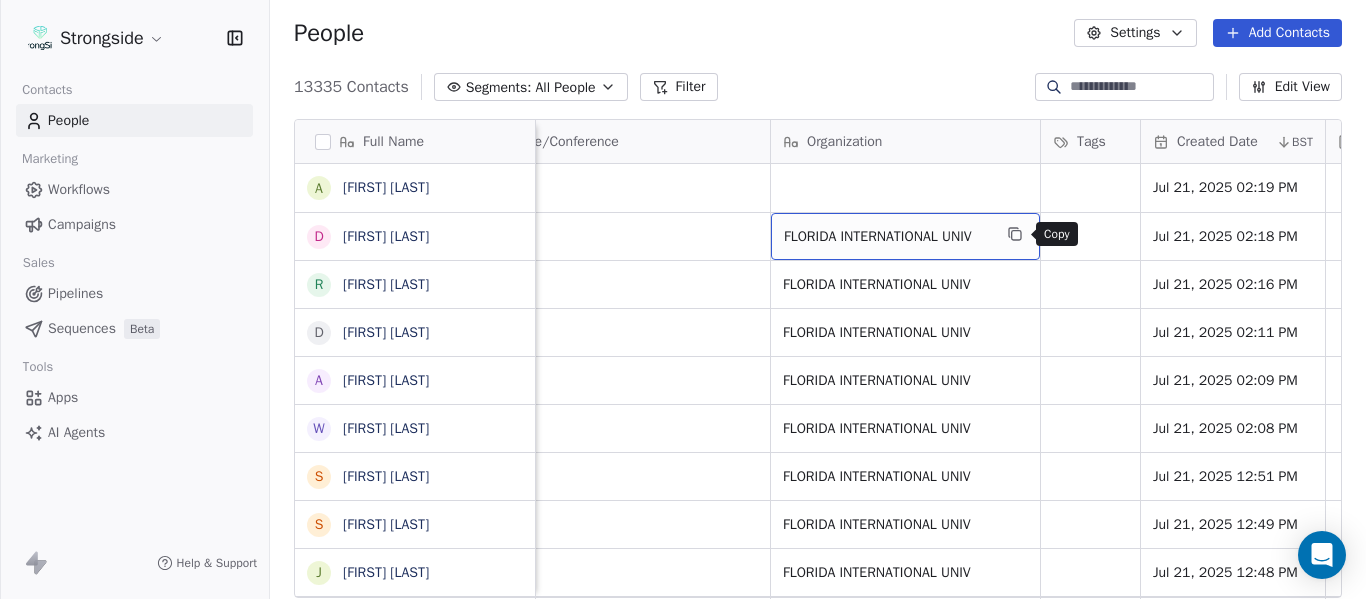 click 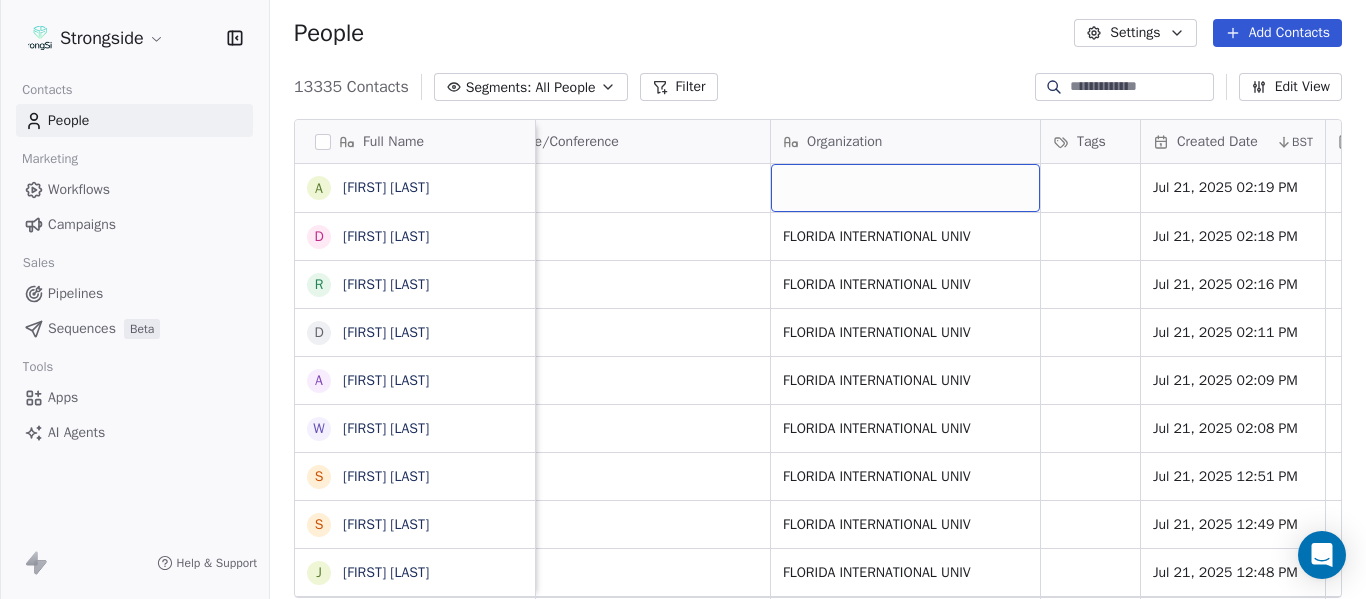 click at bounding box center [905, 188] 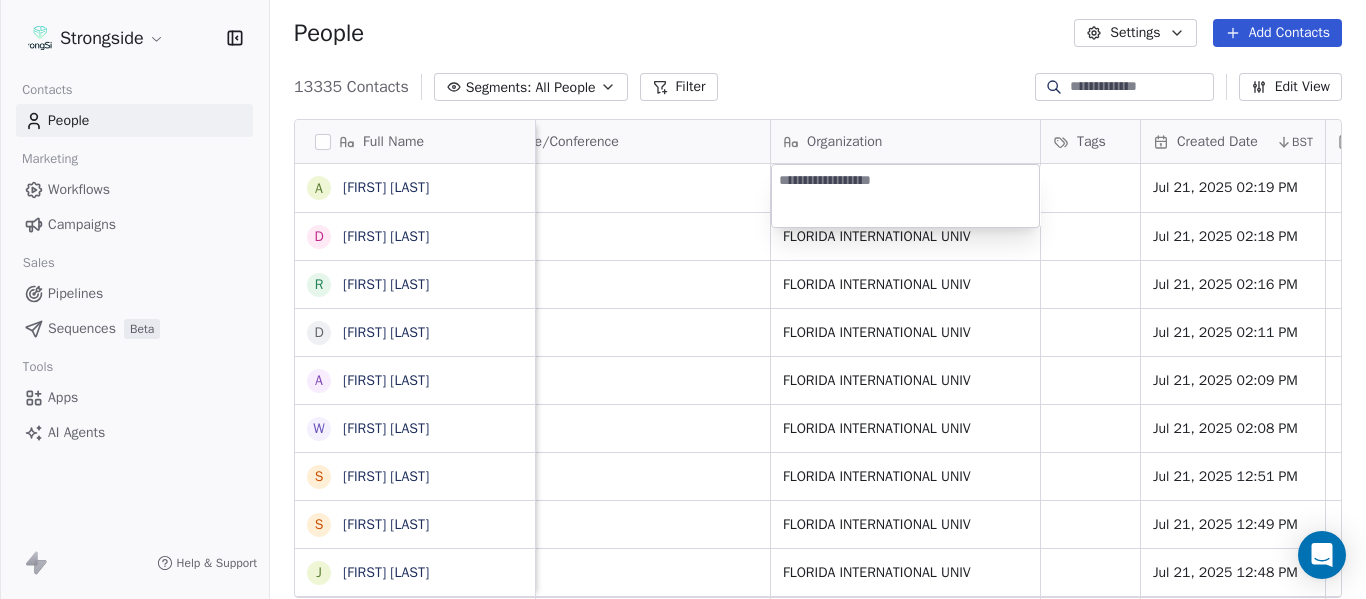 type on "**********" 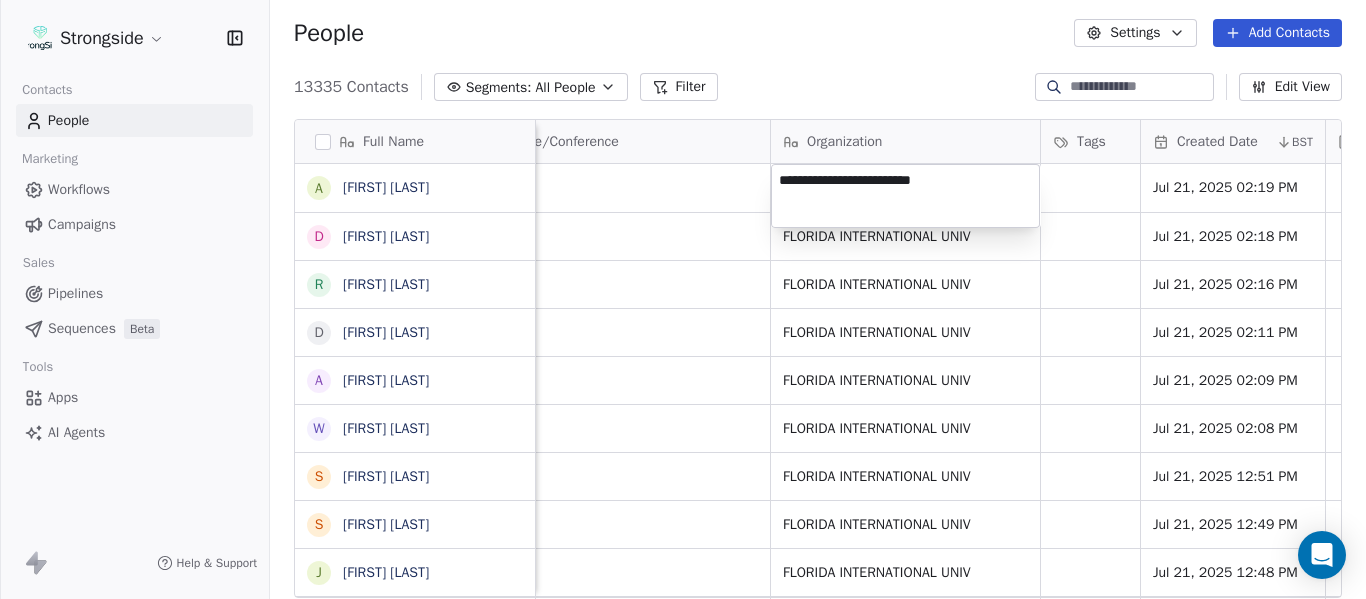 click on "Strongside Contacts People Marketing Workflows Campaigns Sales Pipelines Sequences Beta Tools Apps AI Agents Help & Support People Settings Add Contacts 13335 Contacts Segments: All People Filter Edit View Tag Add to Sequence Export Full Name A [FIRST] [LAST] D [FIRST] [LAST] R [FIRST] [LAST] D [FIRST] [LAST] A [FIRST] [LAST] W [FIRST] [LAST] S [FIRST] [LAST] S [FIRST] [LAST] J [FIRST] [LAST] H [FIRST] [LAST] K [FIRST] [LAST] K [FIRST] [LAST] C [FIRST] [LAST] L [FIRST] [LAST] D [FIRST] [LAST] K [FIRST] [LAST] B [FIRST] [LAST] C [FIRST] [LAST] D [FIRST] [LAST] K [FIRST] [LAST] K [FIRST] [LAST] C [FIRST] [LAST] T [FIRST] [LAST] A [FIRST] [LAST] B [FIRST] [LAST] D [FIRST] [LAST] A [FIRST] [LAST] S [FIRST] [LAST] J [FIRST] [LAST] D [FIRST] [LAST] C [FIRST] [LAST] Email Phone Number Level League/Conference Organization Tags Created Date BST Status Job Title Priority Emails Auto Clicked [EMAIL] [PHONE]
NCAA I-Bowl Jul 21, 2025 02:19 PM SID [EMAIL] NCAA I-Bowl FLORIDA INTERNATIONAL UNIV Jul 21, 2025 02:18 PM SID [EMAIL] [PHONE]
NCAA I-Bowl SID" at bounding box center (683, 299) 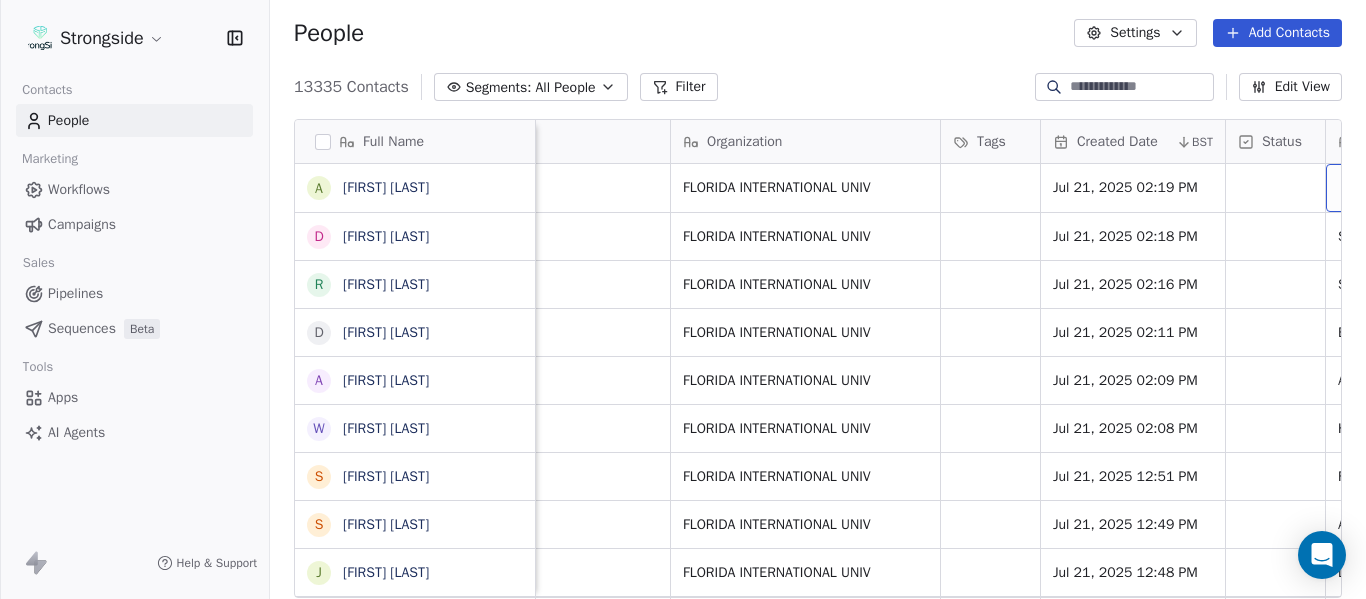scroll, scrollTop: 0, scrollLeft: 1273, axis: horizontal 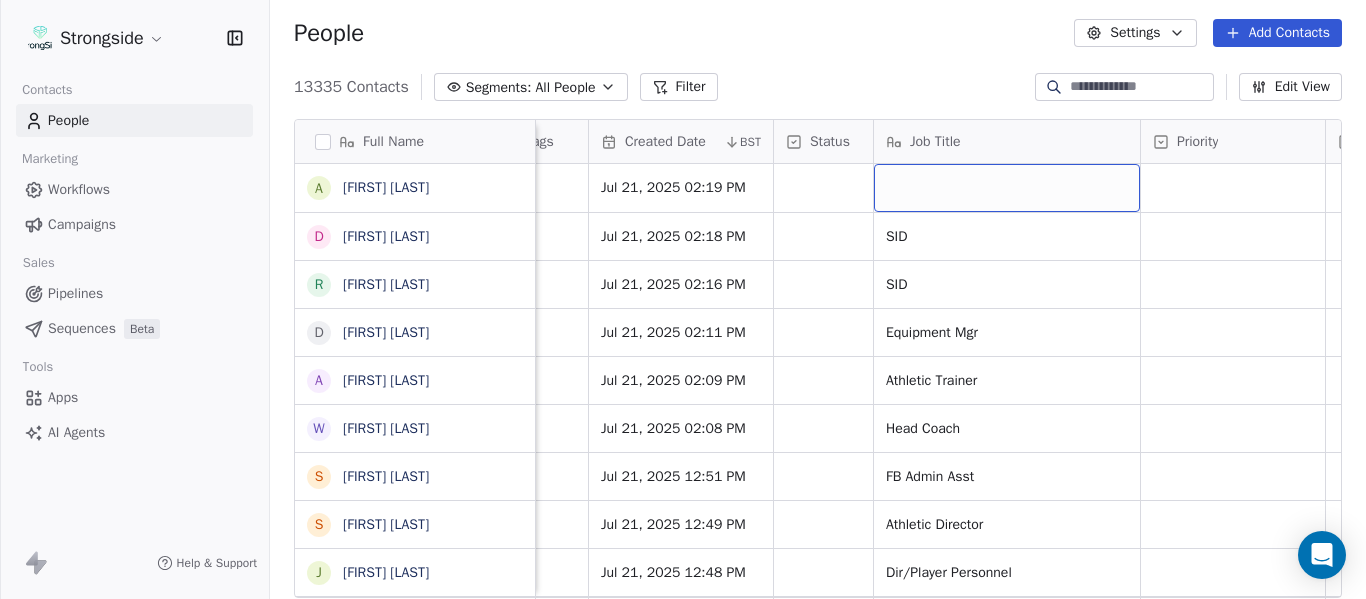 click at bounding box center [1007, 188] 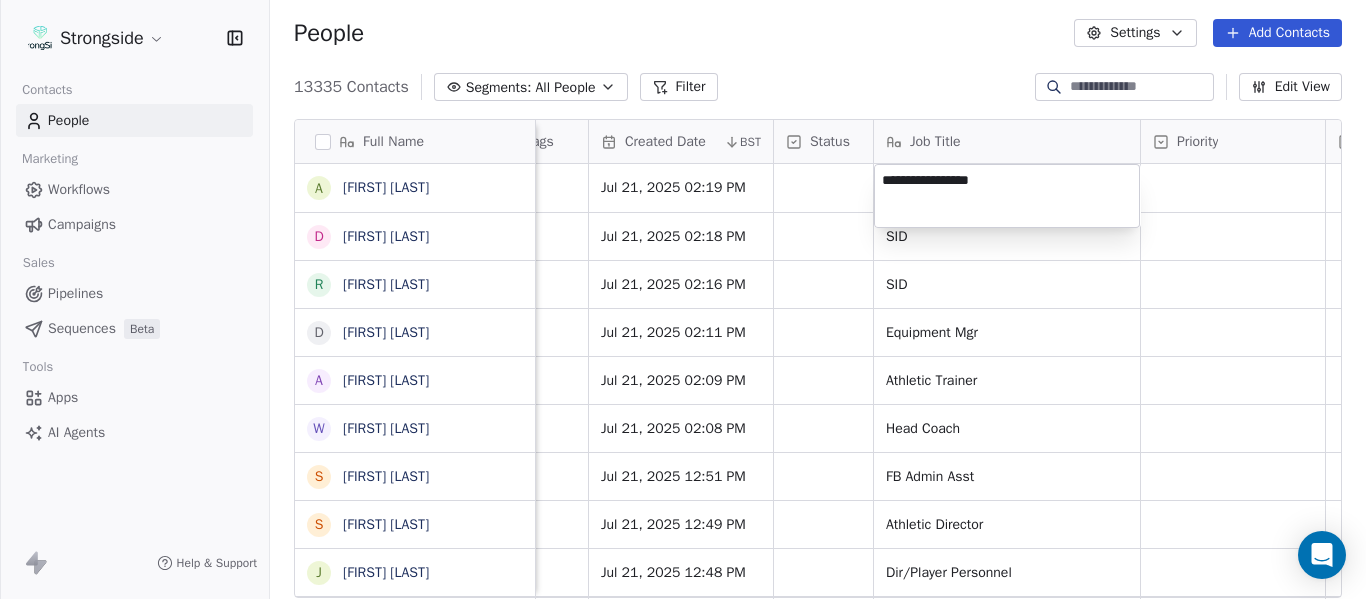 click on "Full Name A [LAST] R [LAST] D [LAST] Y [LAST] R [LAST] P [LAST] D [LAST] R [LAST] D [LAST] R [LAST] A [LAST] A [LAST] K [LAST] W [LAST] W [LAST] S [LAST] S [LAST] S [LAST] B [LAST] S [LAST] S [LAST] C [LAST] J [LAST] J [LAST] H [LAST] H [LAST] G [LAST] K [LAST] K [LAST] W [LAST] K [LAST] K [LAST] C [LAST] C [LAST] D [LAST] C [LAST] F [LAST] L [LAST] L [LAST] J [LAST] D [LAST] D [LAST] A [LAST] A [LAST] G [LAST] K [LAST] K [LAST] S [LAST] B [LAST] B [LAST] J [LAST] C [LAST] C [LAST] C [LAST] C [LAST] D [LAST] D [LAST] B [LAST] K [LAST] K [LAST] E [LAST] K [LAST] K [LAST] S [LAST] C [LAST] C [LAST] S [LAST] C [LAST] T [LAST] T [LAST] V [LAST] A [LAST] A [LAST] F [LAST] B [LAST] B [LAST] L [LAST] D [LAST] D [LAST] S [LAST] A [LAST] A [LAST] S [LAST] S [LAST] S [LAST] H [LAST] J [LAST] J [LAST] D [LAST] D [LAST] D [LAST] M [LAST] C [LAST] C [LAST] P [LAST] T [LAST] T [LAST] S [LAST] Email Phone Number Level League/Conference Organization Tags Created Date BST Status Job Title Priority Emails Auto Clicked Last Activity Date BST In Open Phone   NCAA I-Bowl FLORIDA INTERNATIONAL UNIV Jul 21, 2025 02:19 PM   NCAA I-Bowl FLORIDA INTERNATIONAL UNIV Jul 21, 2025 02:18 PM SID False   NCAA I-Bowl SID" at bounding box center [683, 299] 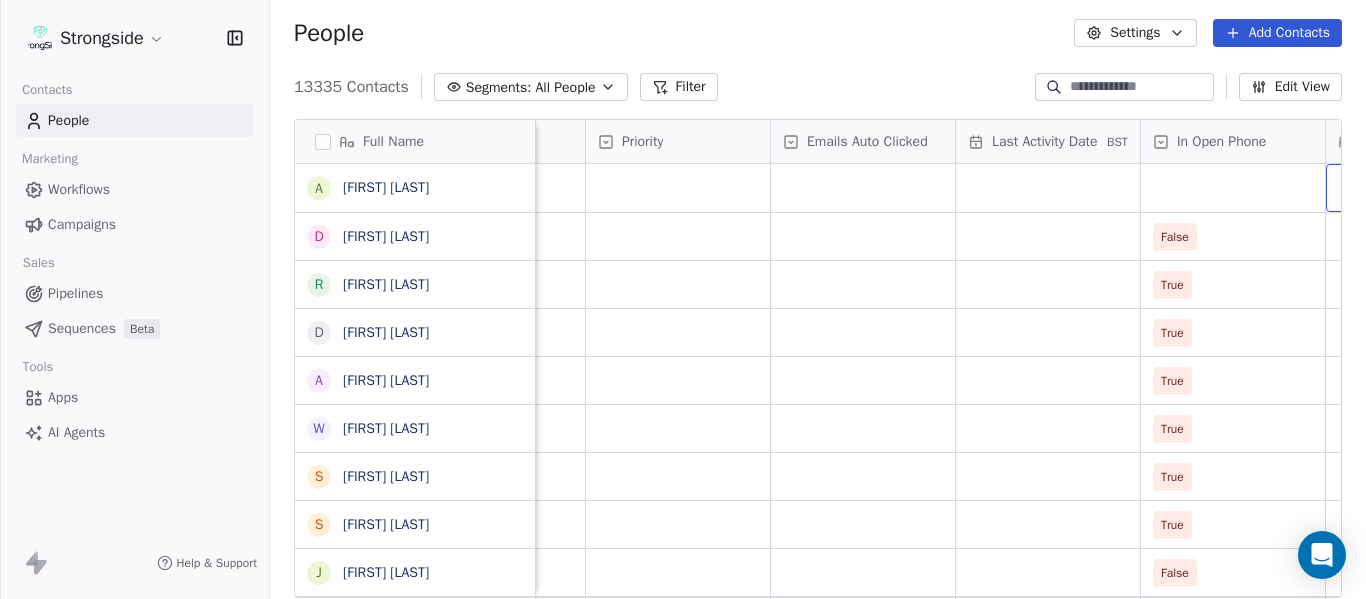 scroll, scrollTop: 0, scrollLeft: 2013, axis: horizontal 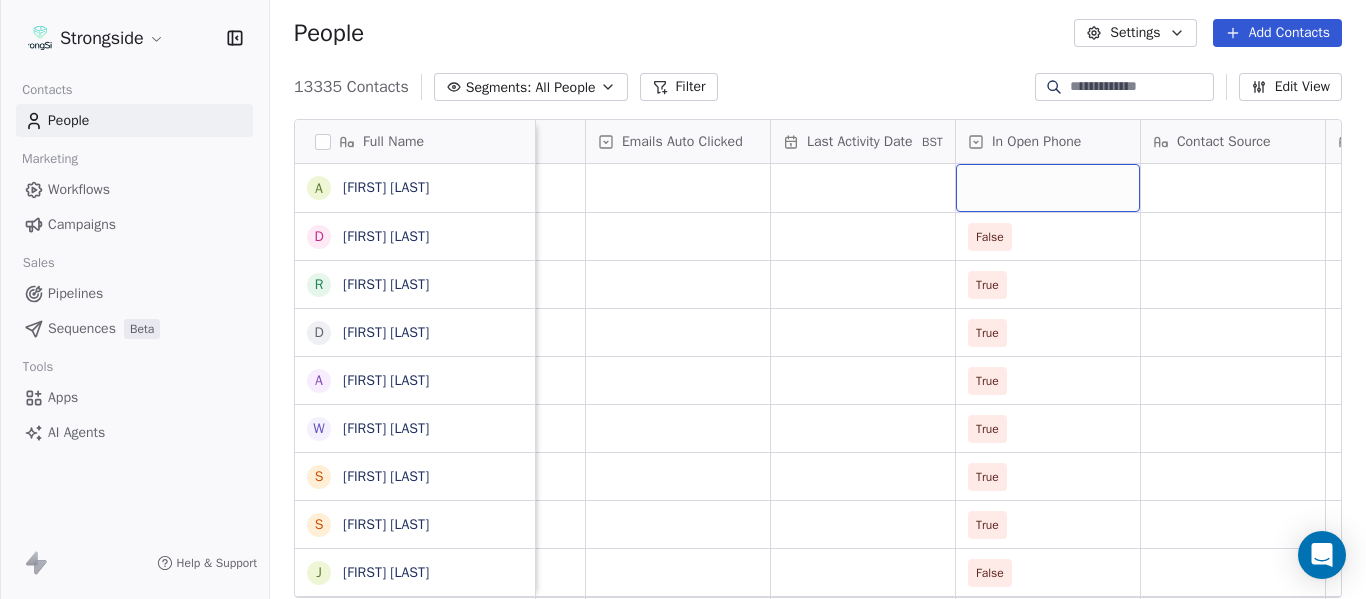 click at bounding box center [1048, 188] 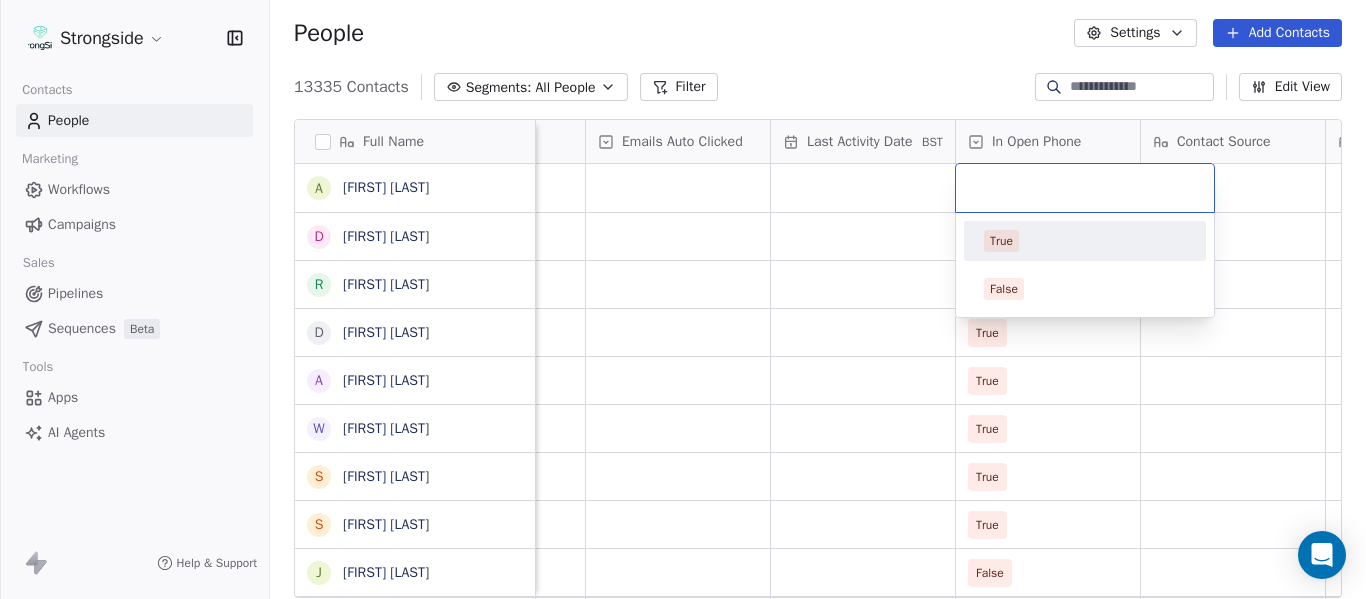 click on "True" at bounding box center [1085, 241] 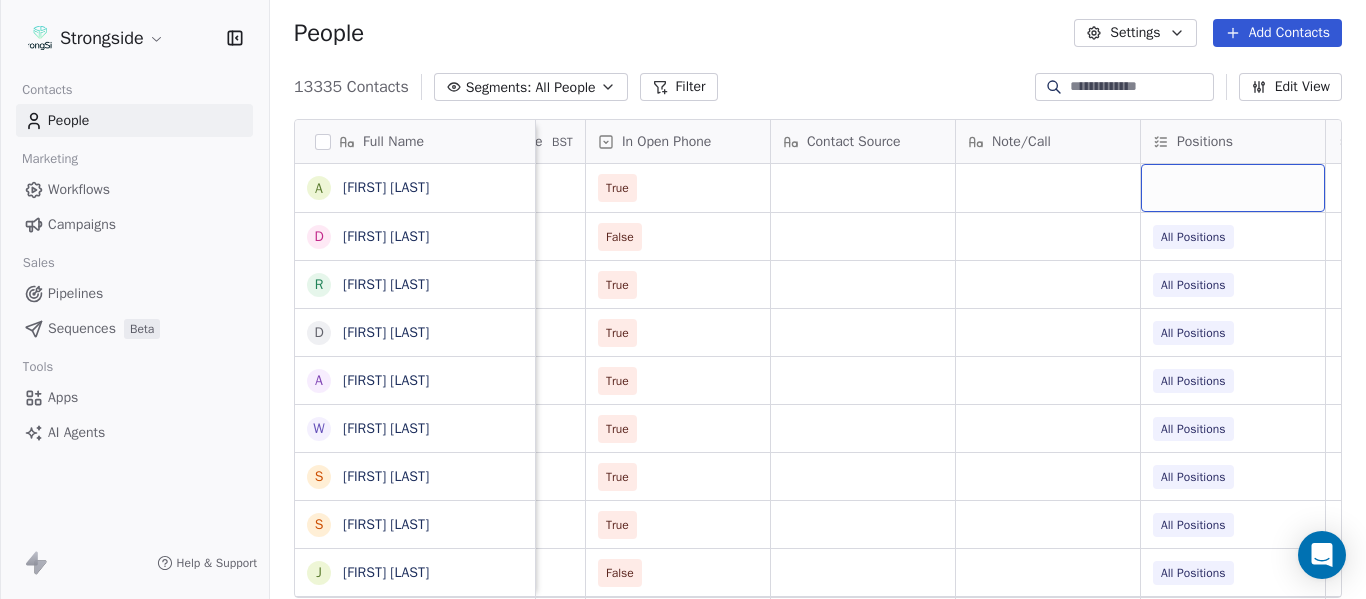 scroll, scrollTop: 0, scrollLeft: 2568, axis: horizontal 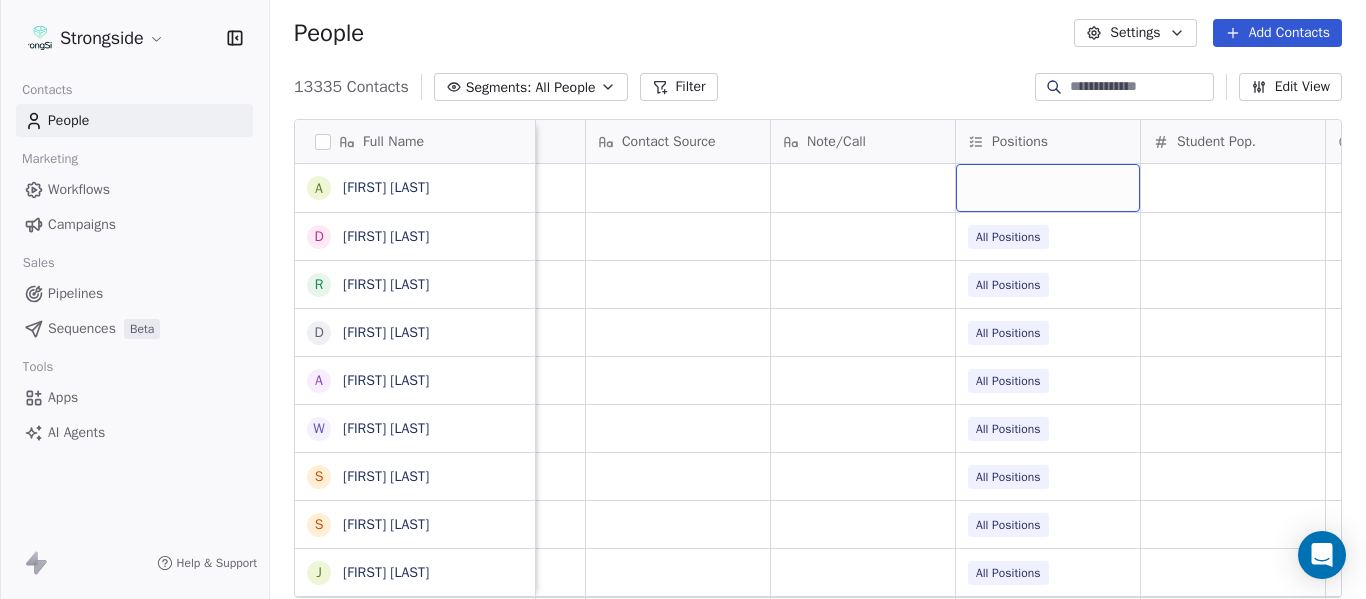 click at bounding box center (1048, 188) 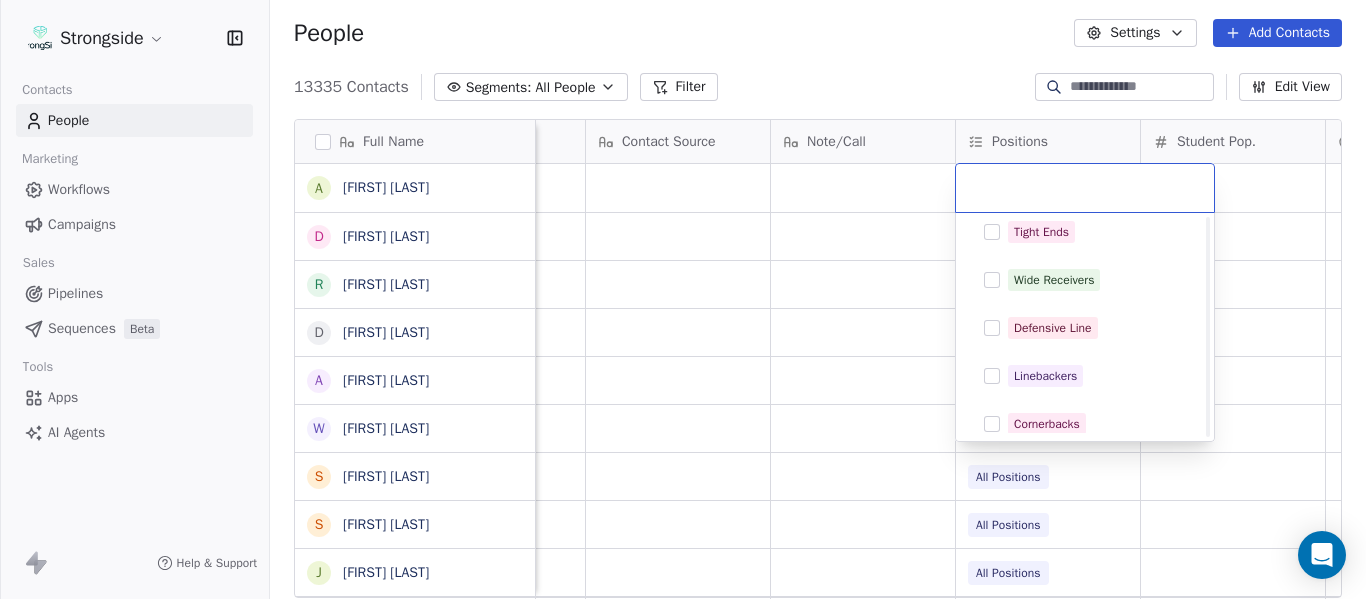 scroll, scrollTop: 400, scrollLeft: 0, axis: vertical 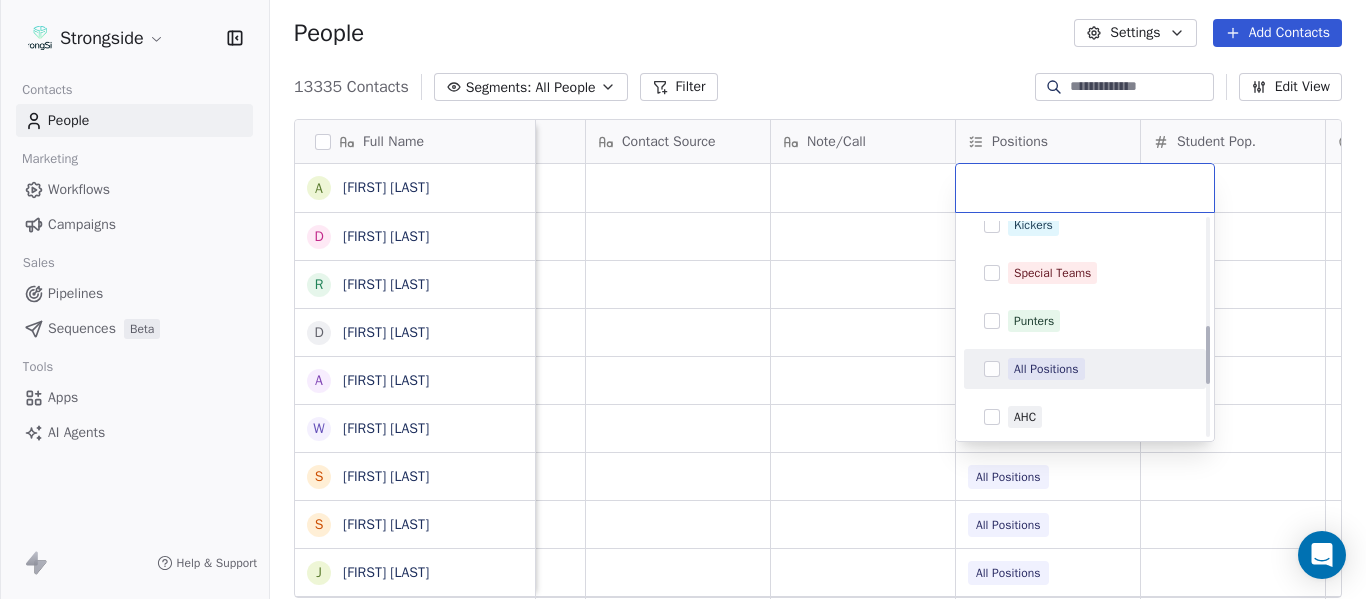 click on "All Positions" at bounding box center [1085, 369] 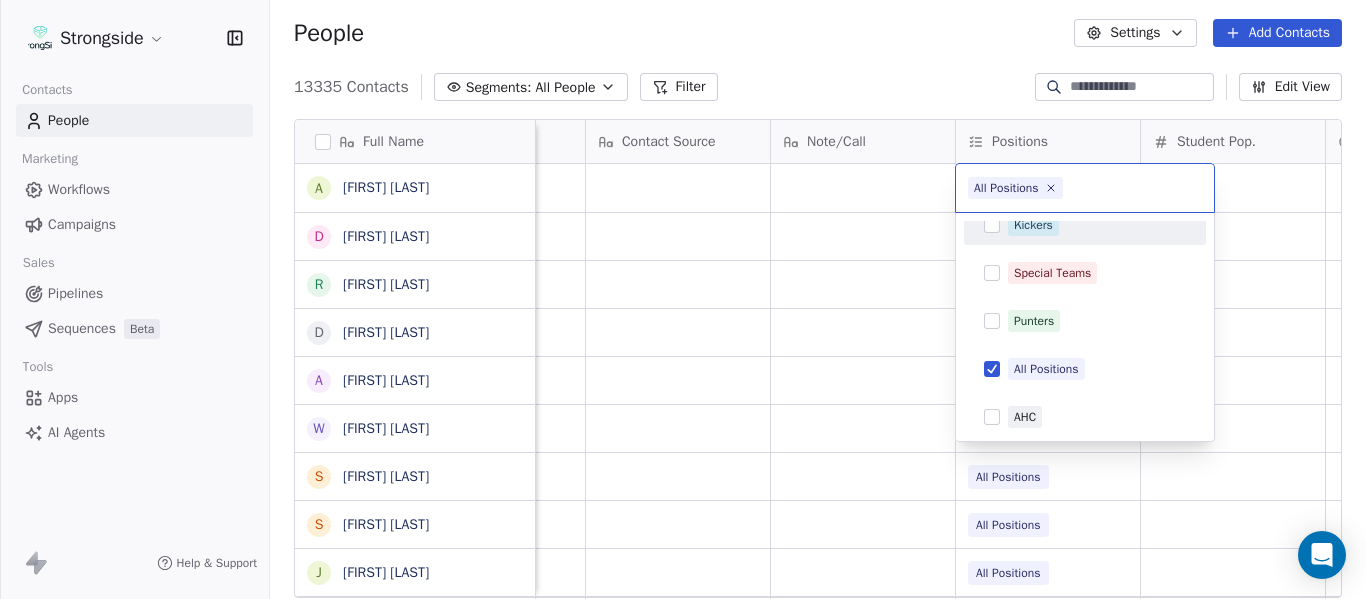 click on "All Positions" at bounding box center [1085, 188] 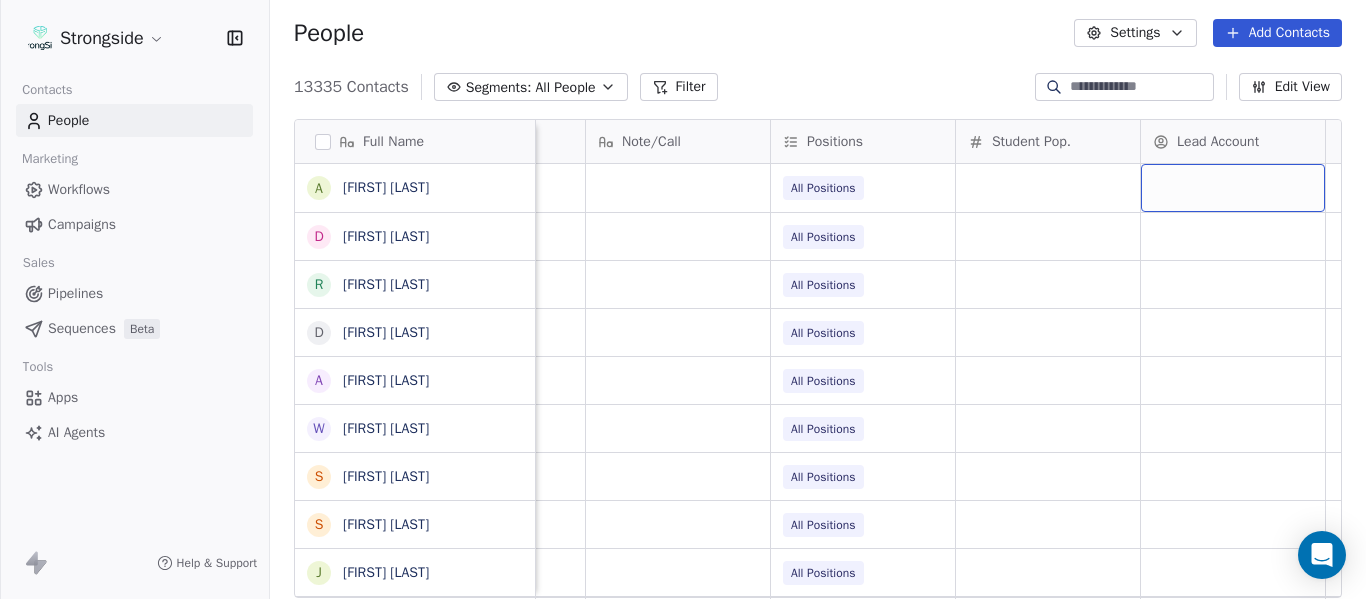 scroll, scrollTop: 0, scrollLeft: 2801, axis: horizontal 